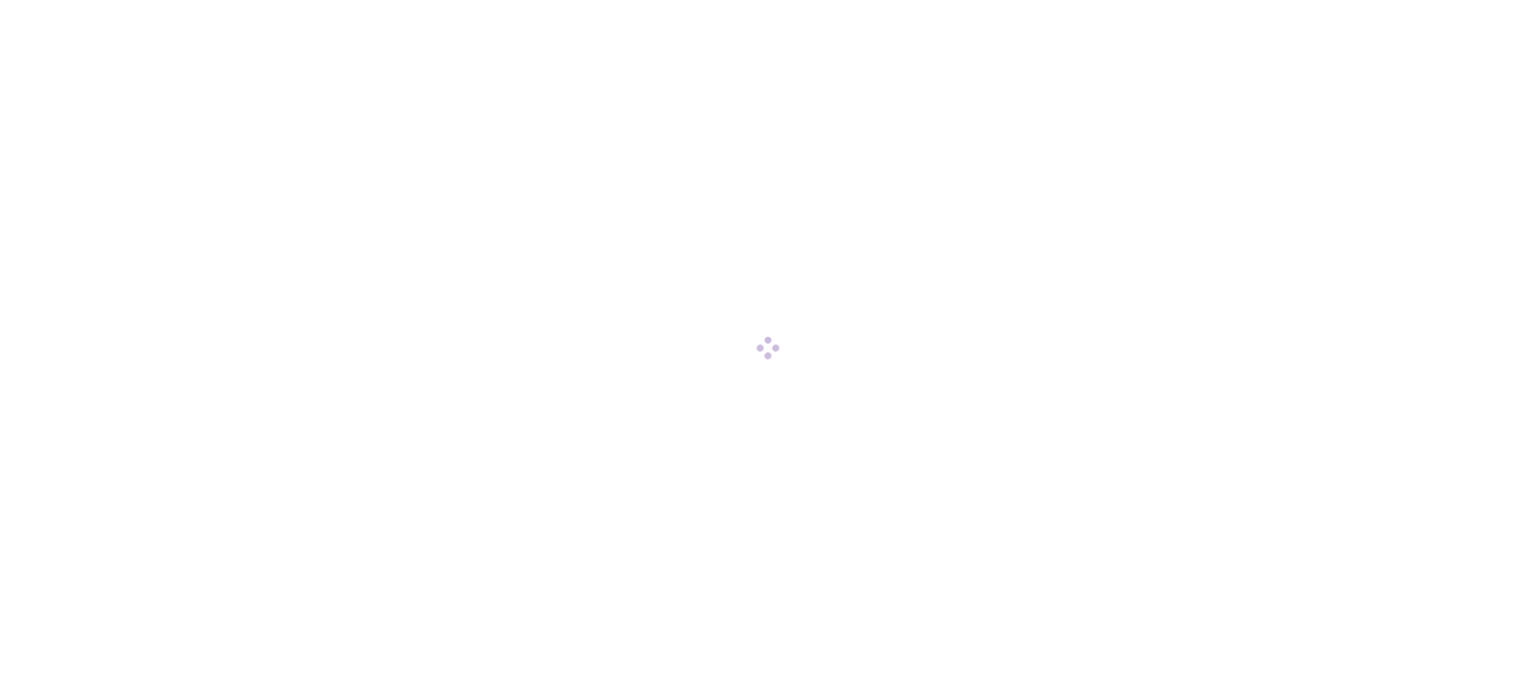 scroll, scrollTop: 0, scrollLeft: 0, axis: both 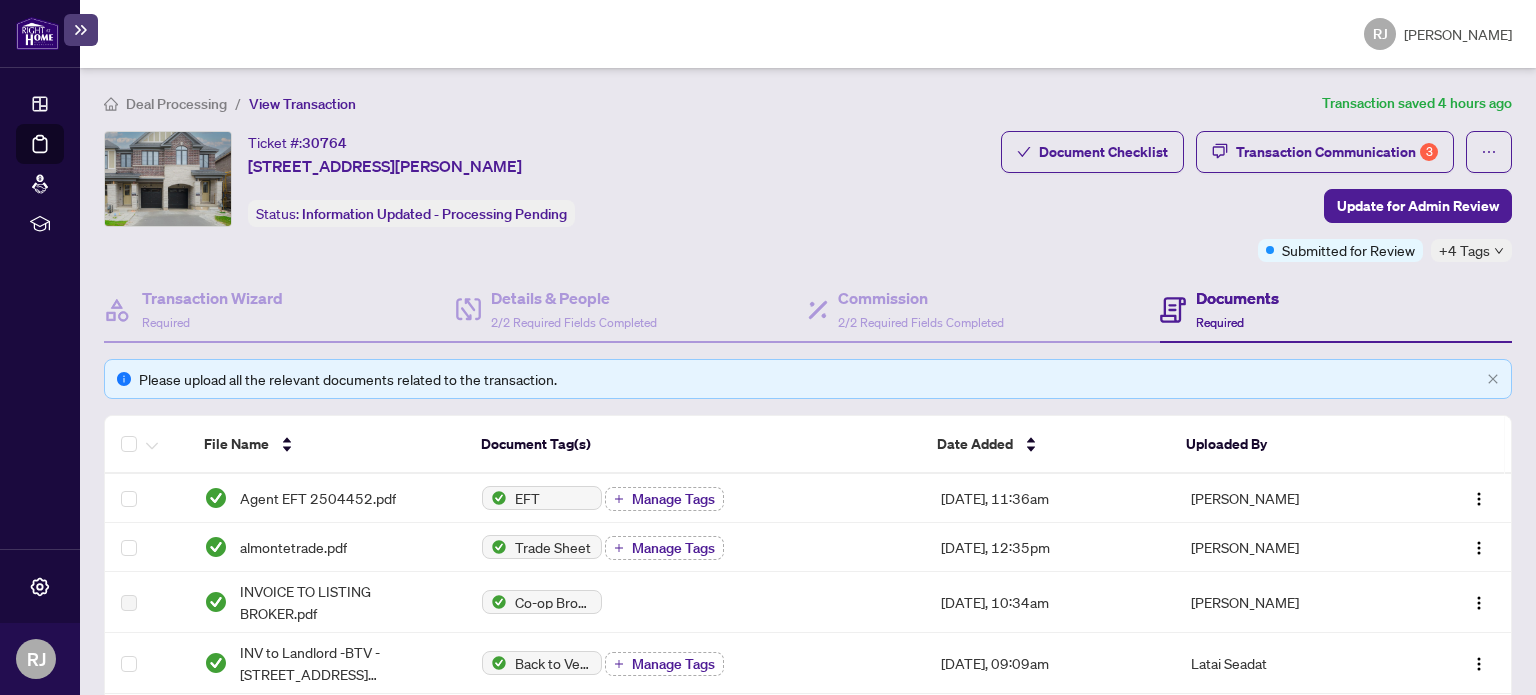 click at bounding box center [37, 33] 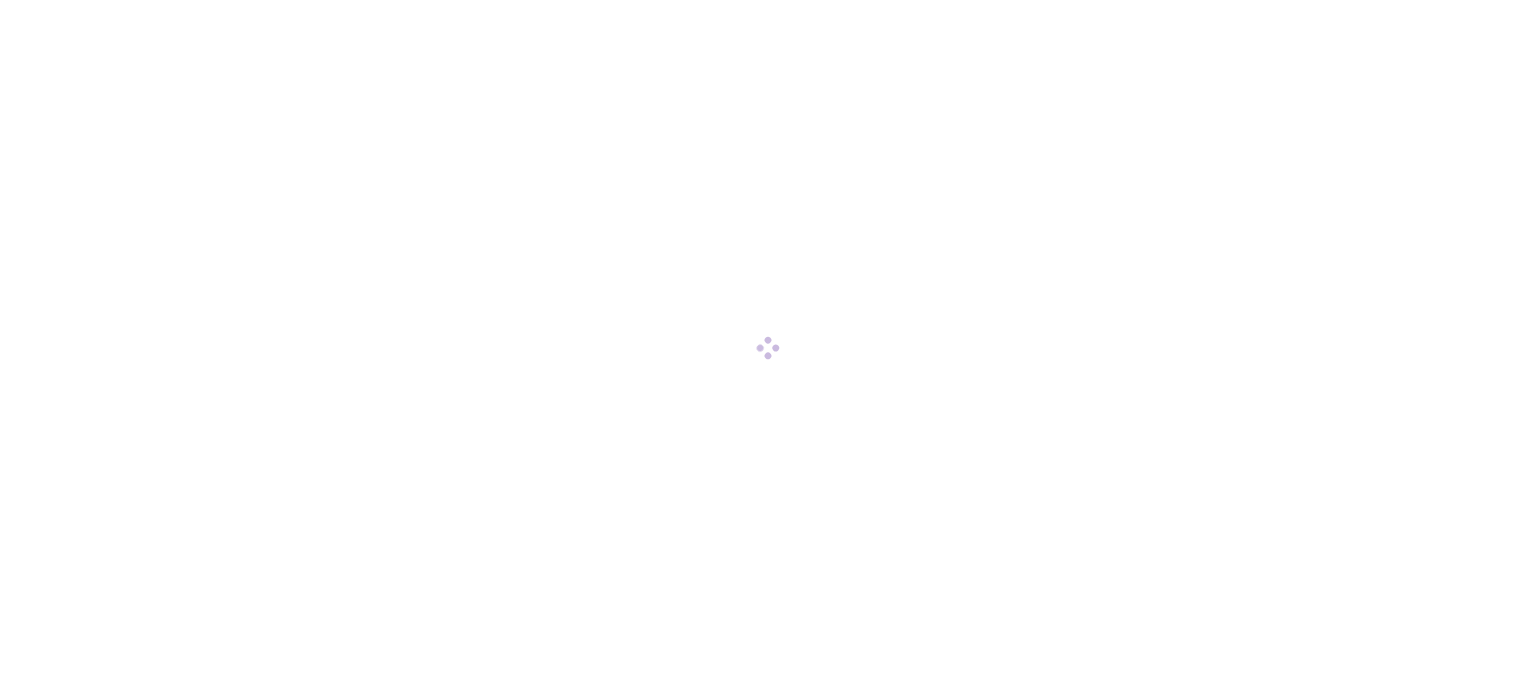 scroll, scrollTop: 0, scrollLeft: 0, axis: both 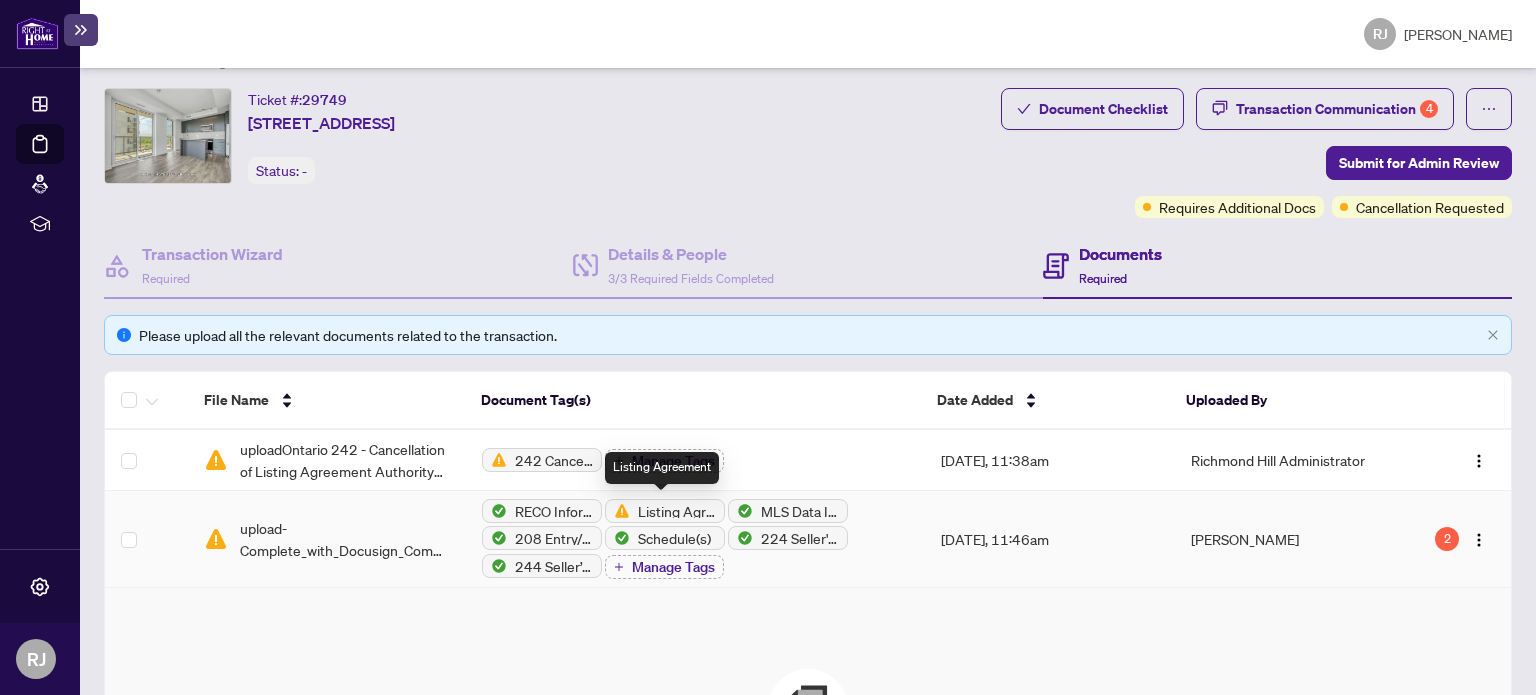 click on "Listing Agreement" at bounding box center (665, 511) 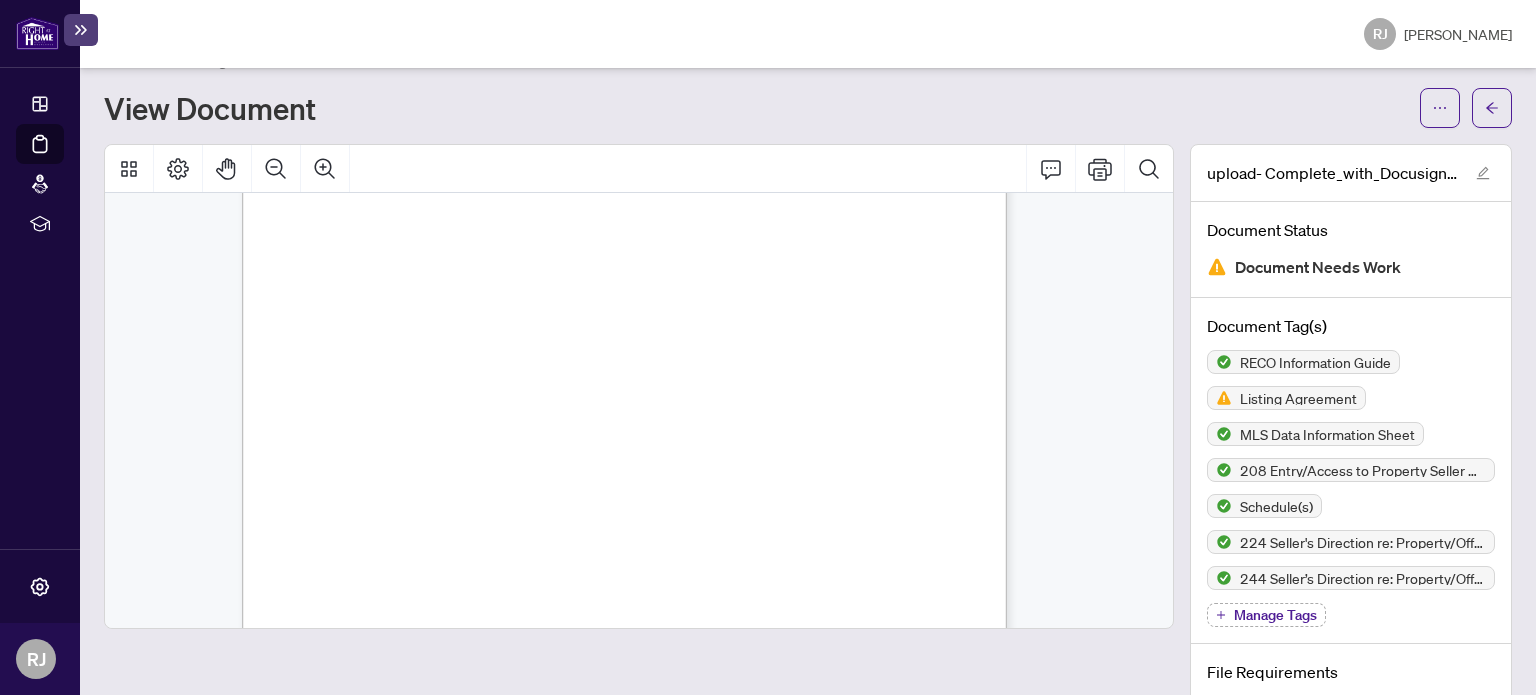 scroll, scrollTop: 1600, scrollLeft: 0, axis: vertical 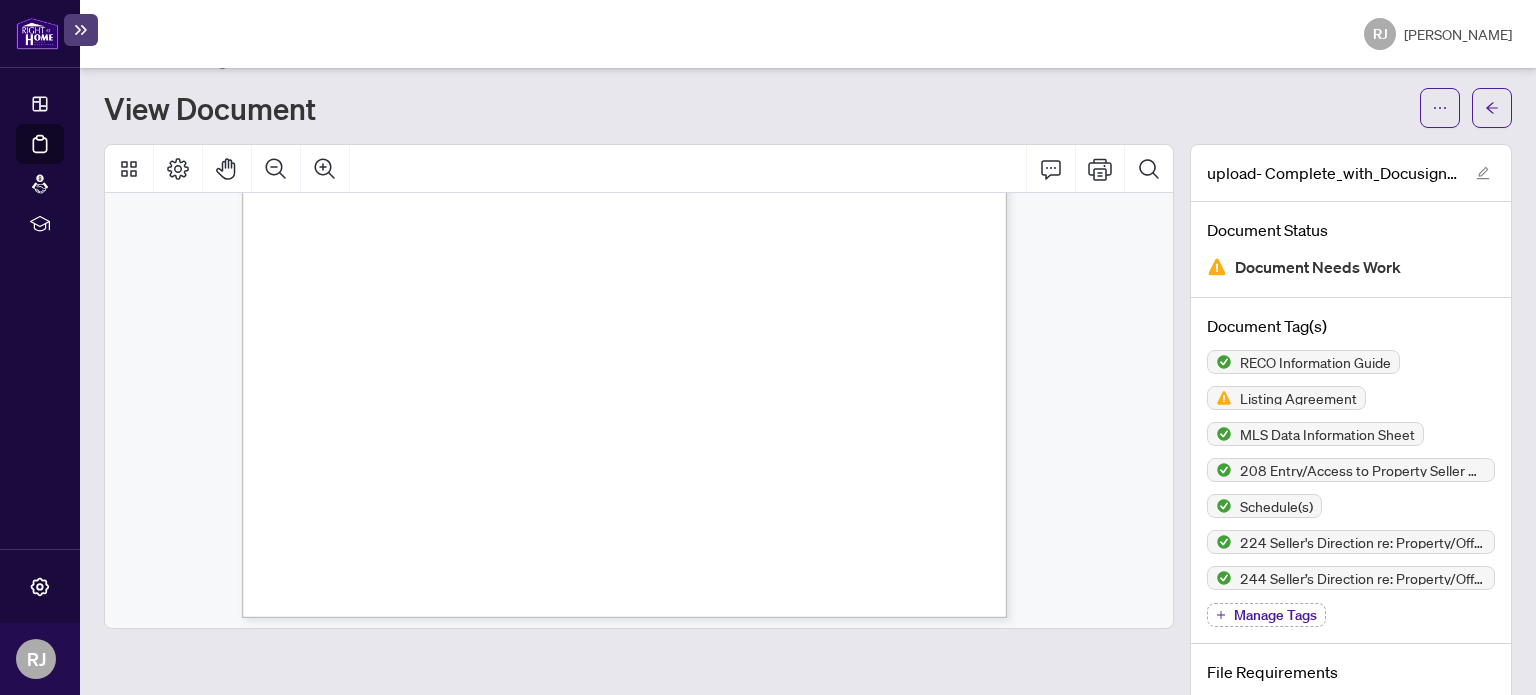 click on "Listing Agreement" at bounding box center [1298, 398] 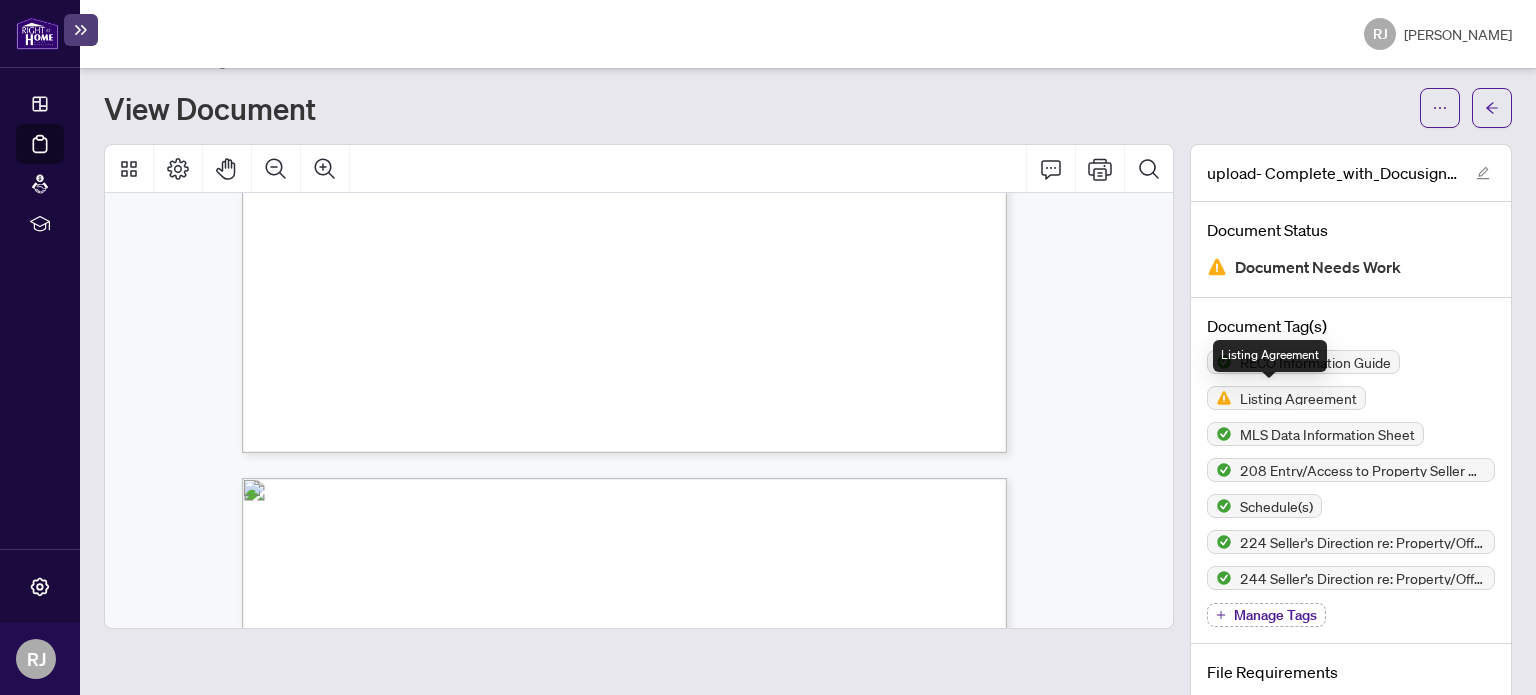 click at bounding box center [1220, 398] 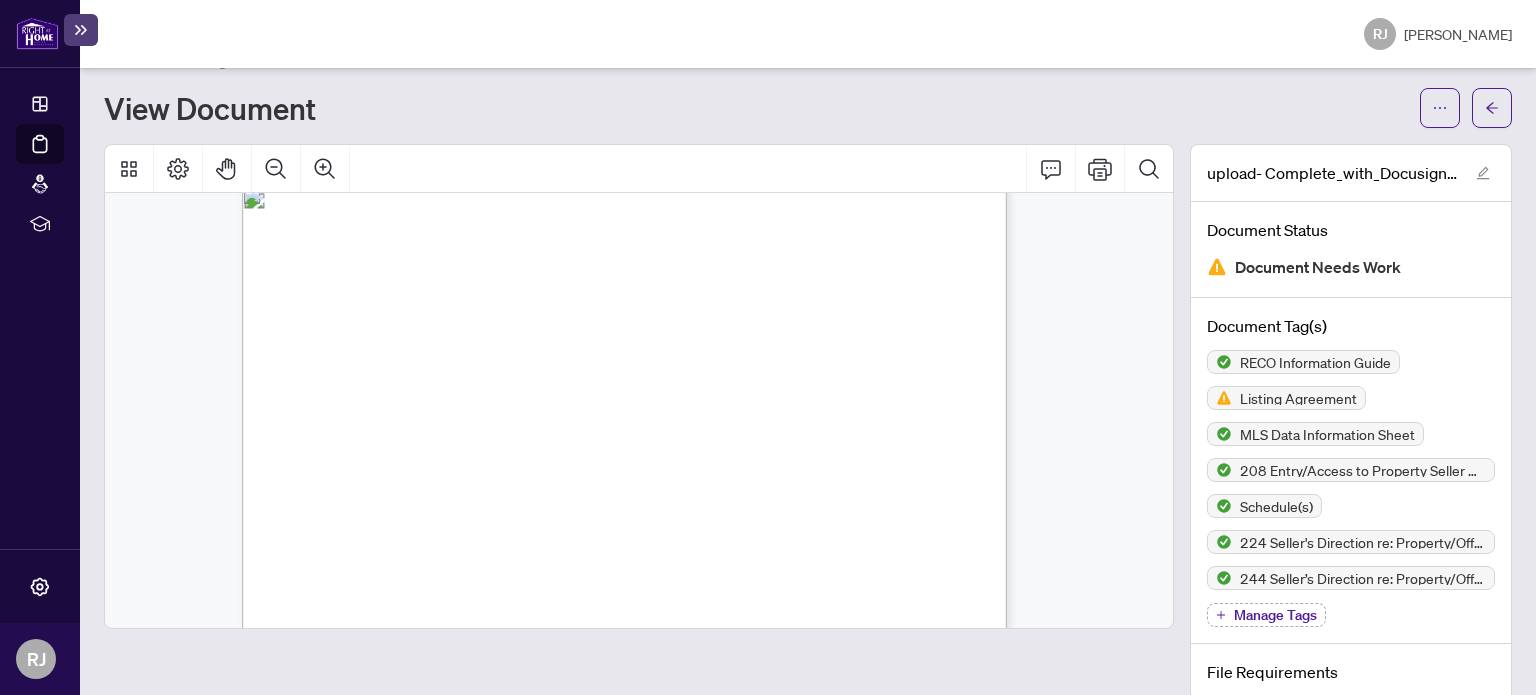 scroll, scrollTop: 13238, scrollLeft: 0, axis: vertical 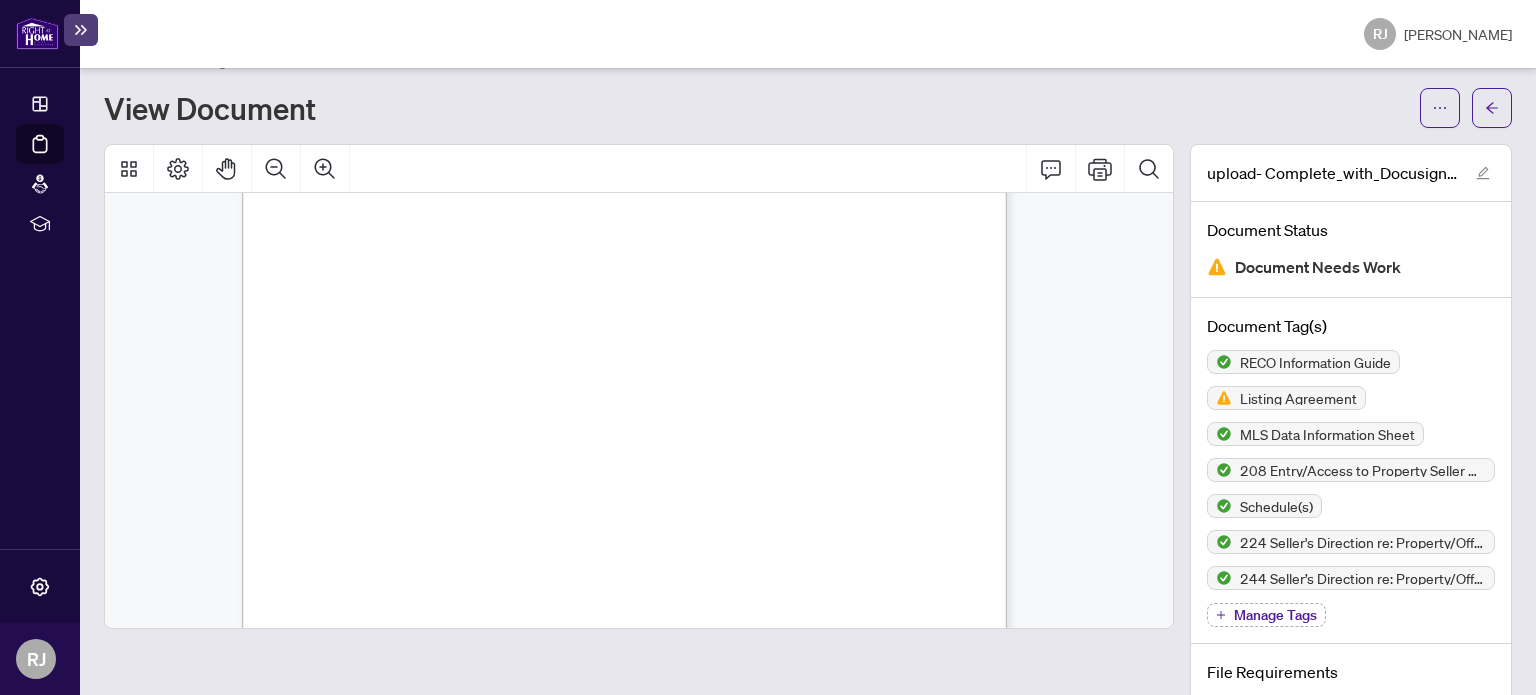 click on "Signing a contract with a real estate brokerage | RECO INFORMATION GUIDE  8
Termination provisions
The agreement should list all circumstances when the agreement can be terminated. Review when
the brokerage can terminate the agreement, and make sure you are aware of any penalties or costs
that might apply in each case.
Two important circumstances to be aware of:
•  Multiple representation:  You do not have to agree to multiple representation, and your
agreement should be clear about what happens in that situation. For example, the agreement
could terminate completely, or you might be referred to another brokerage or designated
representative for the specific transaction but otherwise remain under the agreement with
the brokerage.
•  Changing your designated representative:  If you have entered a designated representation
agreement, the brokerage cannot appoint a different designated representative unless you
the services and representation outlined in the agreement.
Expiry date
after 9" at bounding box center (632, 5222) 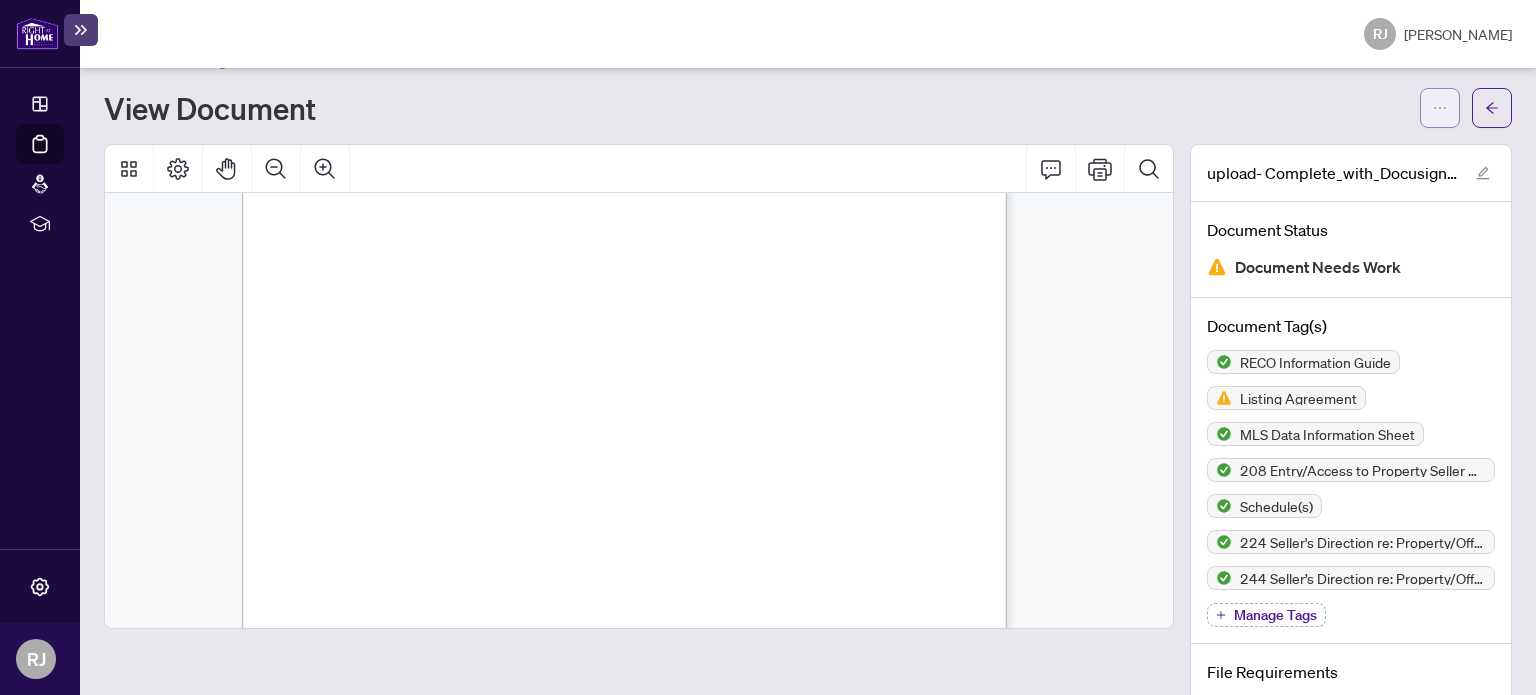 click at bounding box center (1440, 108) 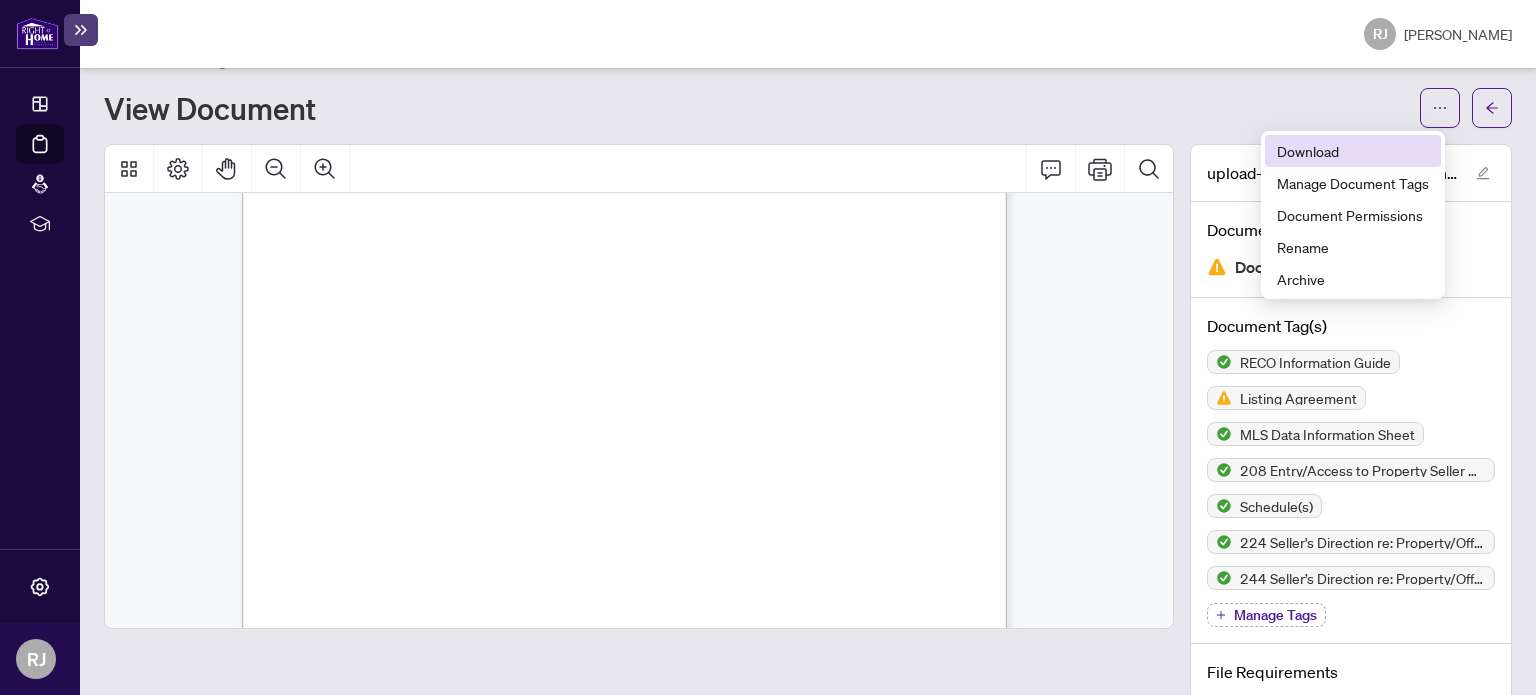click on "Download" at bounding box center [1353, 151] 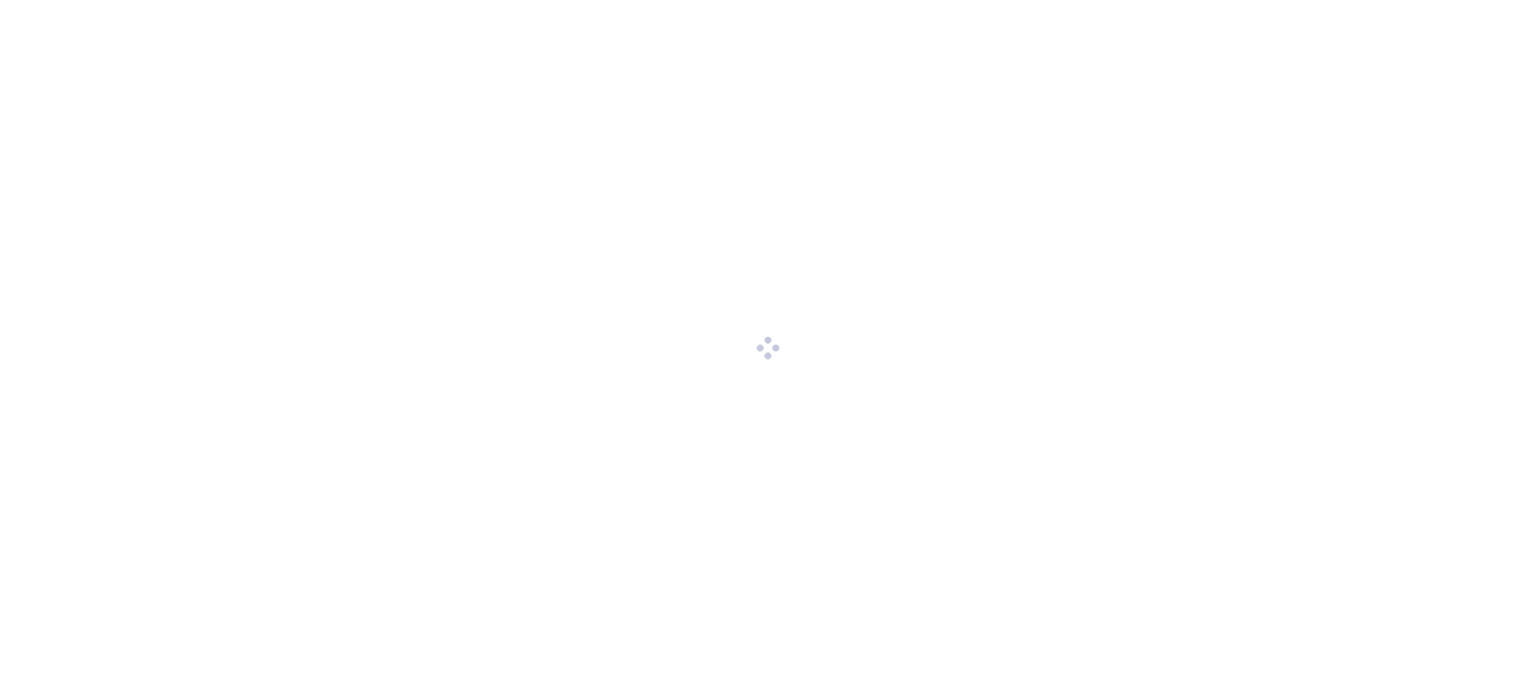 scroll, scrollTop: 0, scrollLeft: 0, axis: both 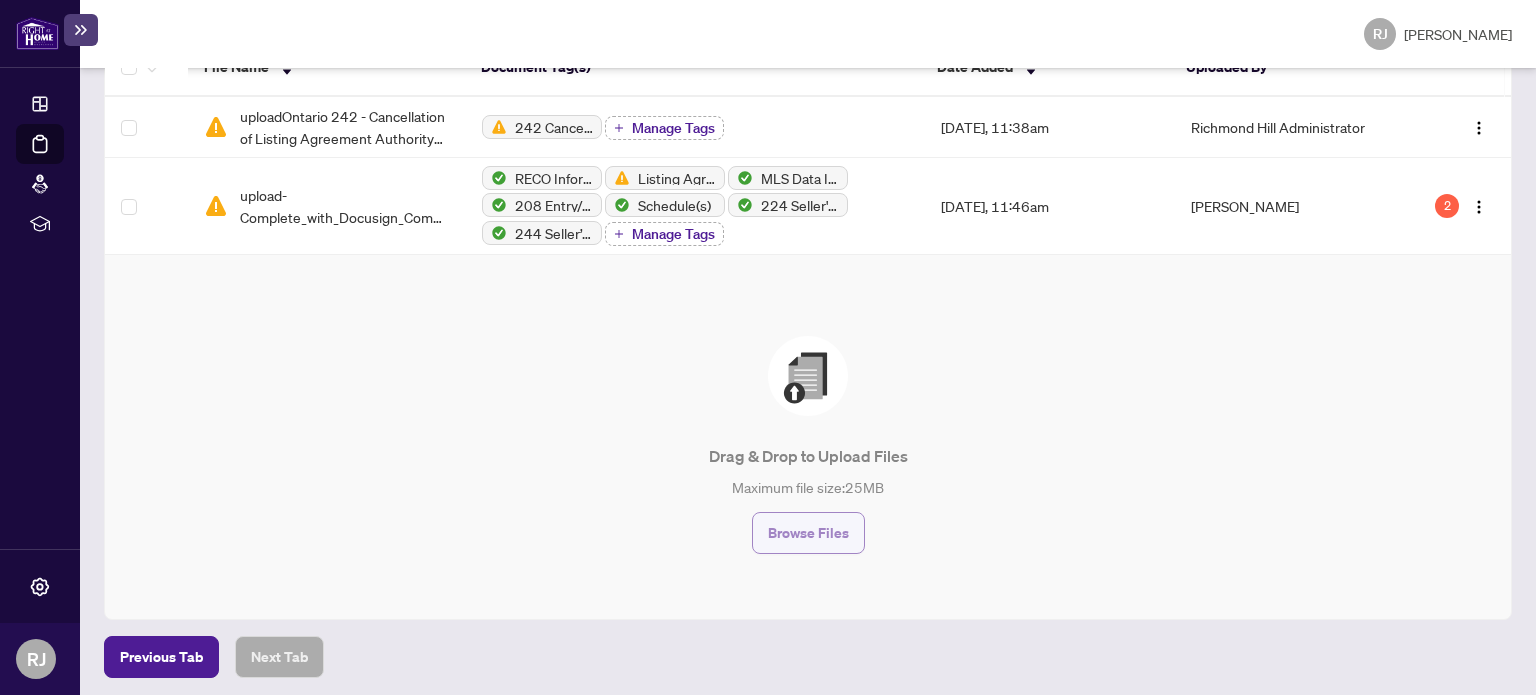 click on "Browse Files" at bounding box center (808, 533) 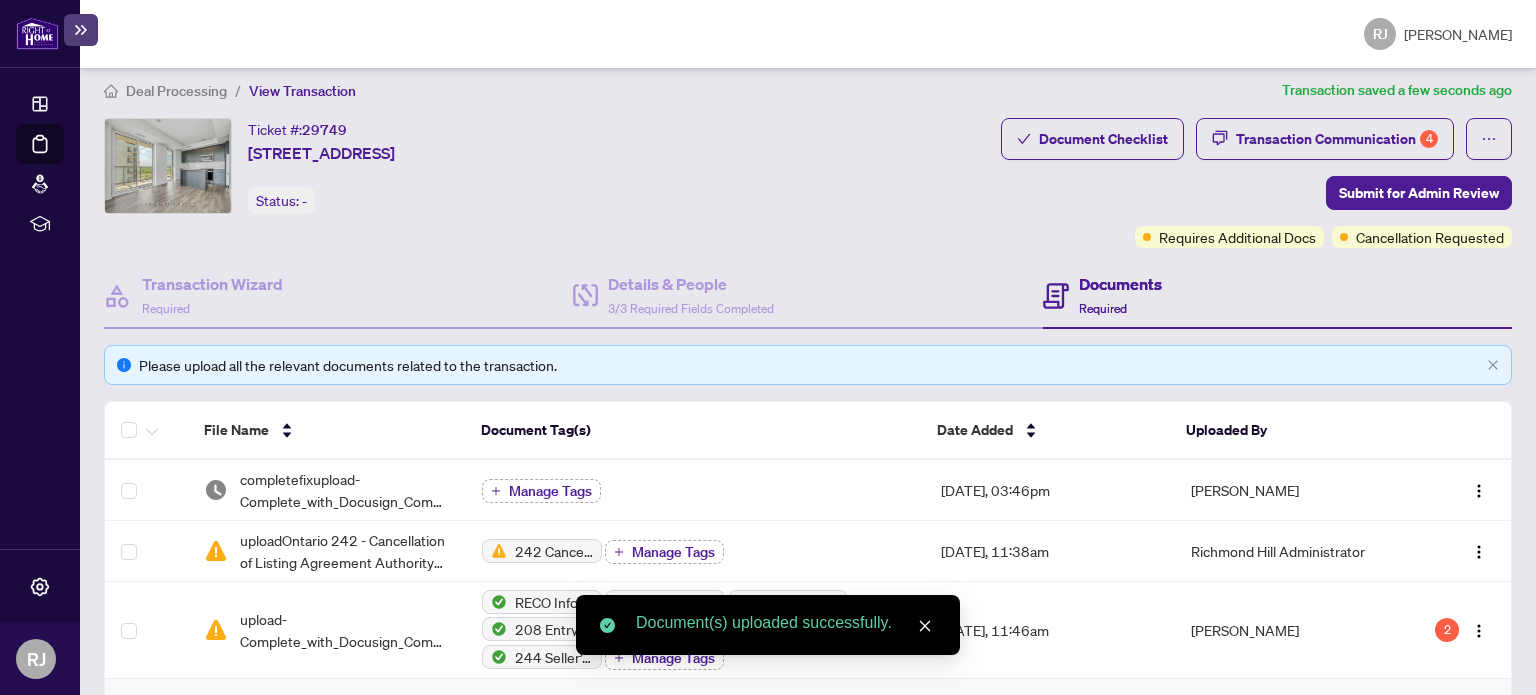 scroll, scrollTop: 0, scrollLeft: 0, axis: both 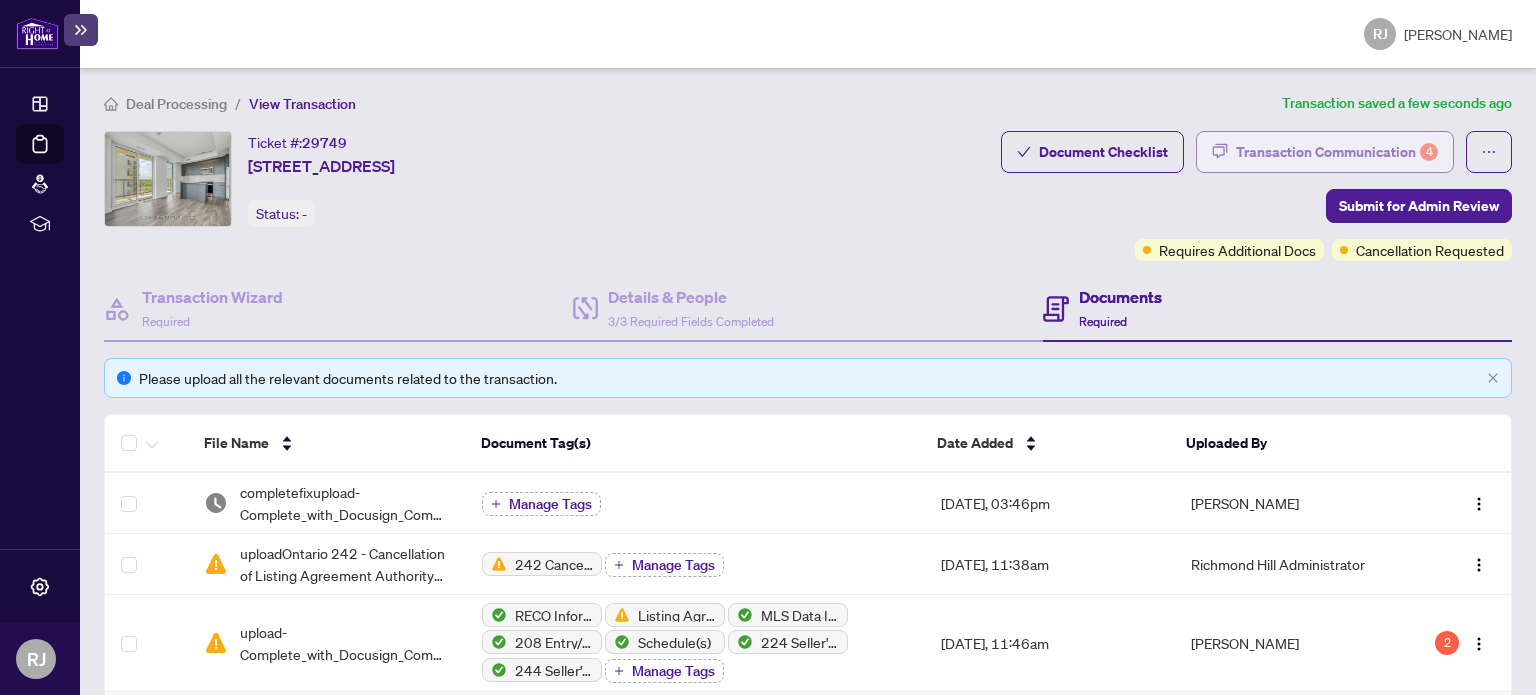 click on "Transaction Communication 4" at bounding box center [1337, 152] 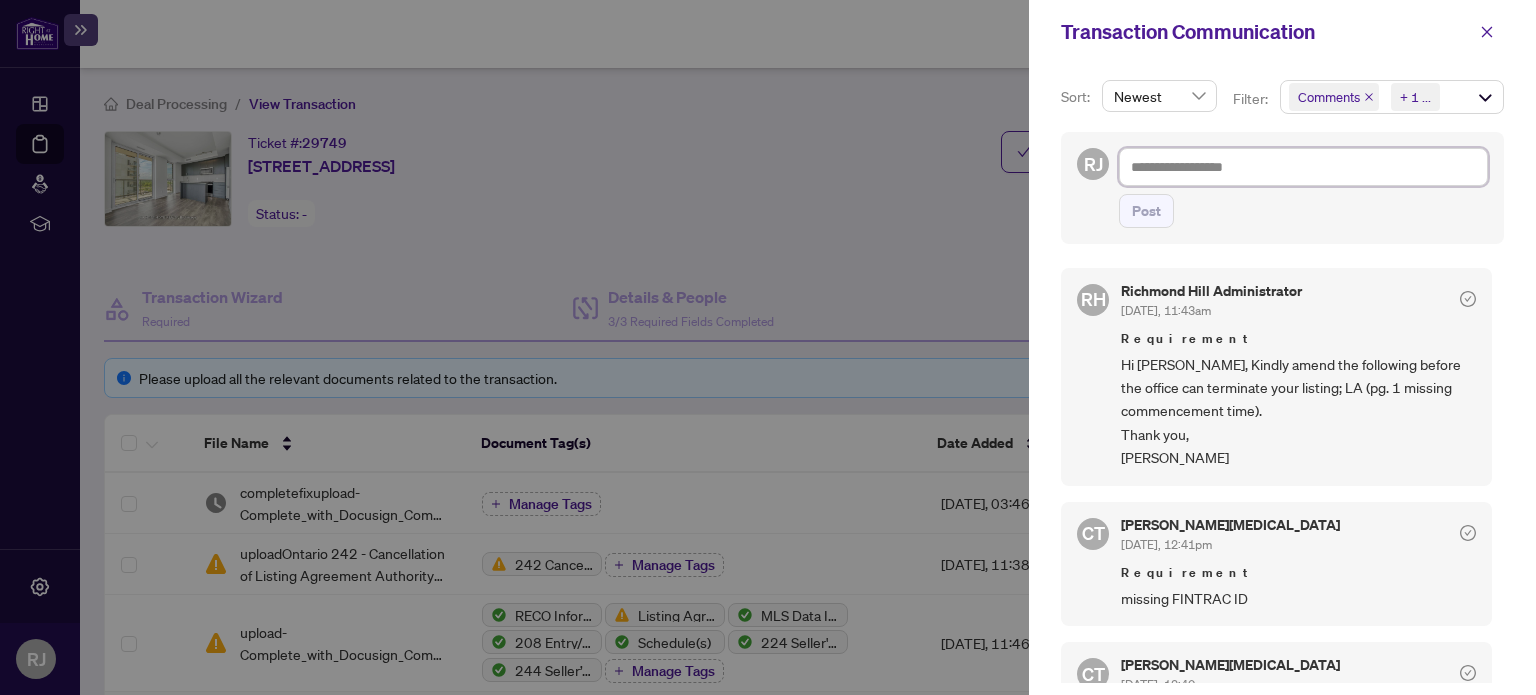 click at bounding box center [1303, 167] 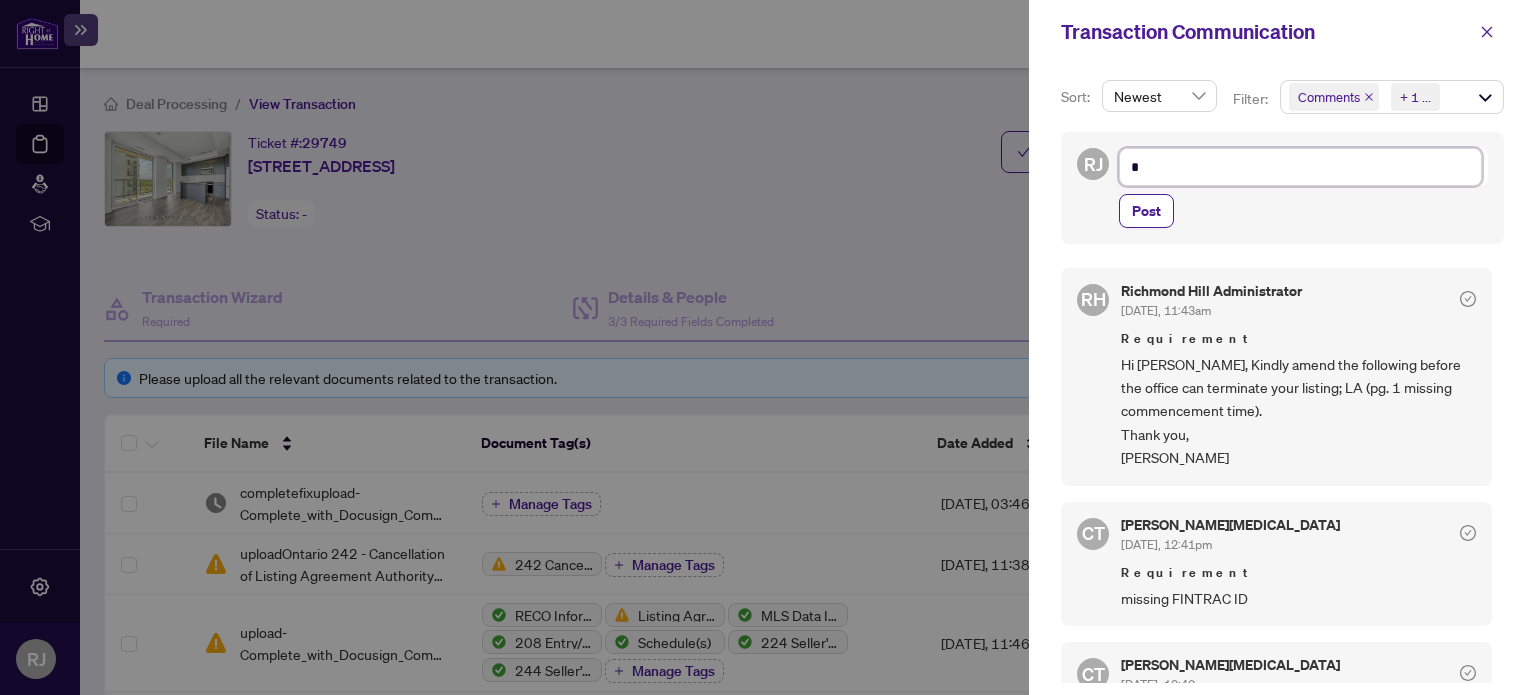 type on "**" 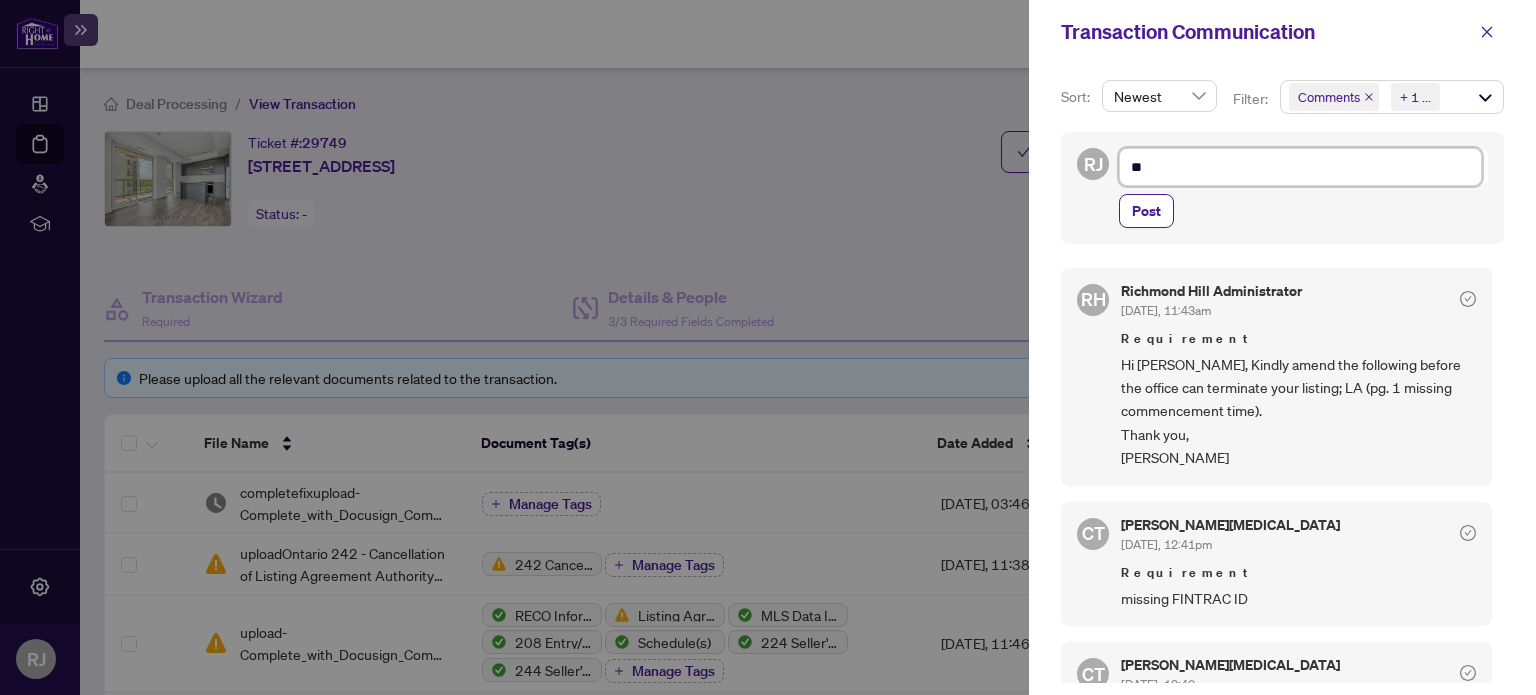 type on "***" 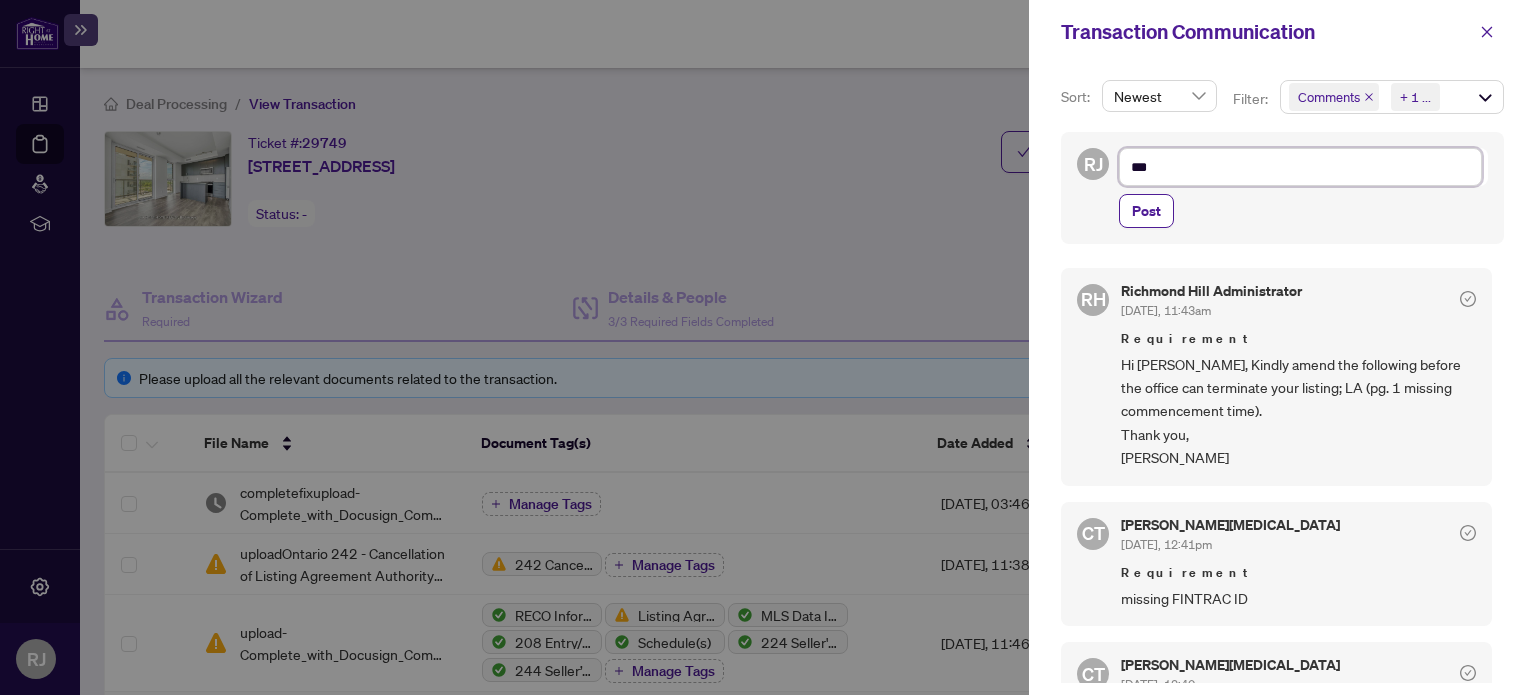 type on "****" 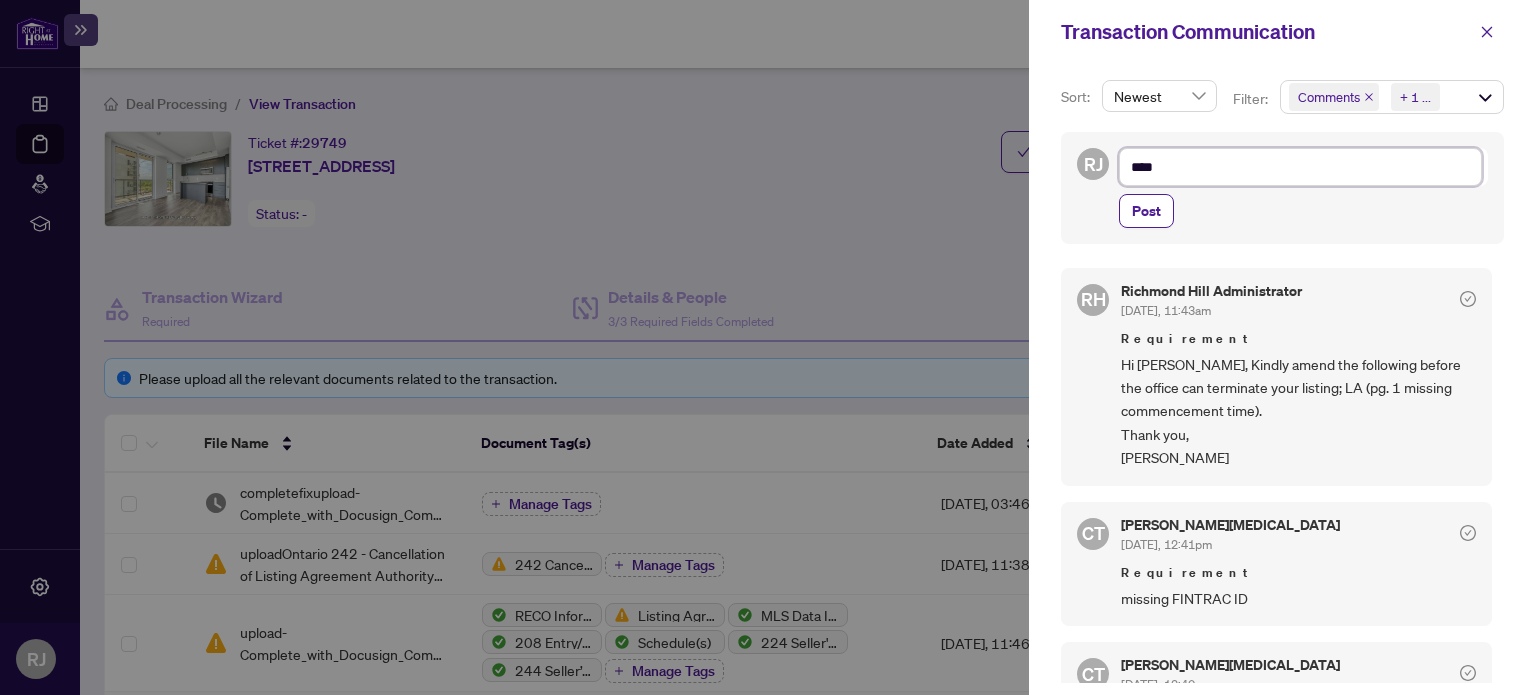 type on "****" 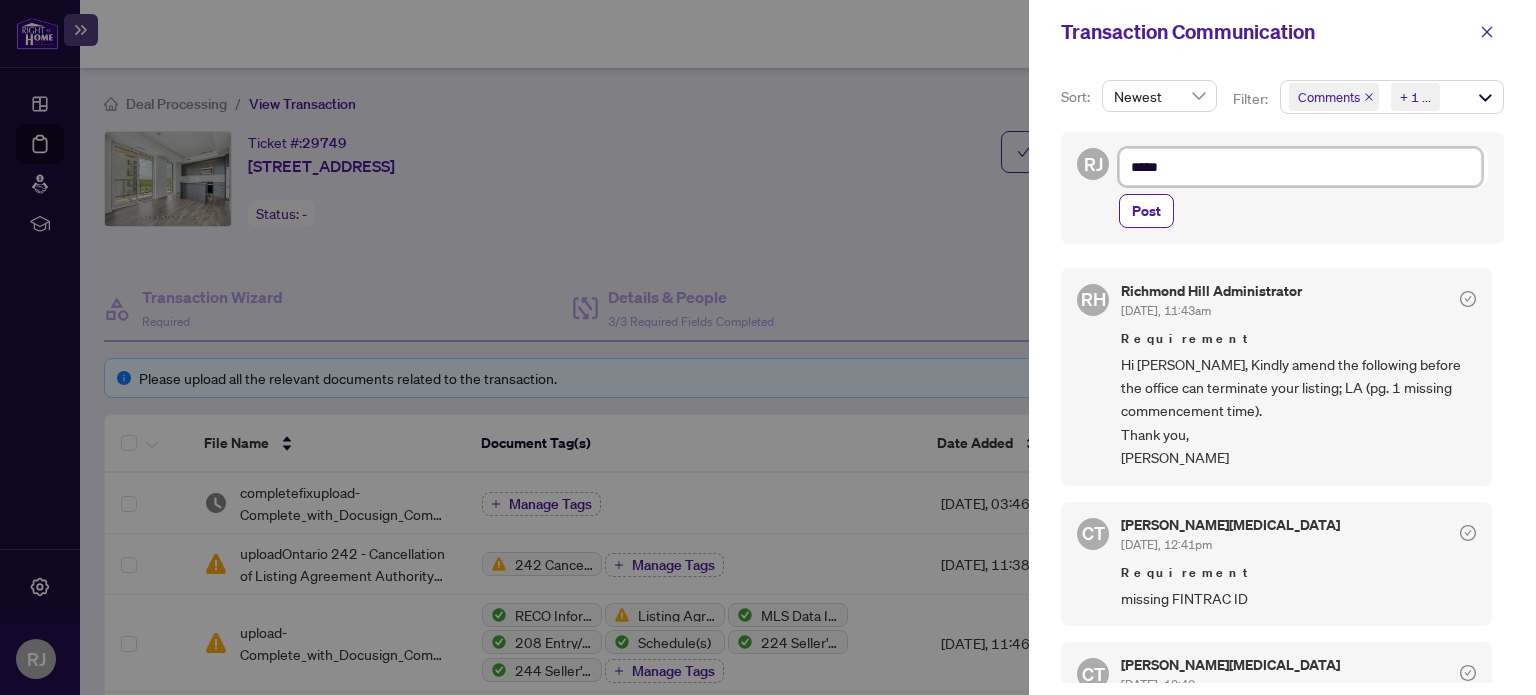 type on "******" 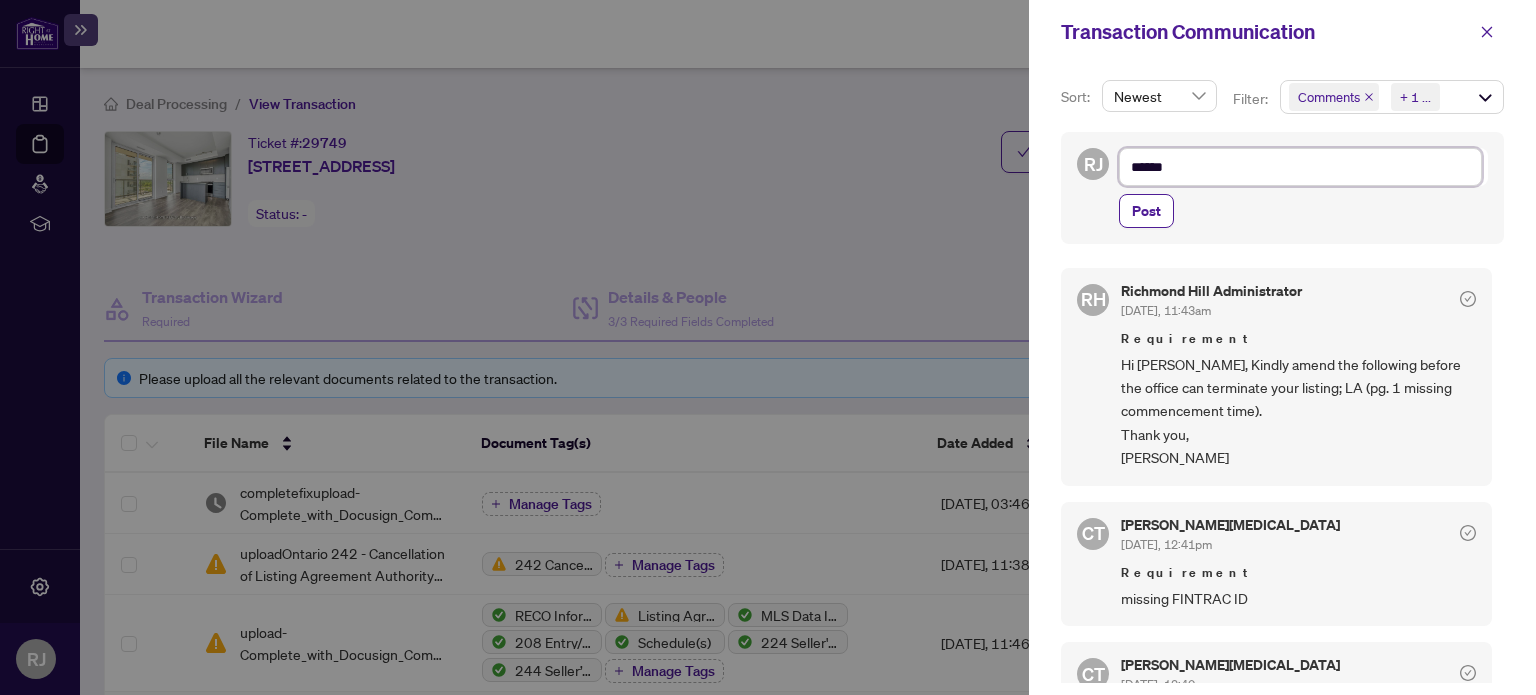 type on "*******" 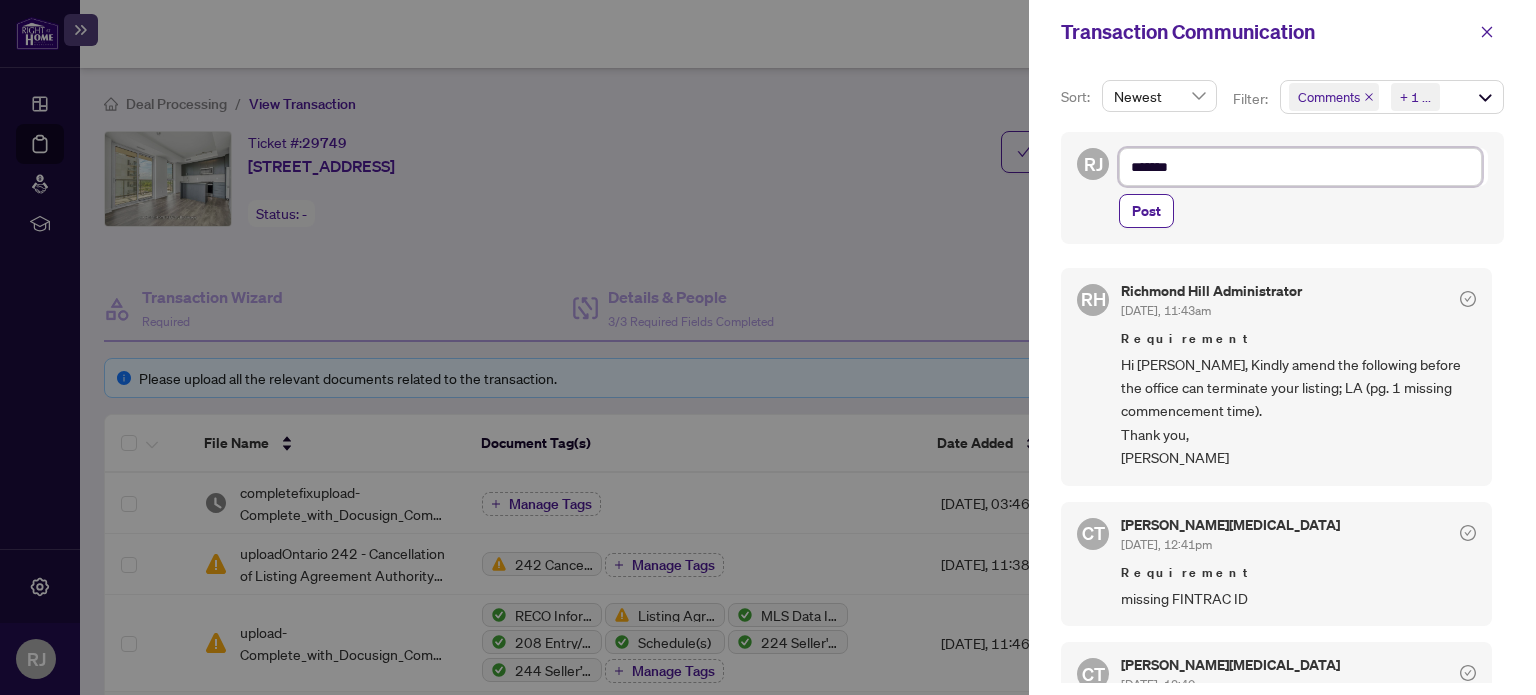 type on "********" 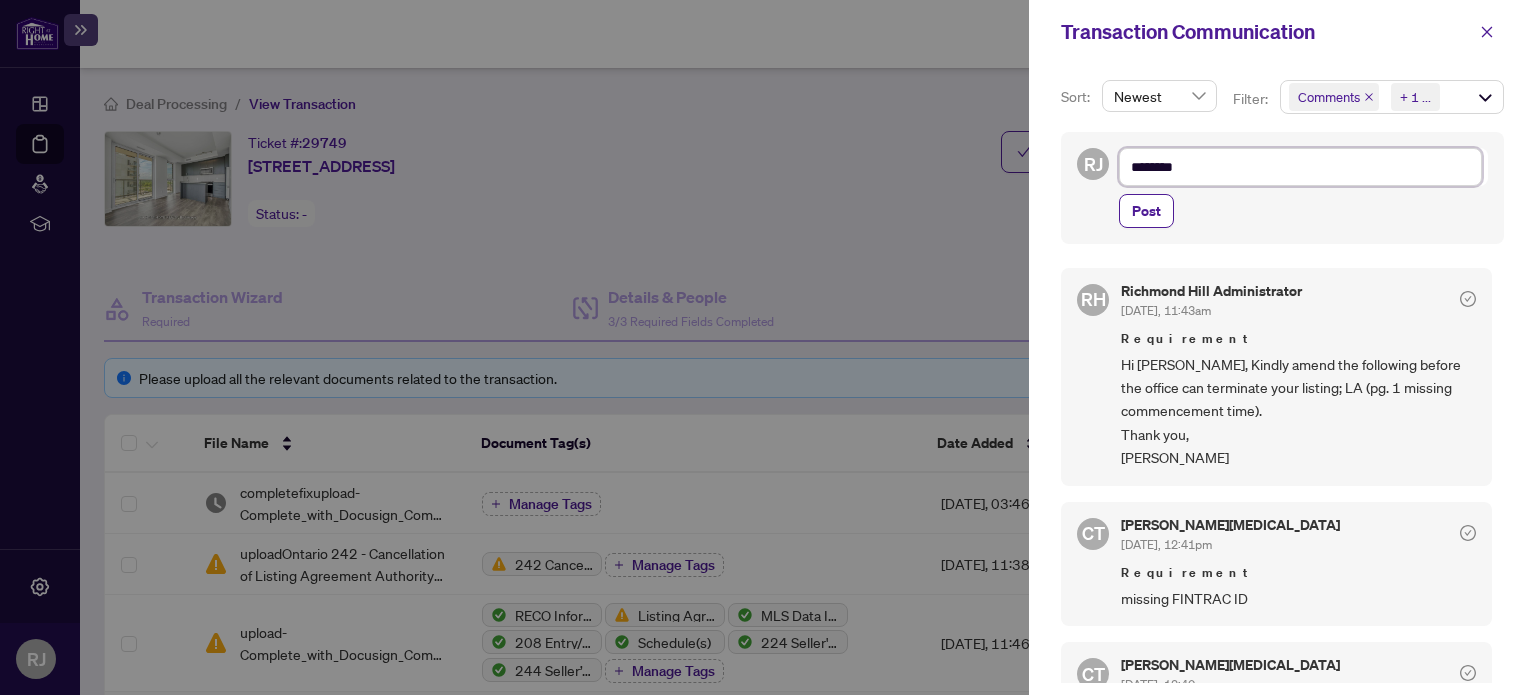 type on "*********" 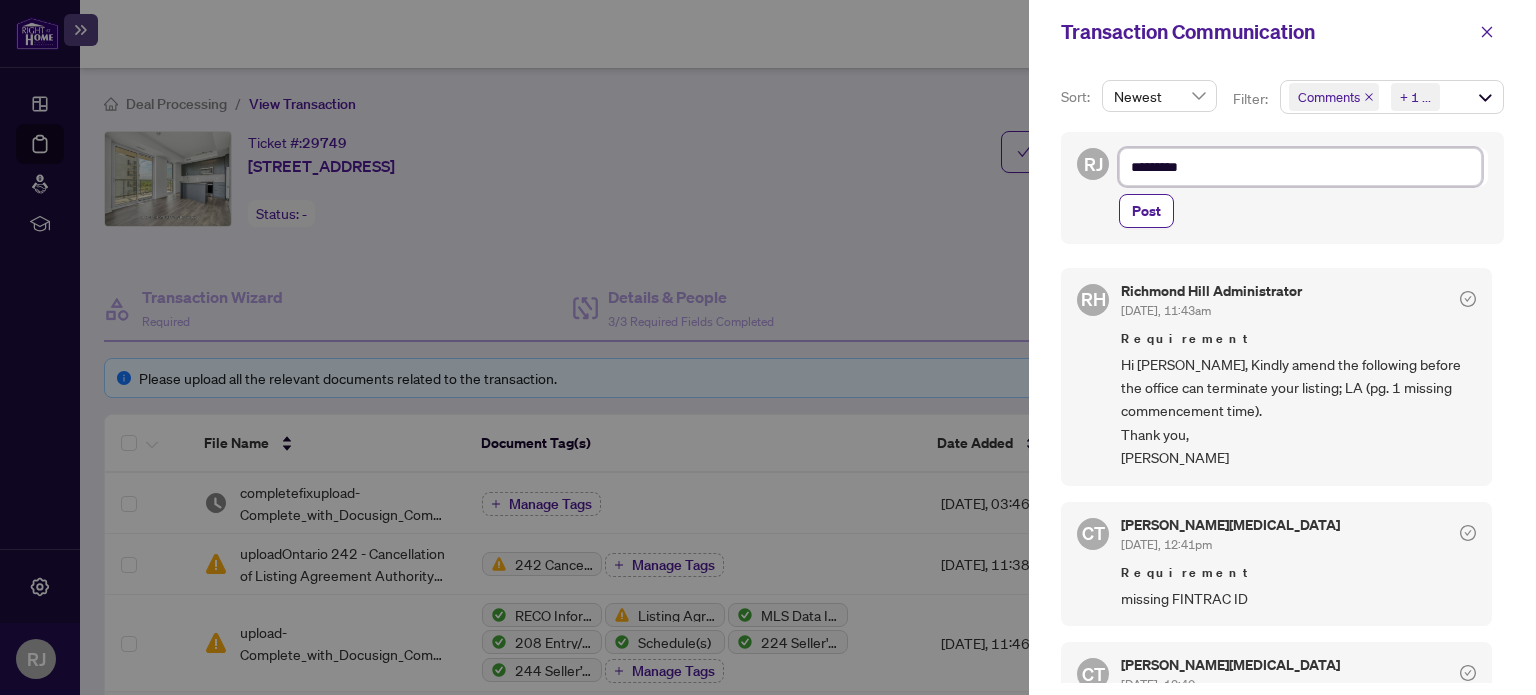 type on "**********" 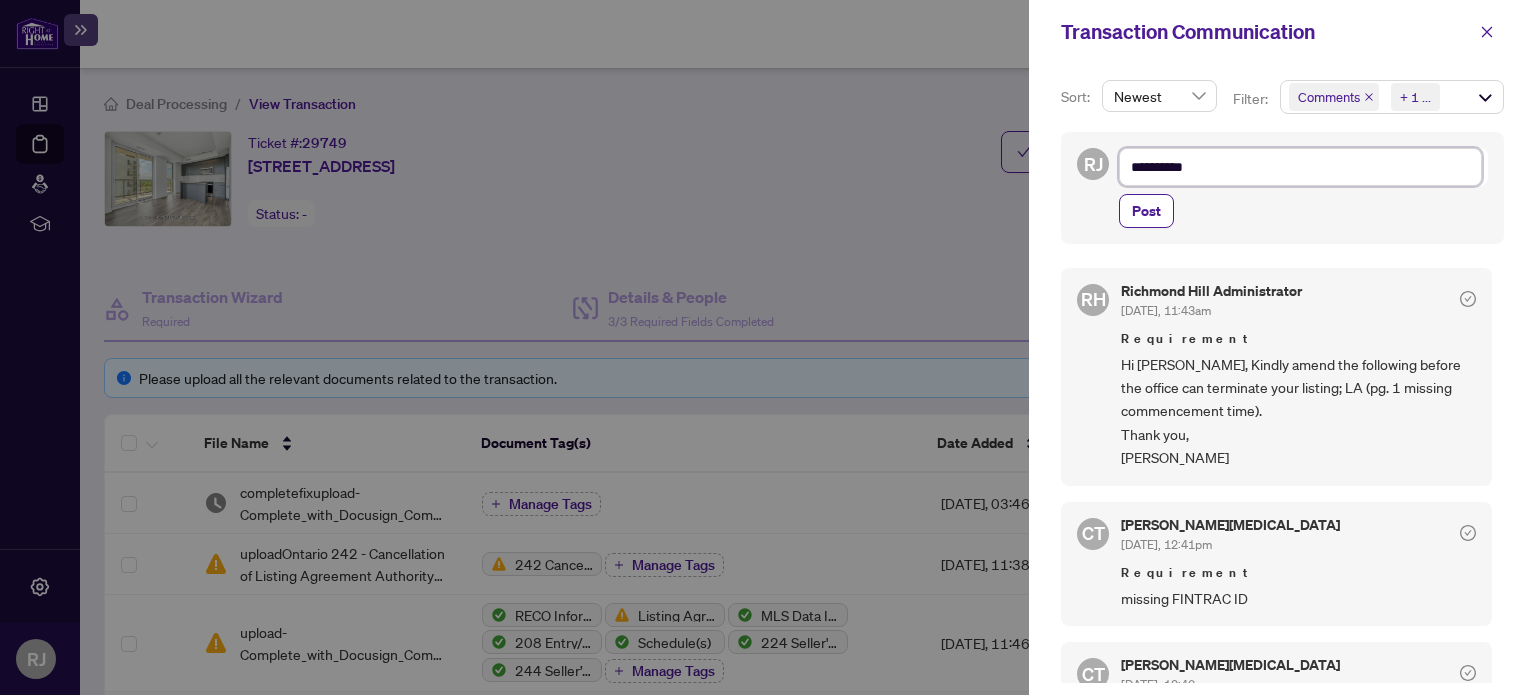 type on "**********" 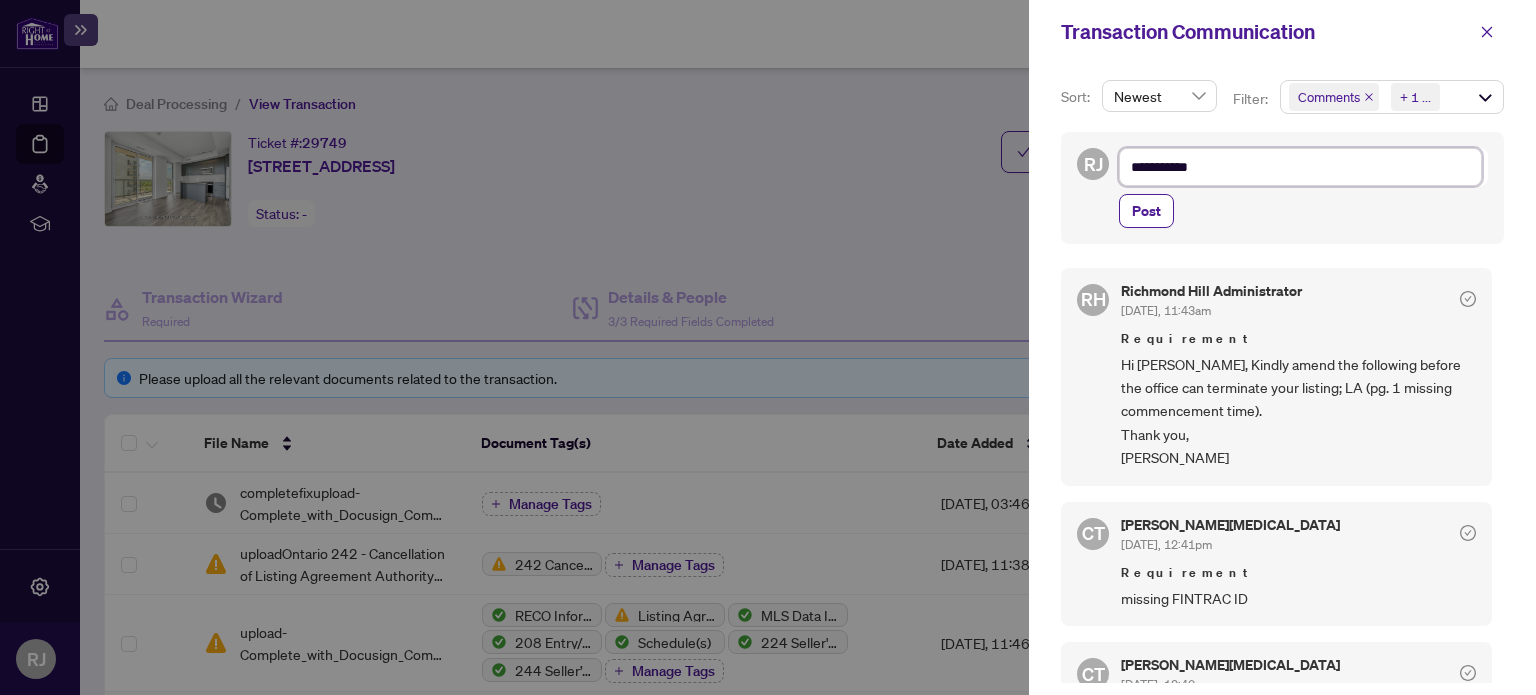 type on "**********" 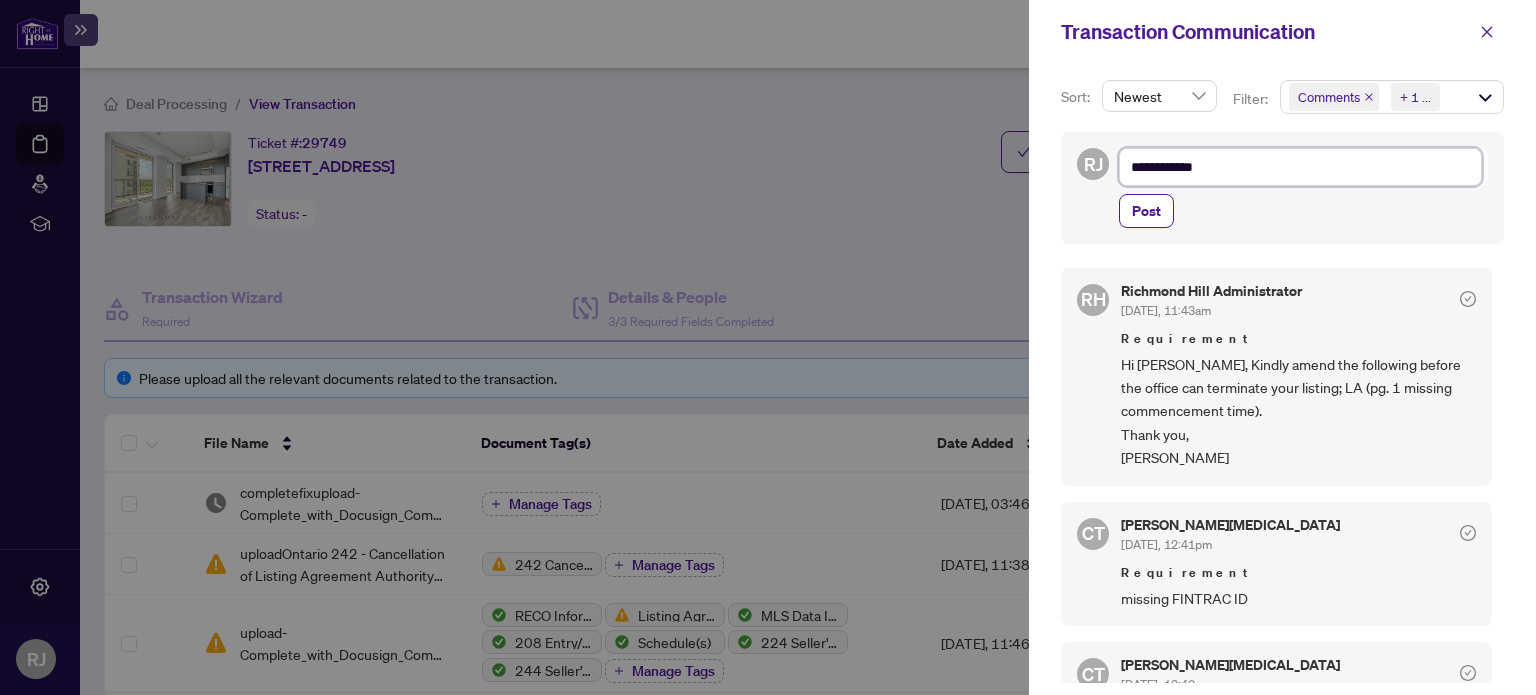 type on "**********" 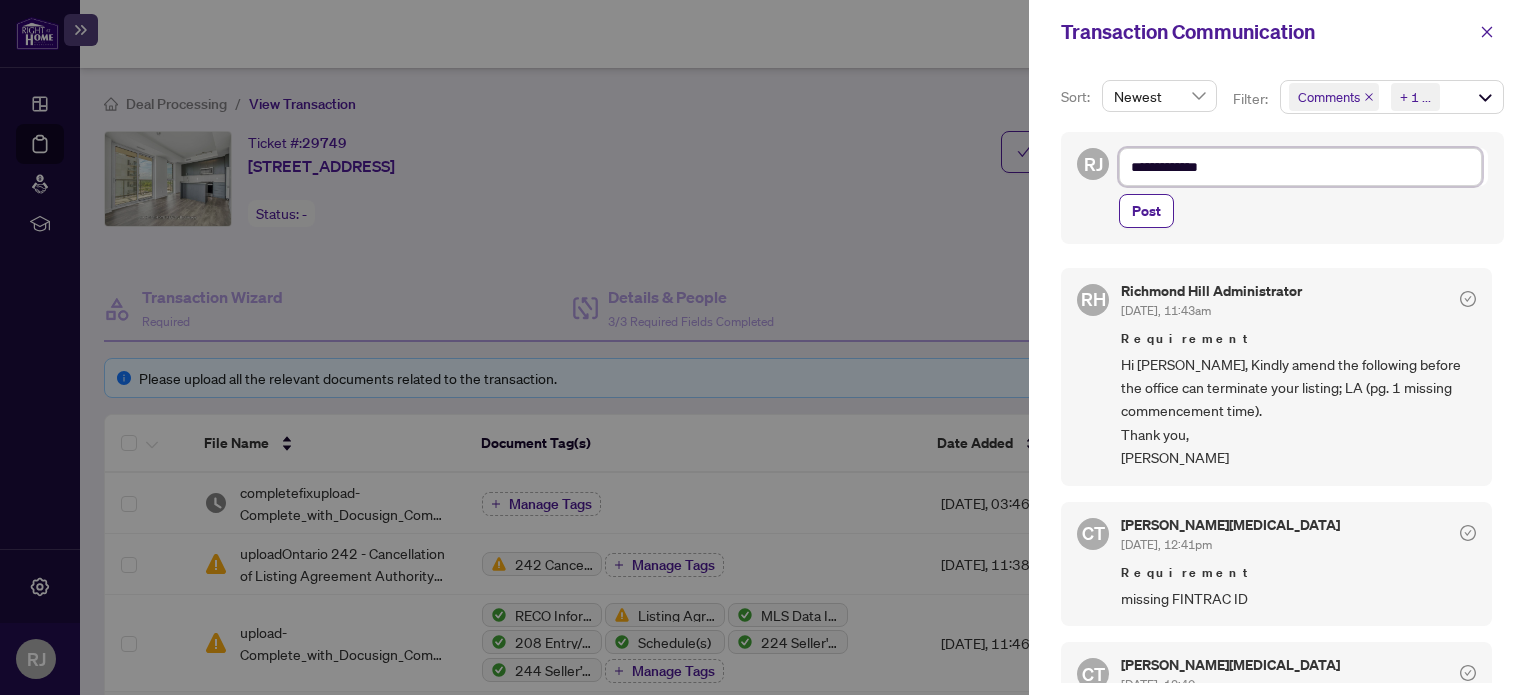 type on "**********" 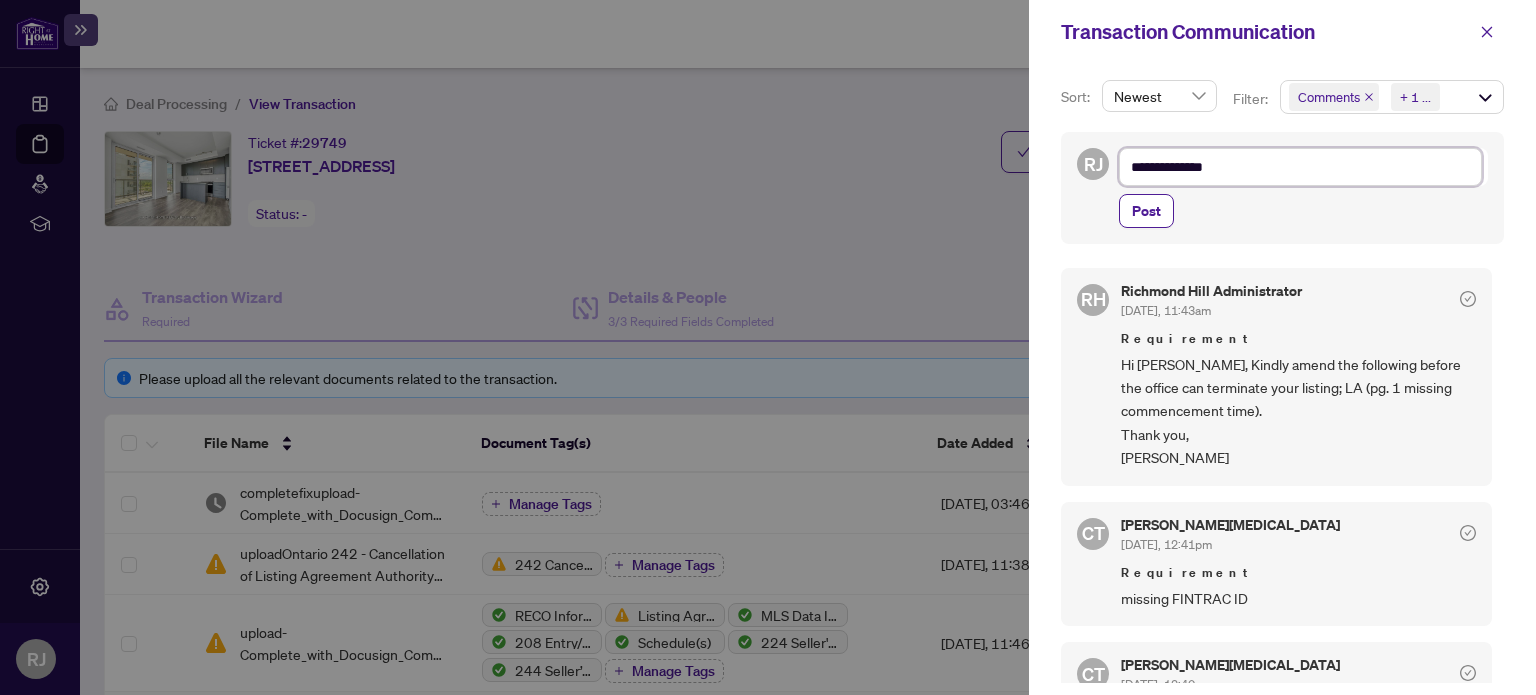 type on "**********" 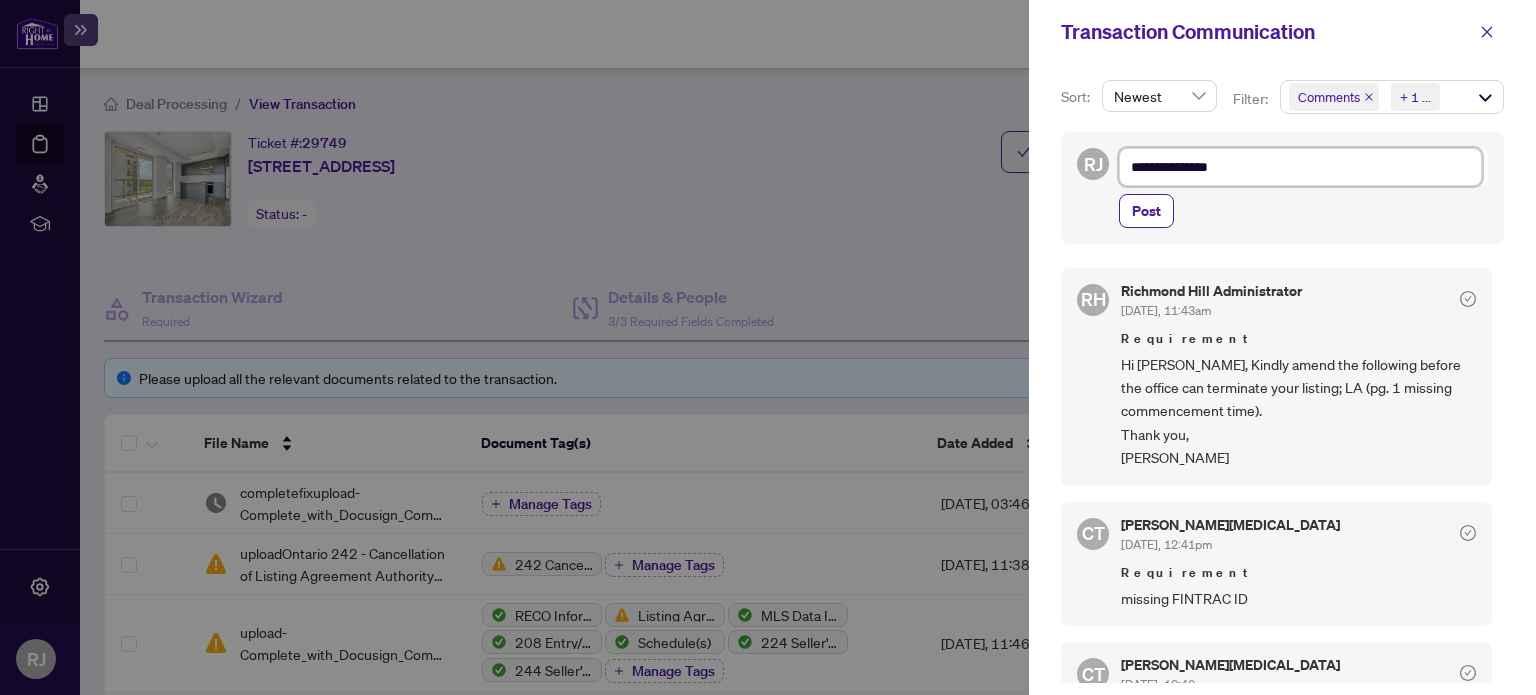 type on "**********" 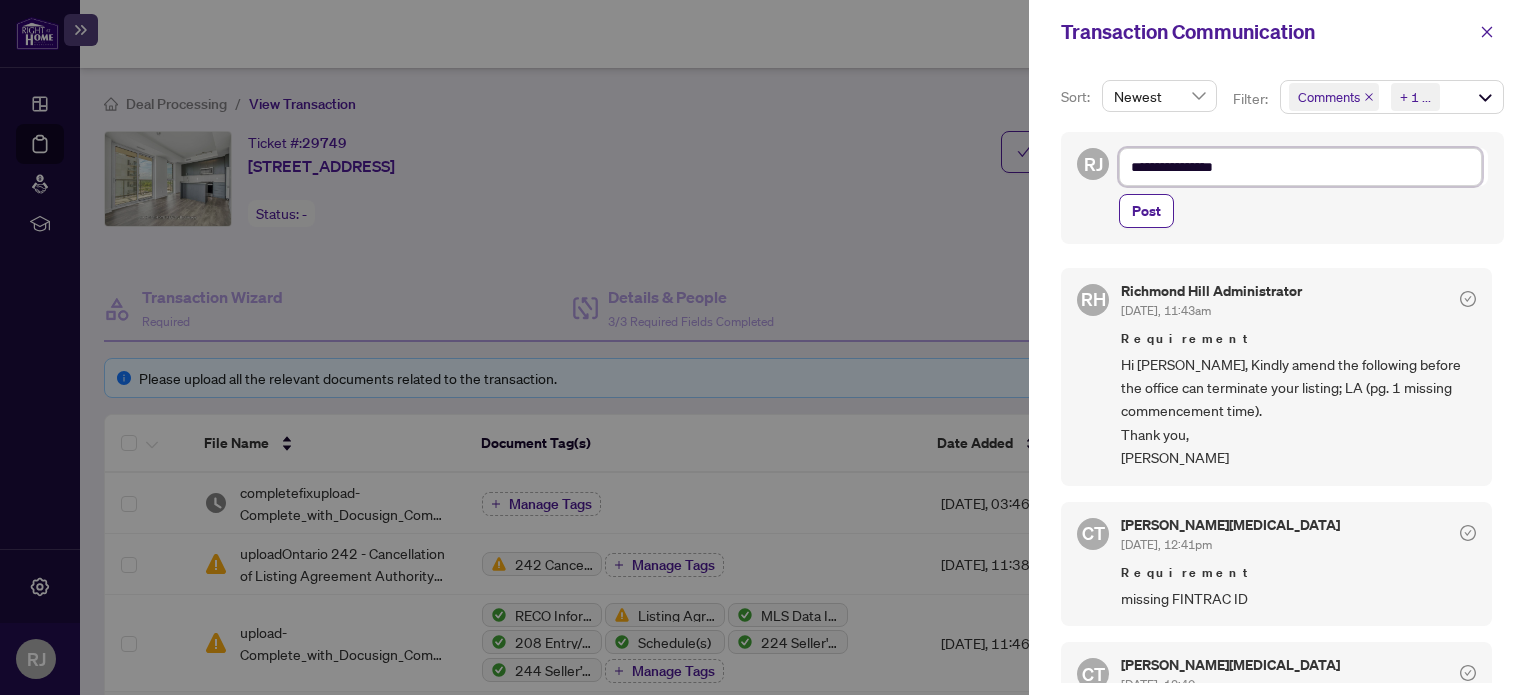 type on "**********" 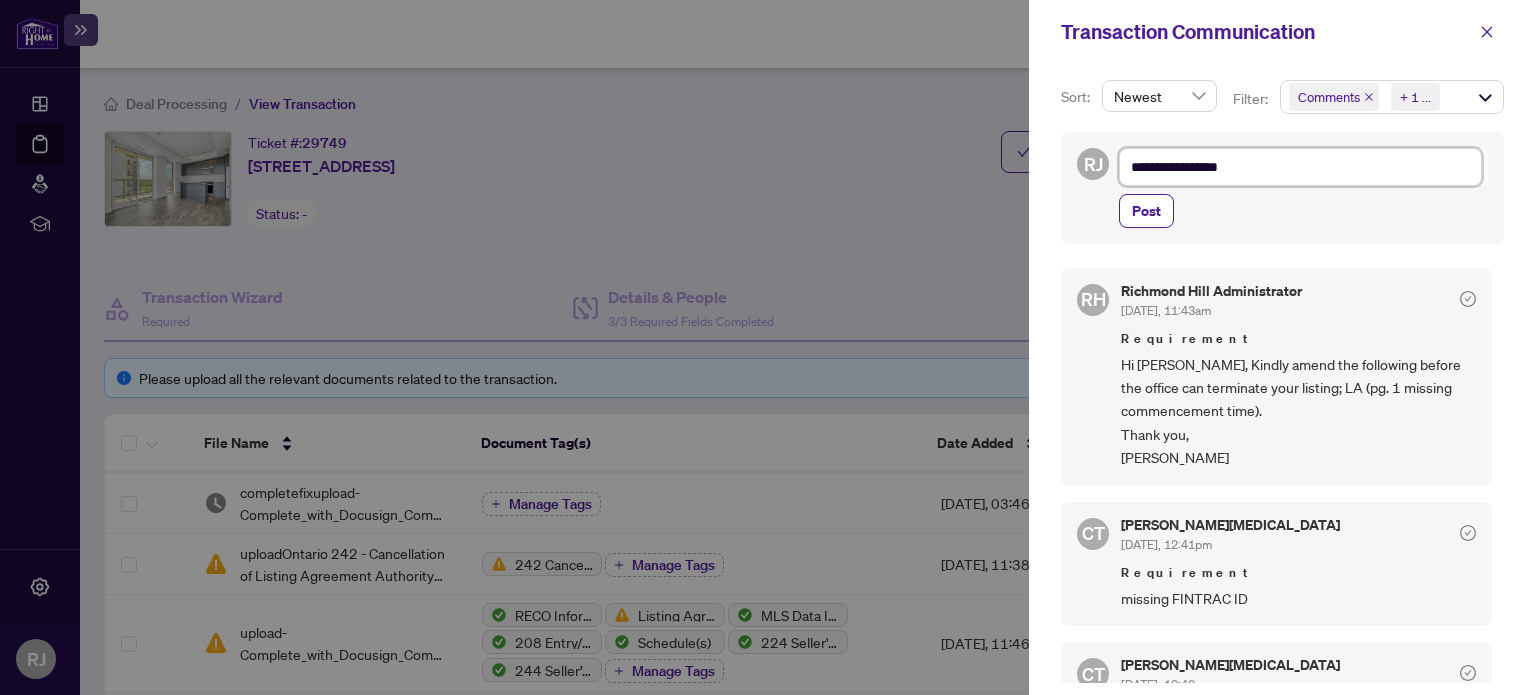 type on "**********" 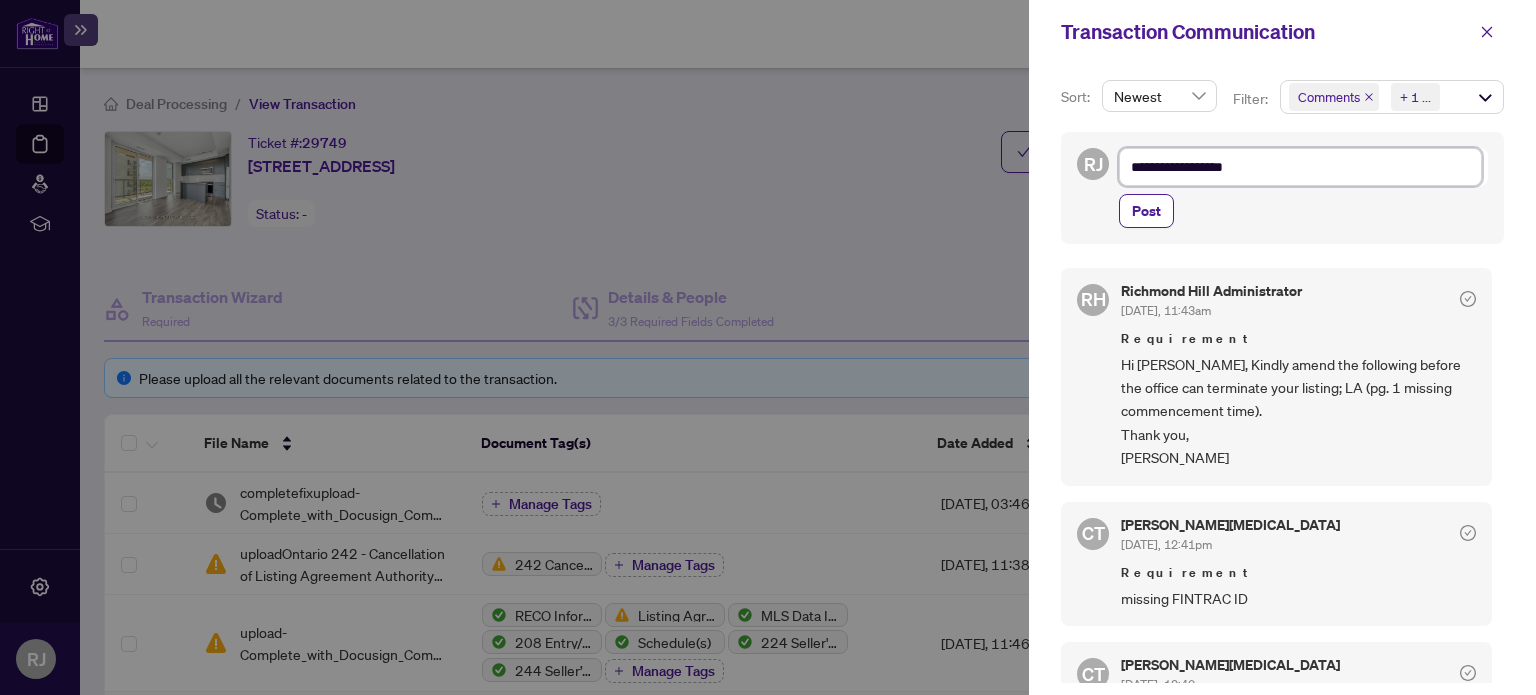 type on "**********" 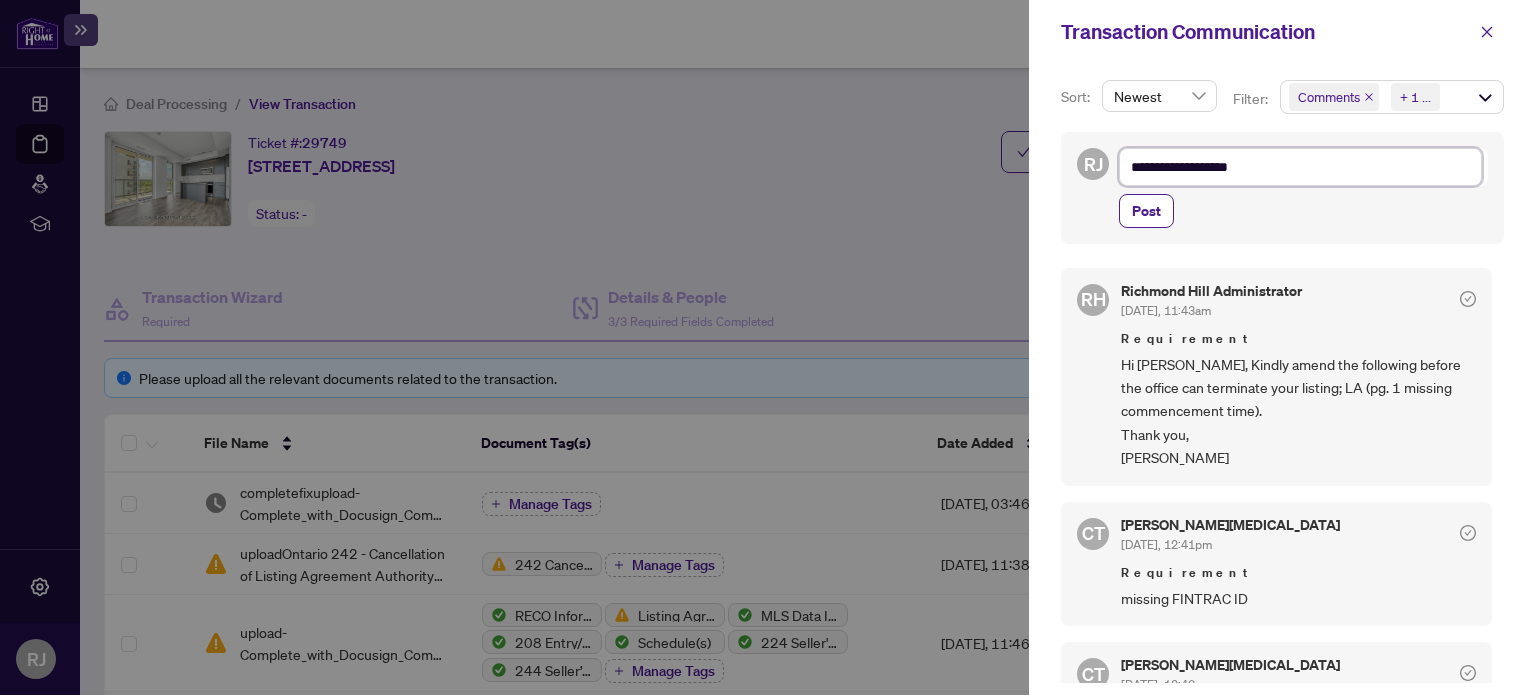 type on "**********" 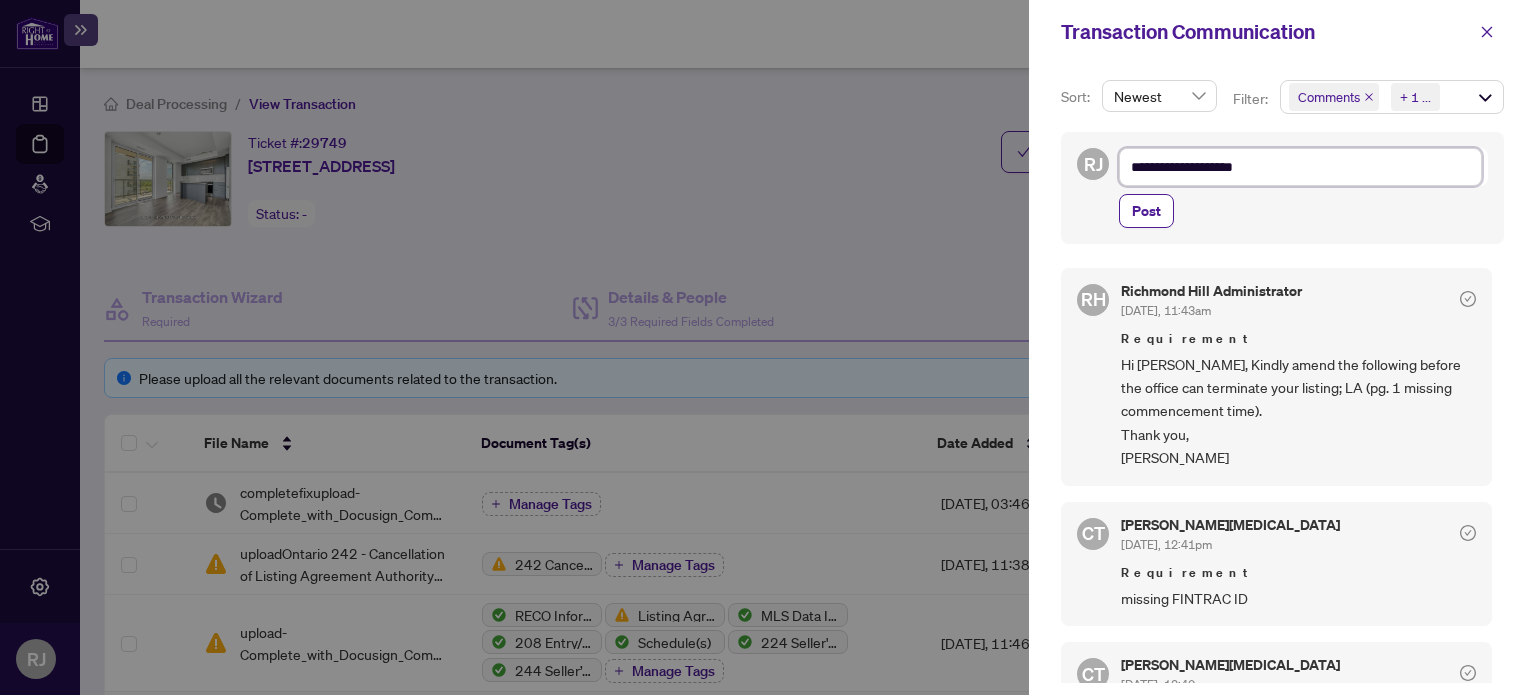 type on "**********" 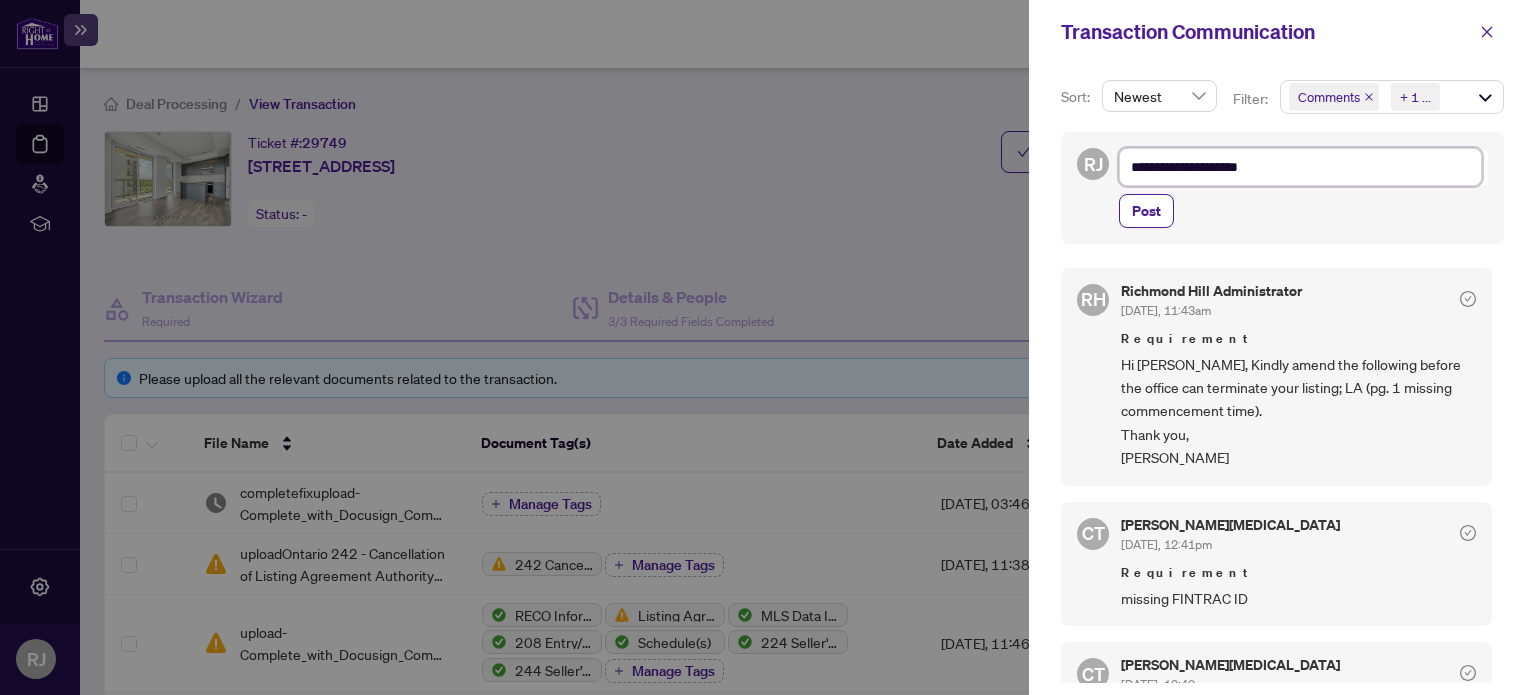 type on "**********" 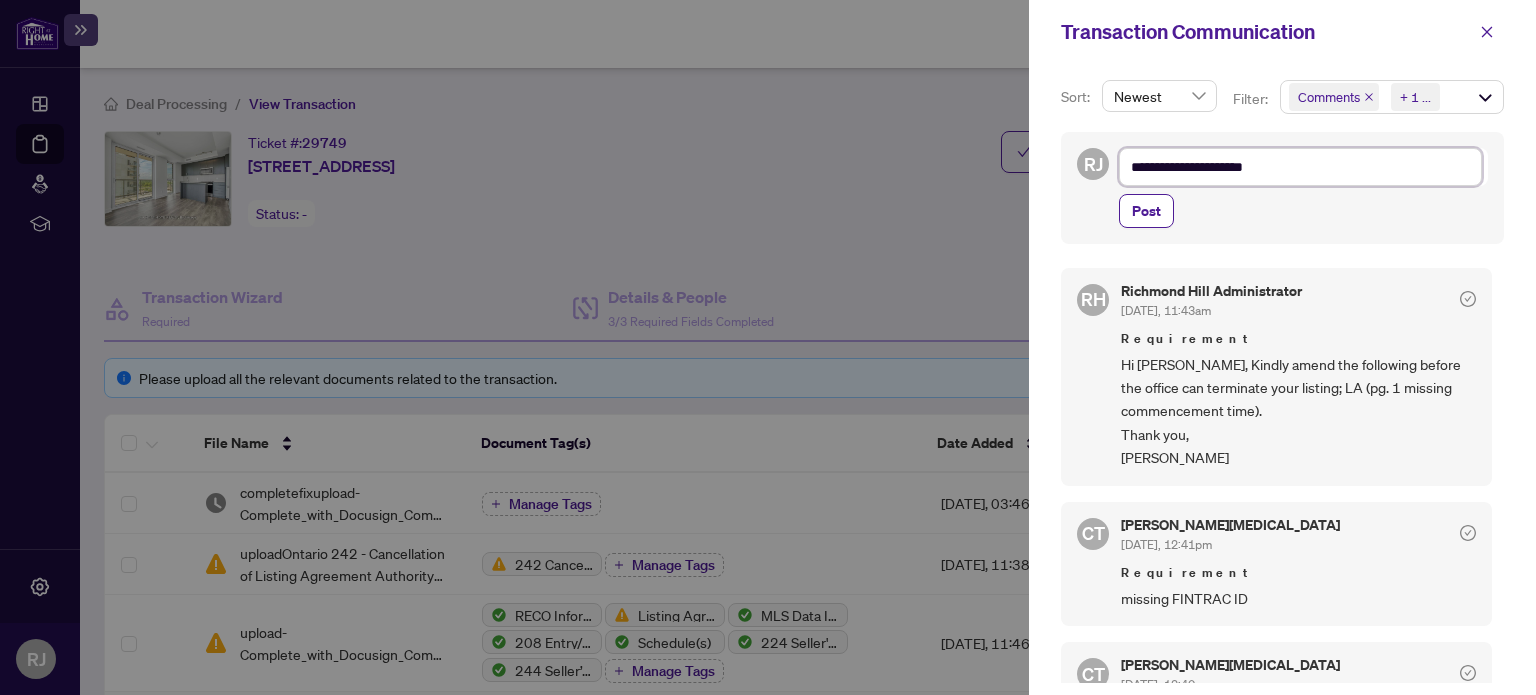 type on "**********" 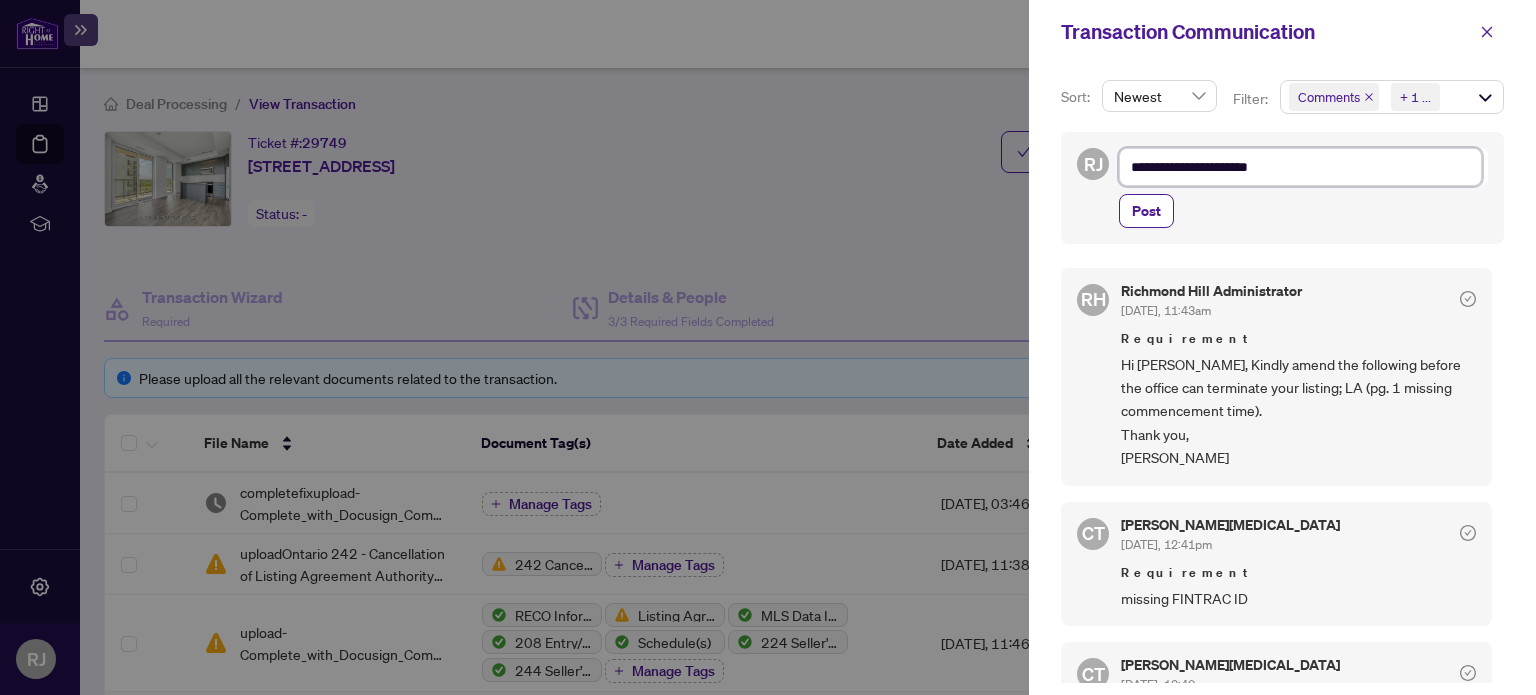 type on "**********" 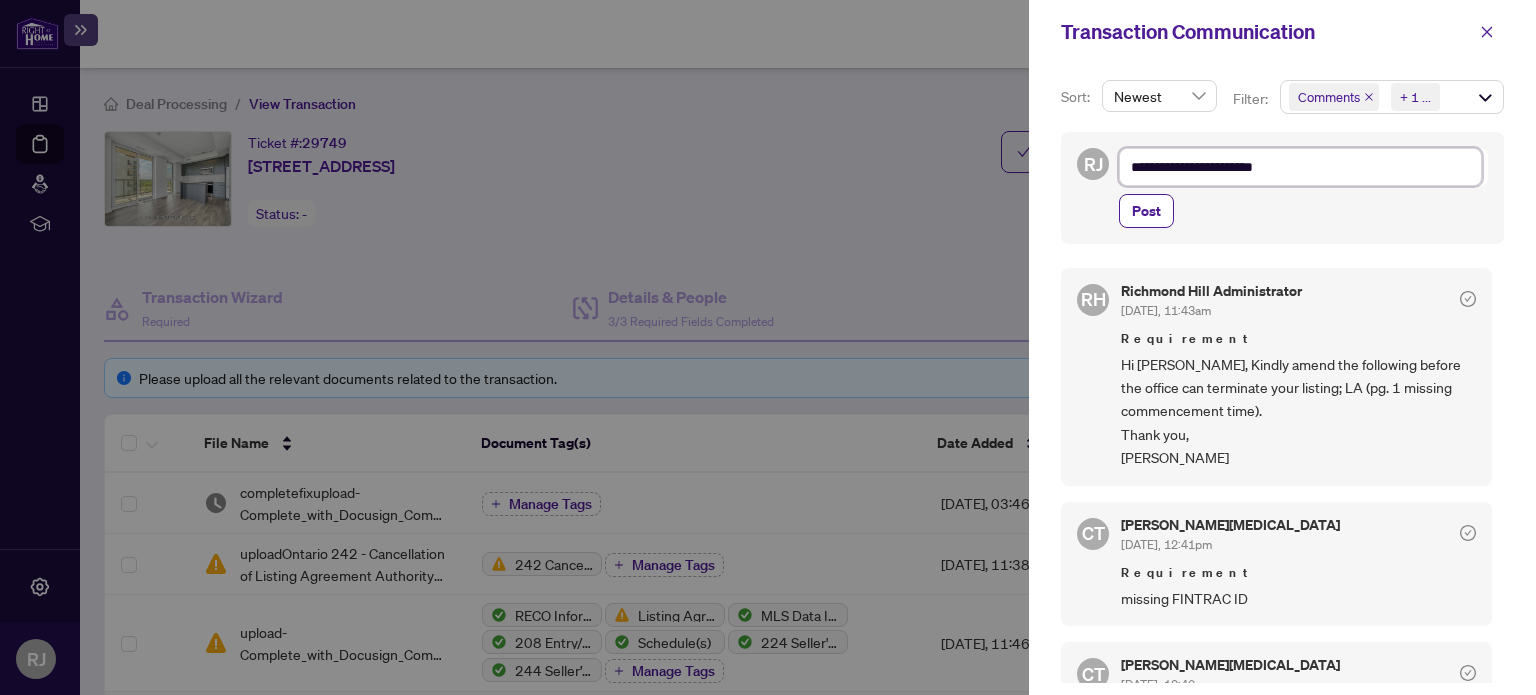 type on "**********" 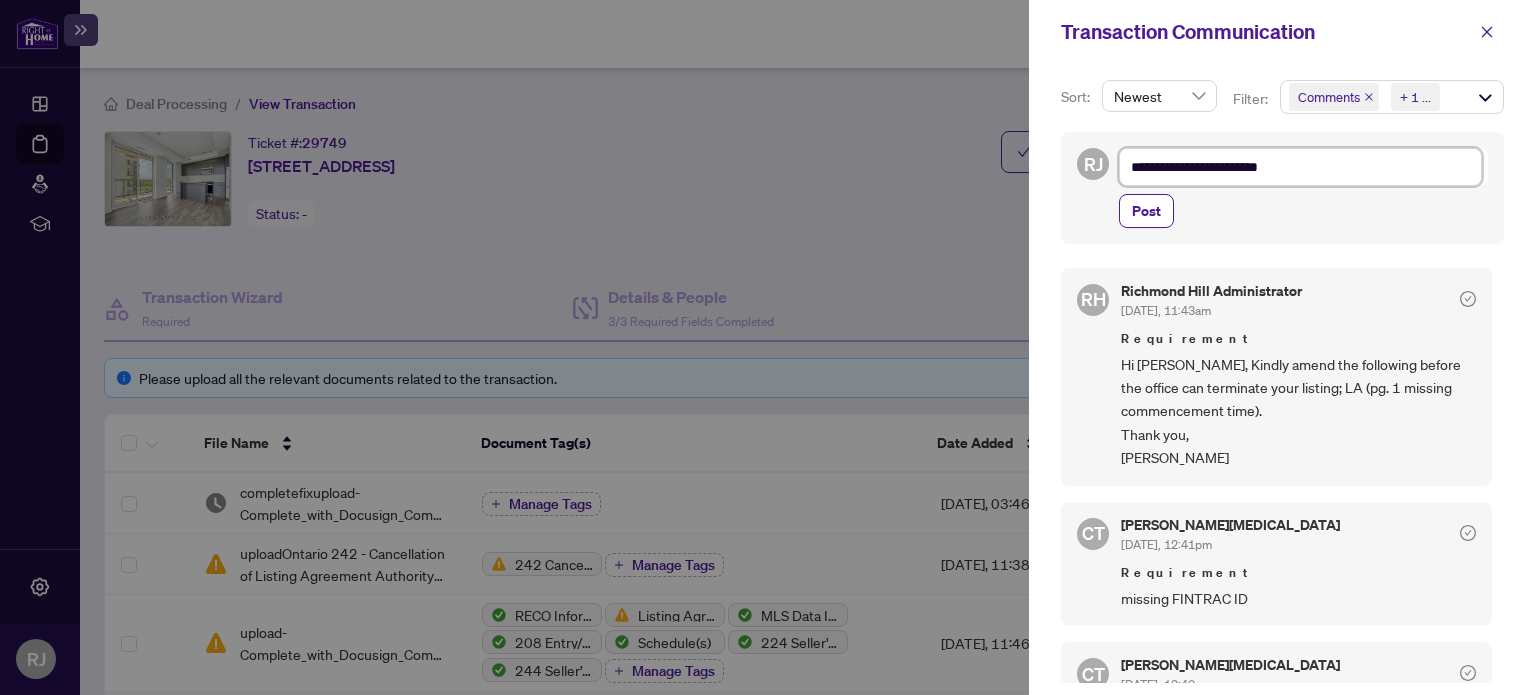 type on "**********" 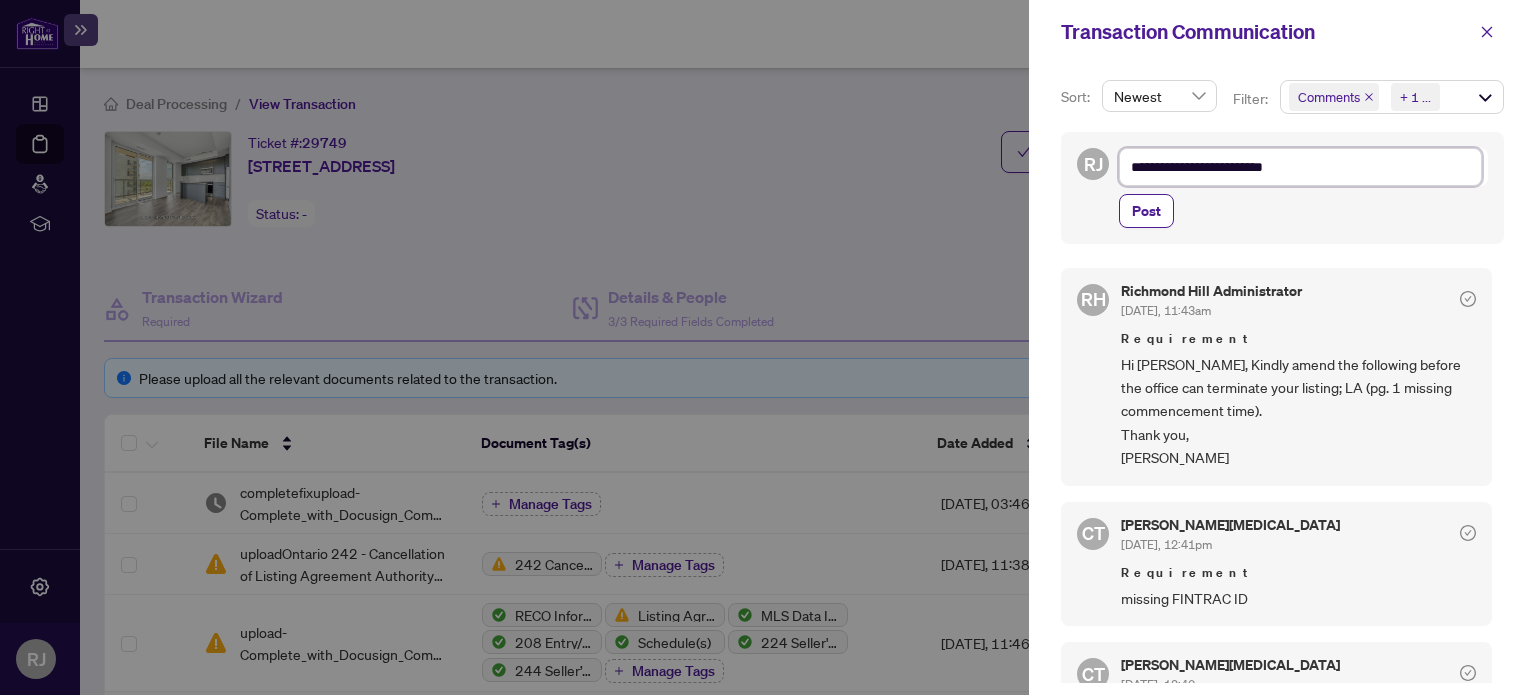 type on "**********" 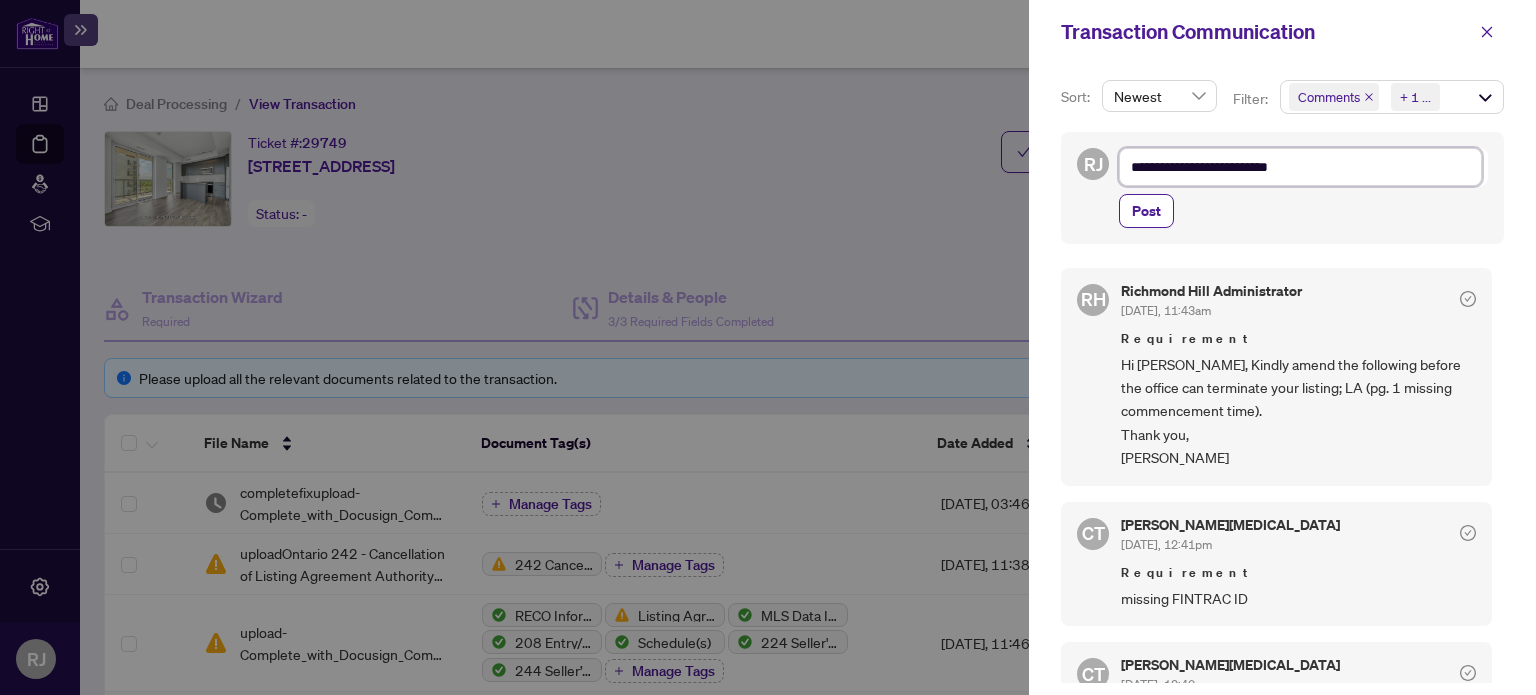 type on "**********" 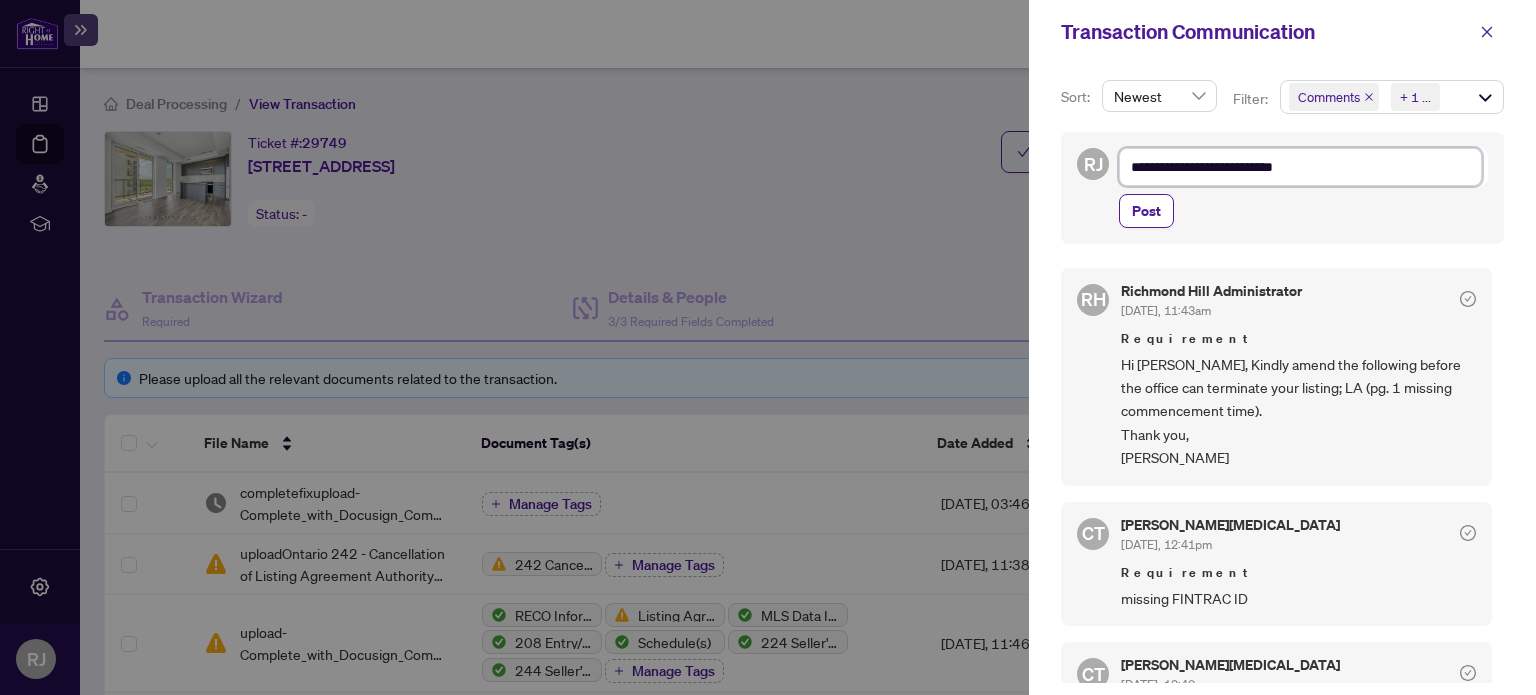 type on "**********" 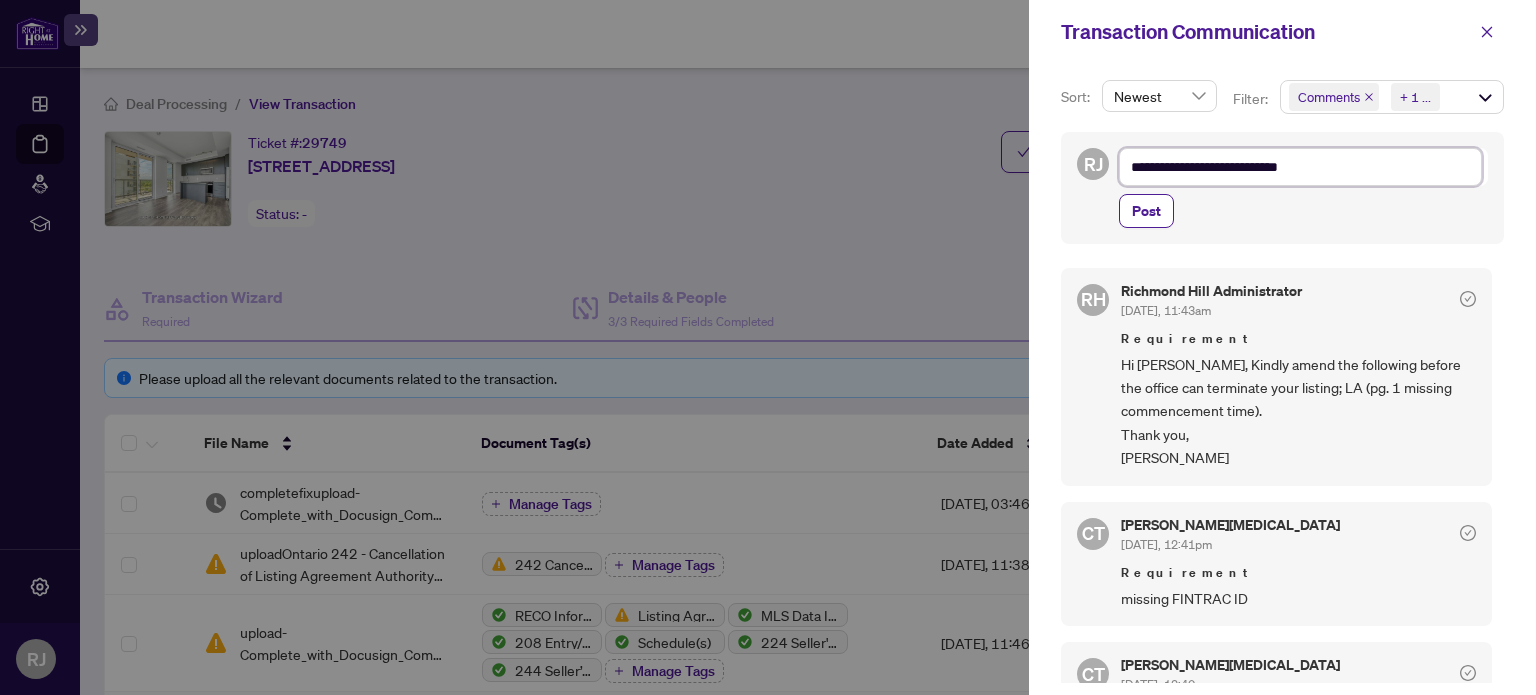 type on "**********" 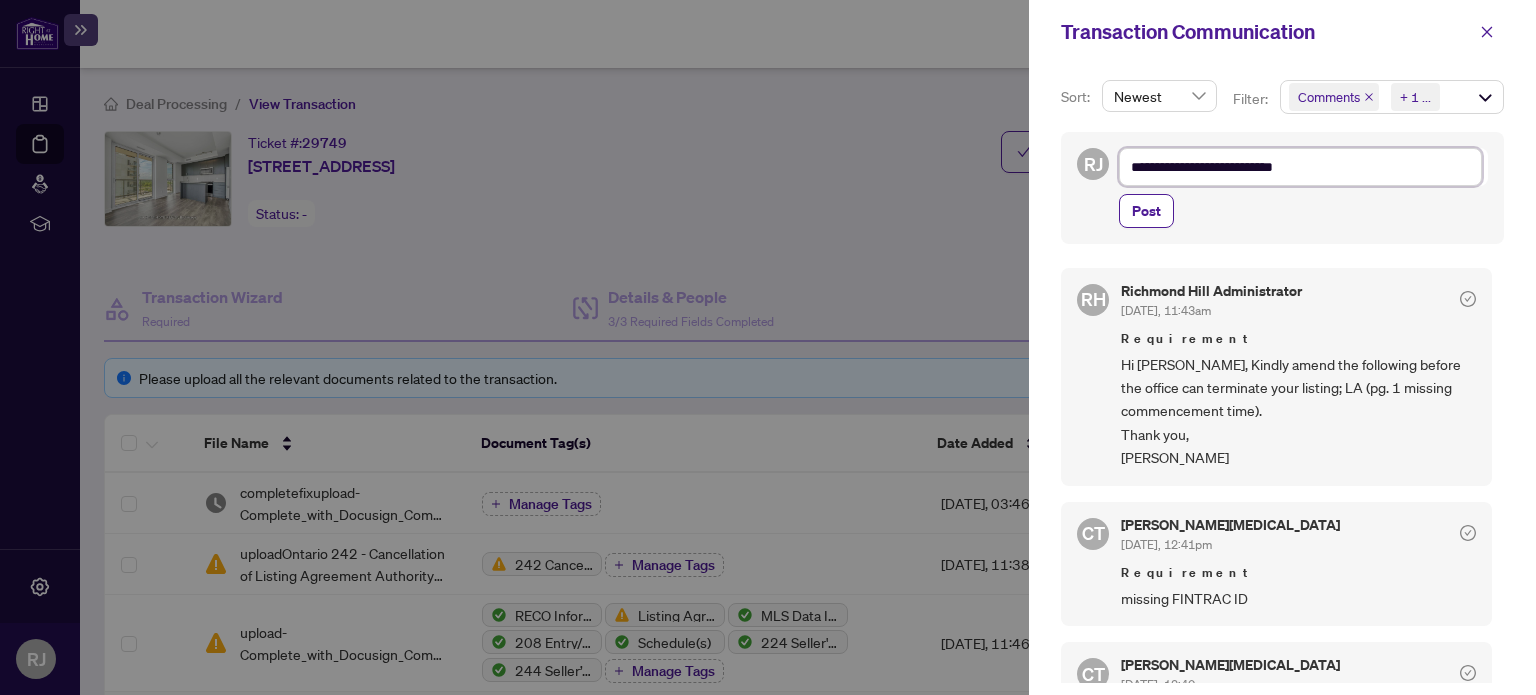 type on "**********" 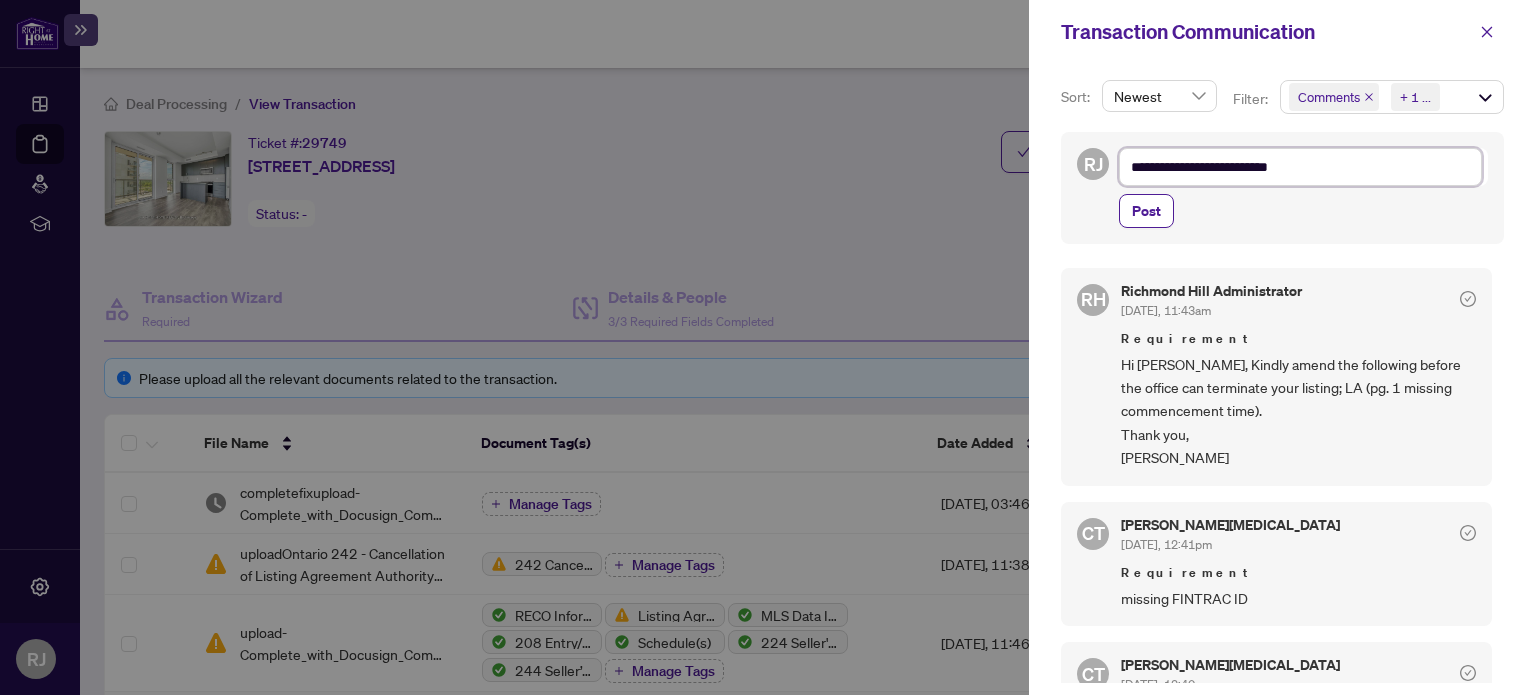 type on "**********" 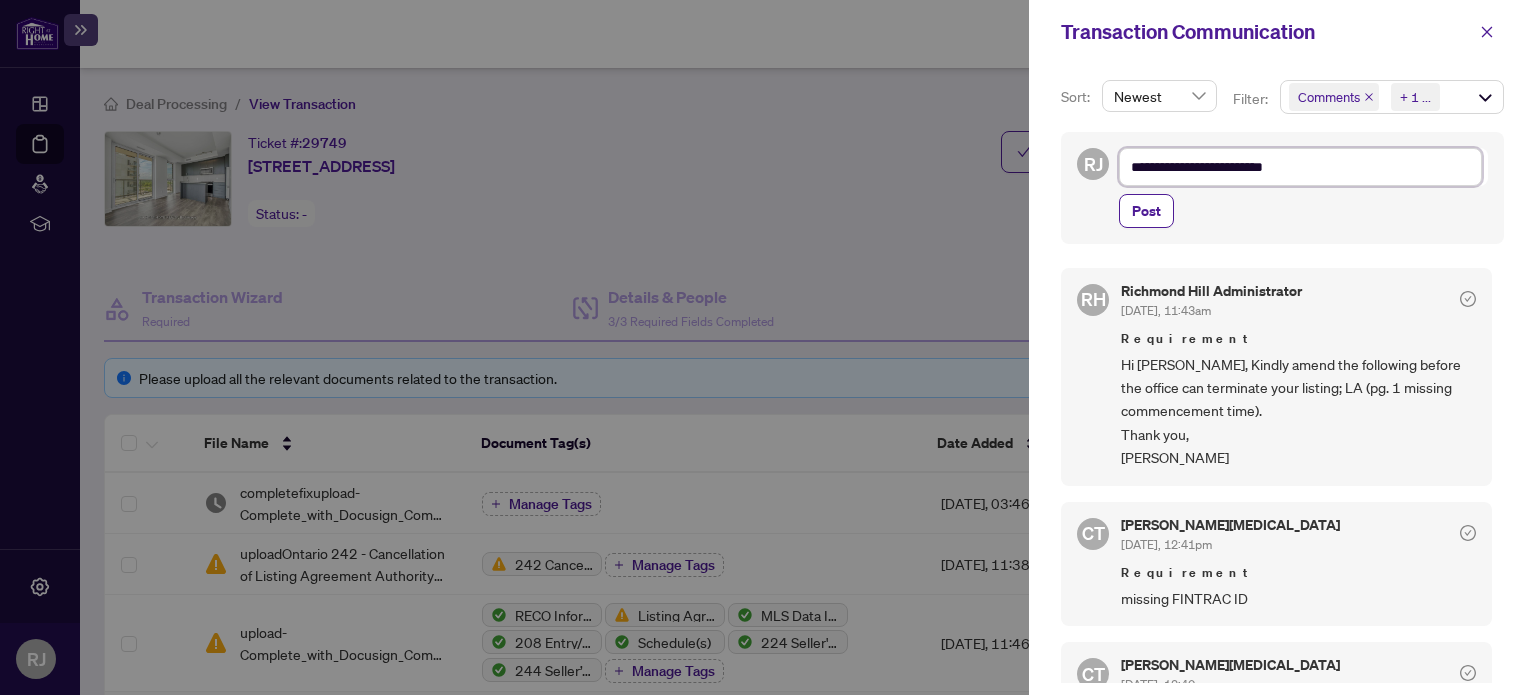type on "**********" 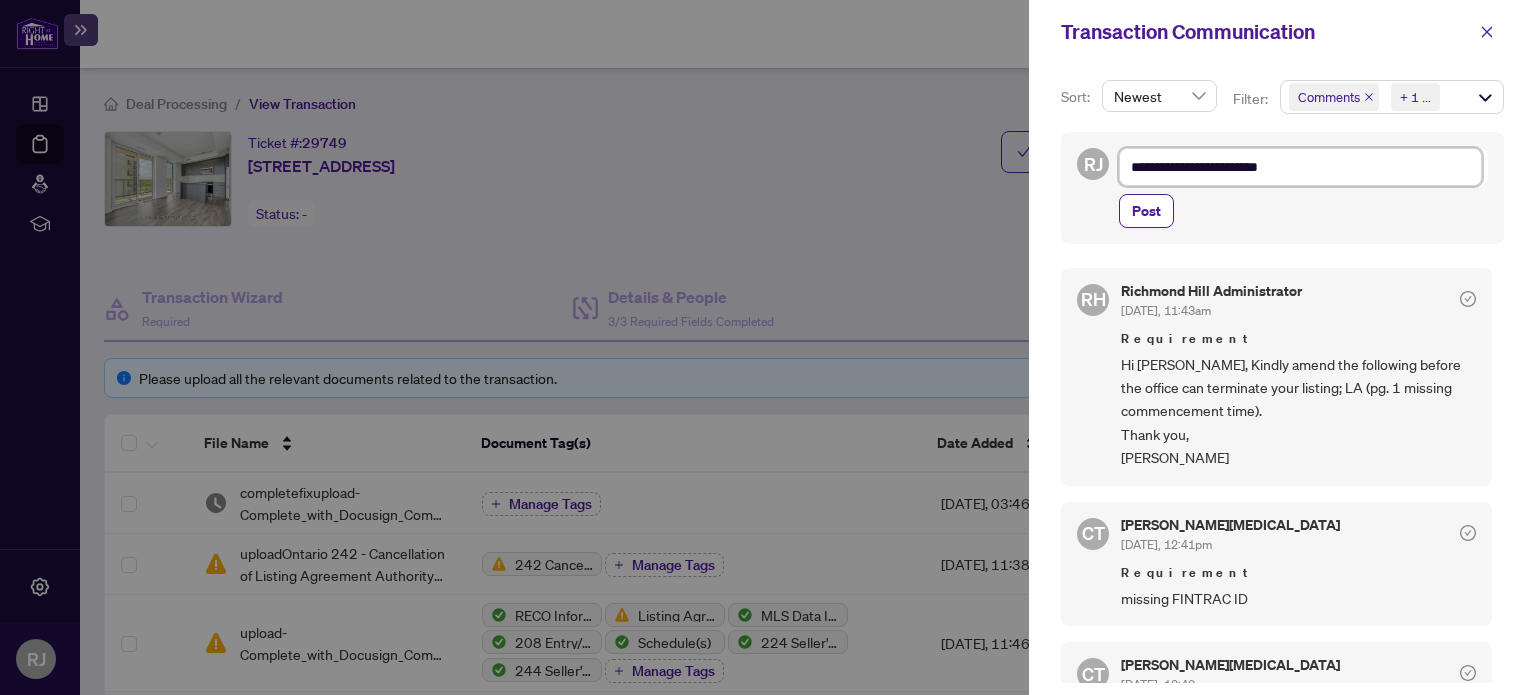 type on "**********" 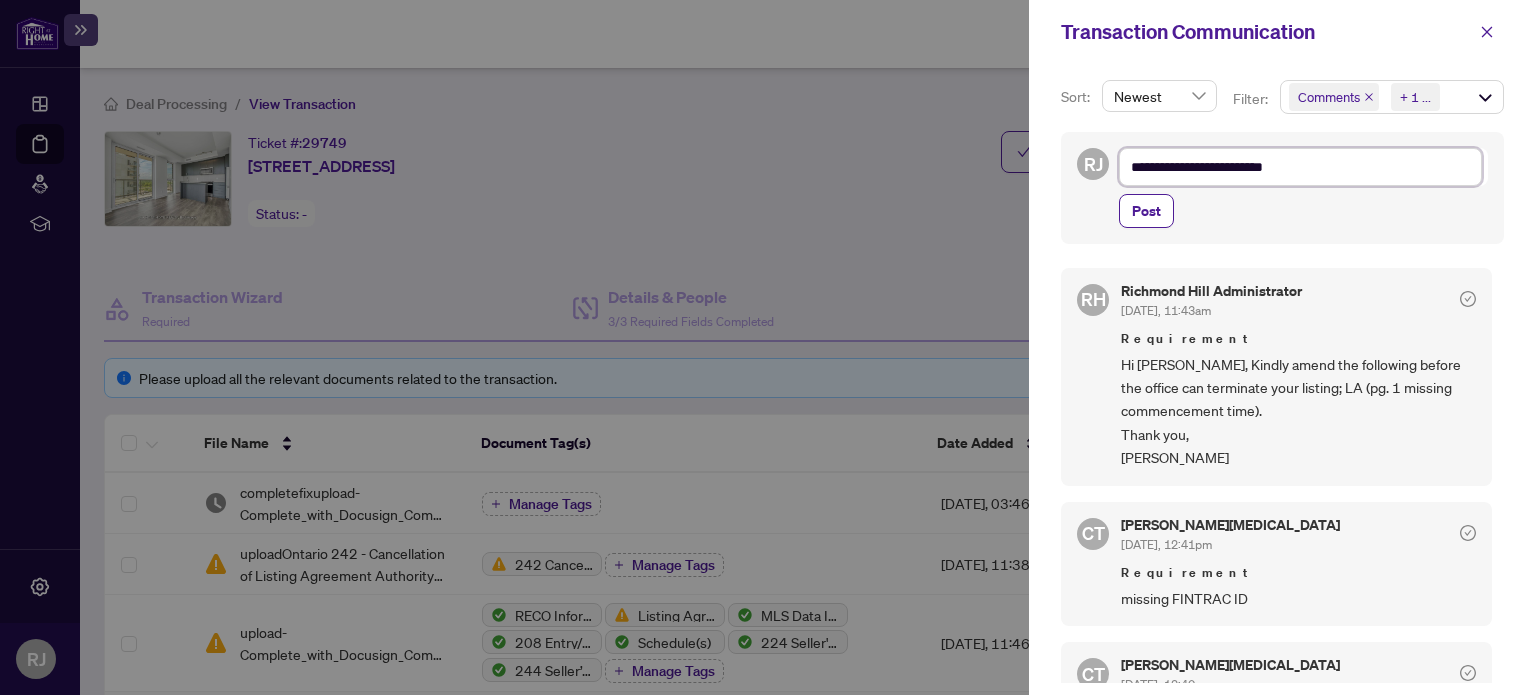 type on "**********" 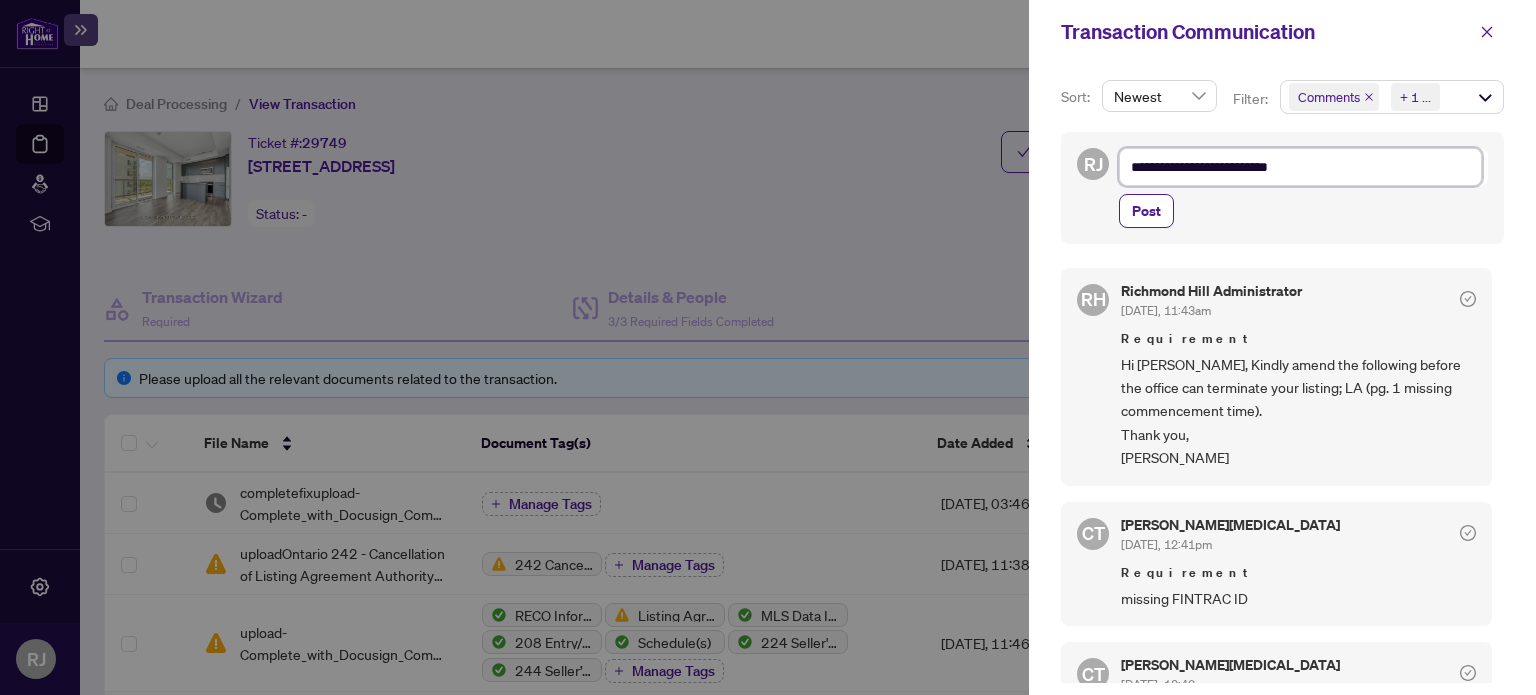 type on "**********" 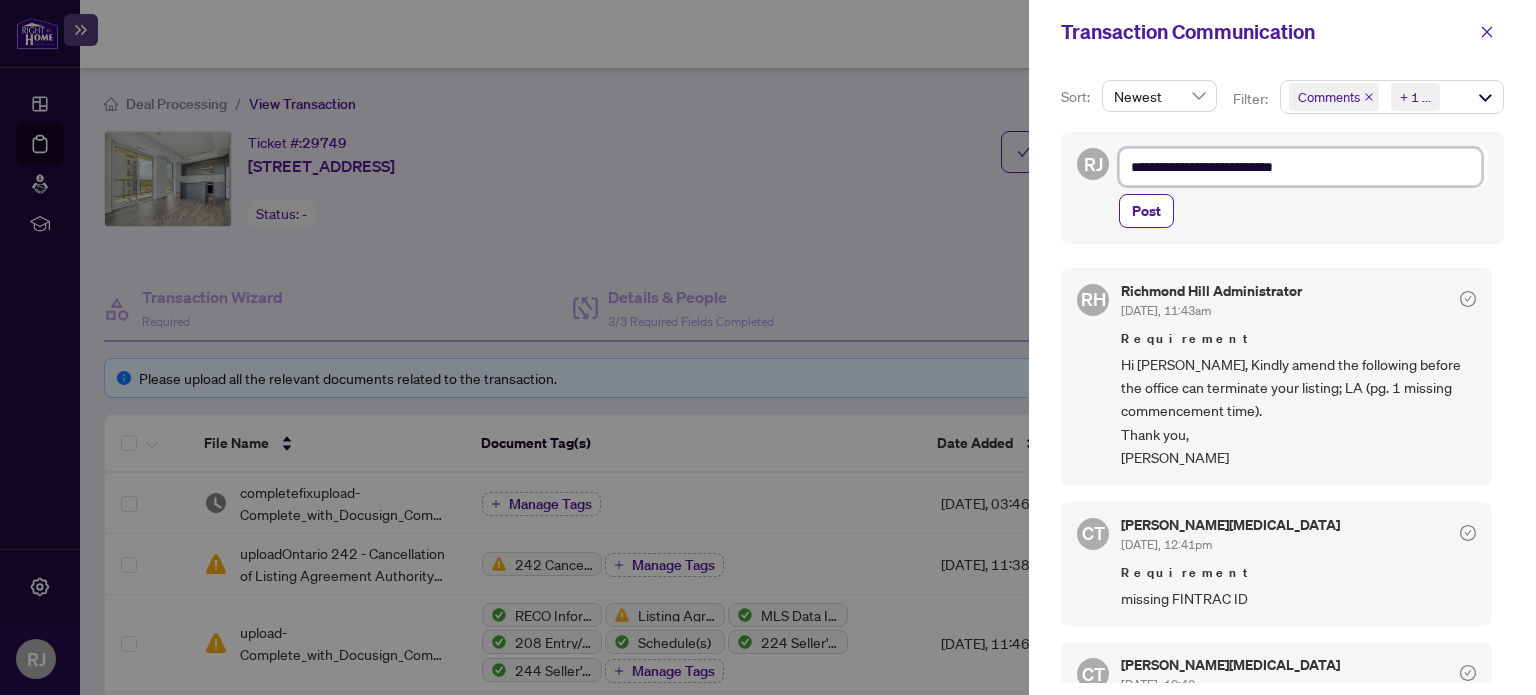 type on "**********" 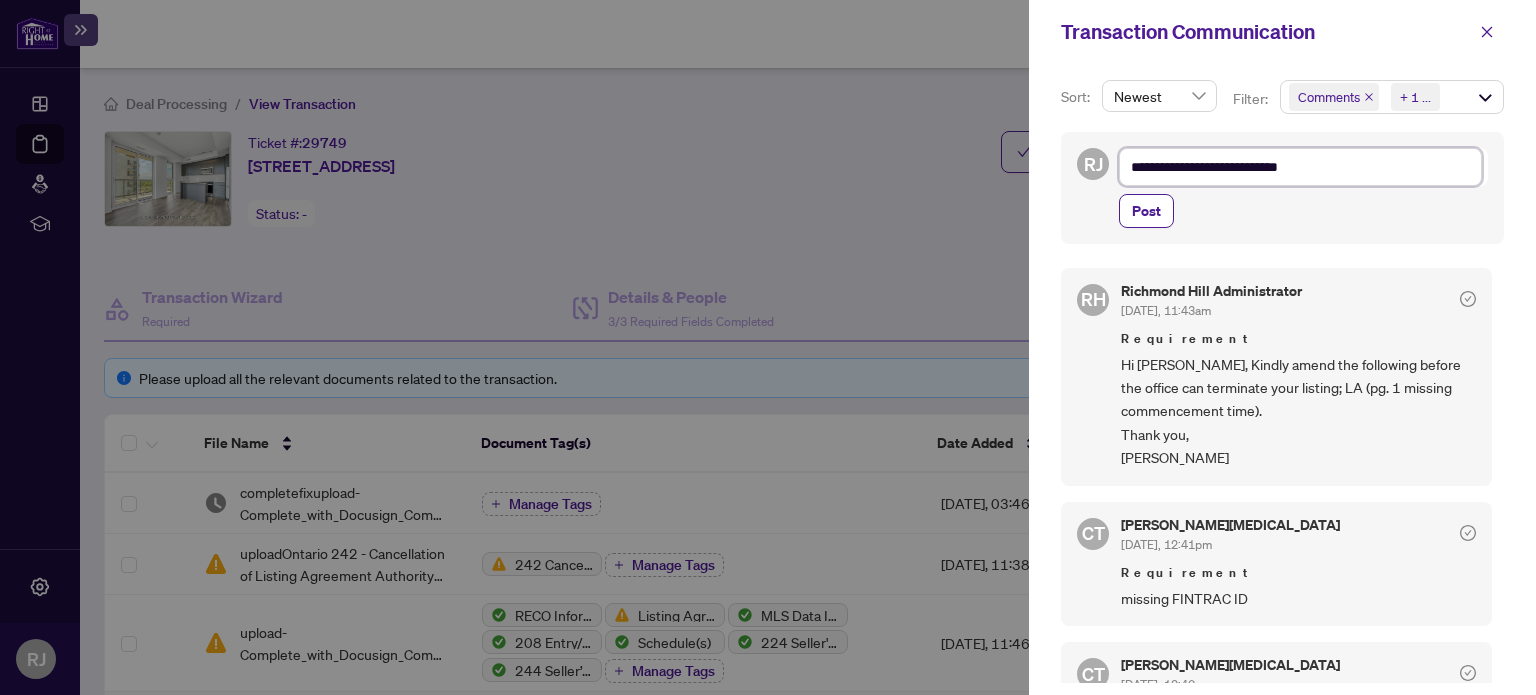 type on "**********" 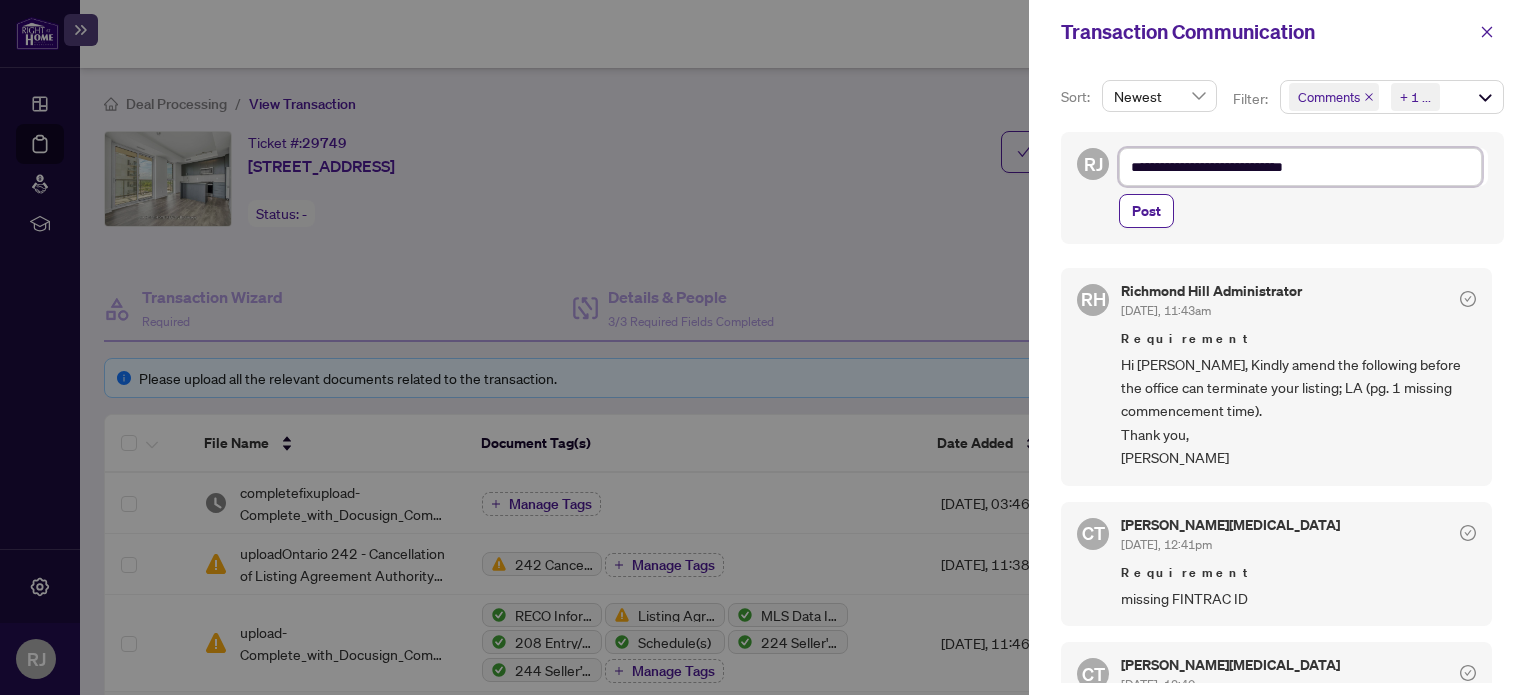 type on "**********" 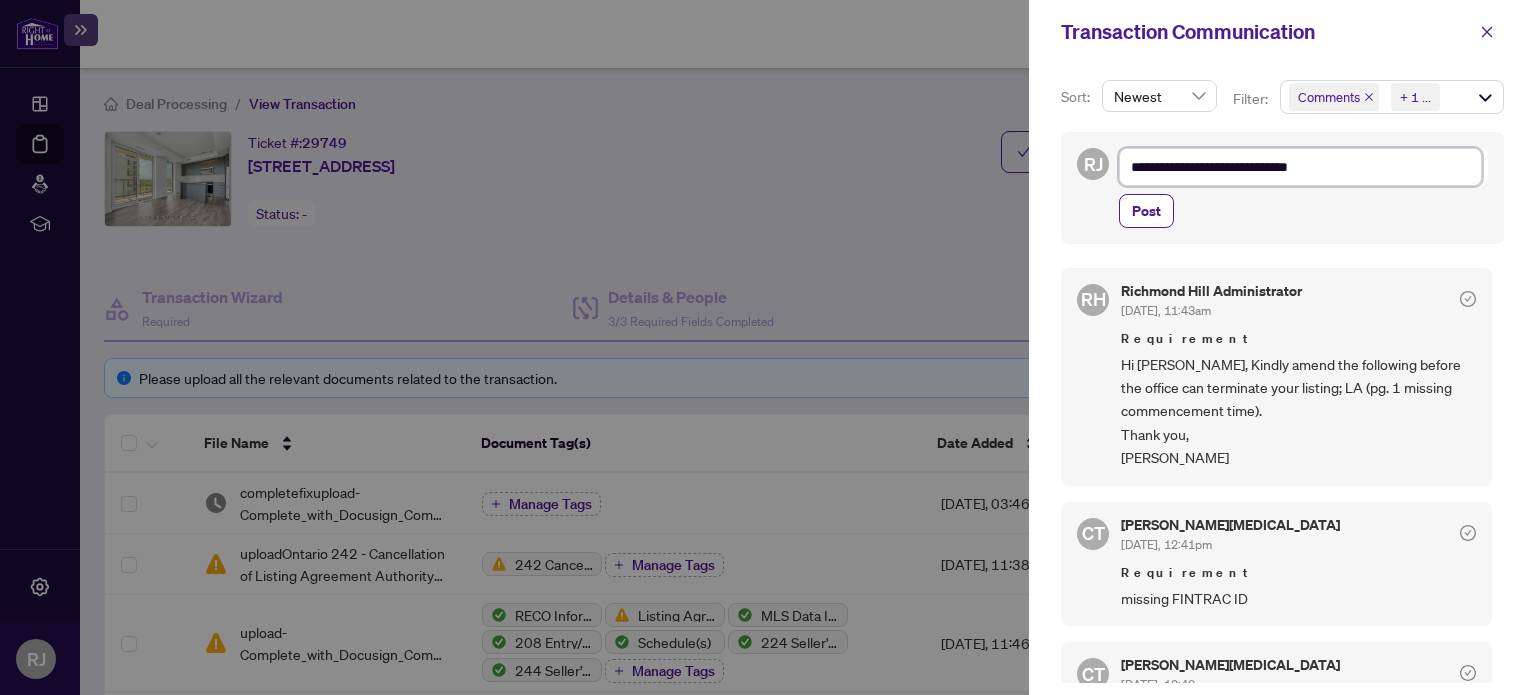 type on "**********" 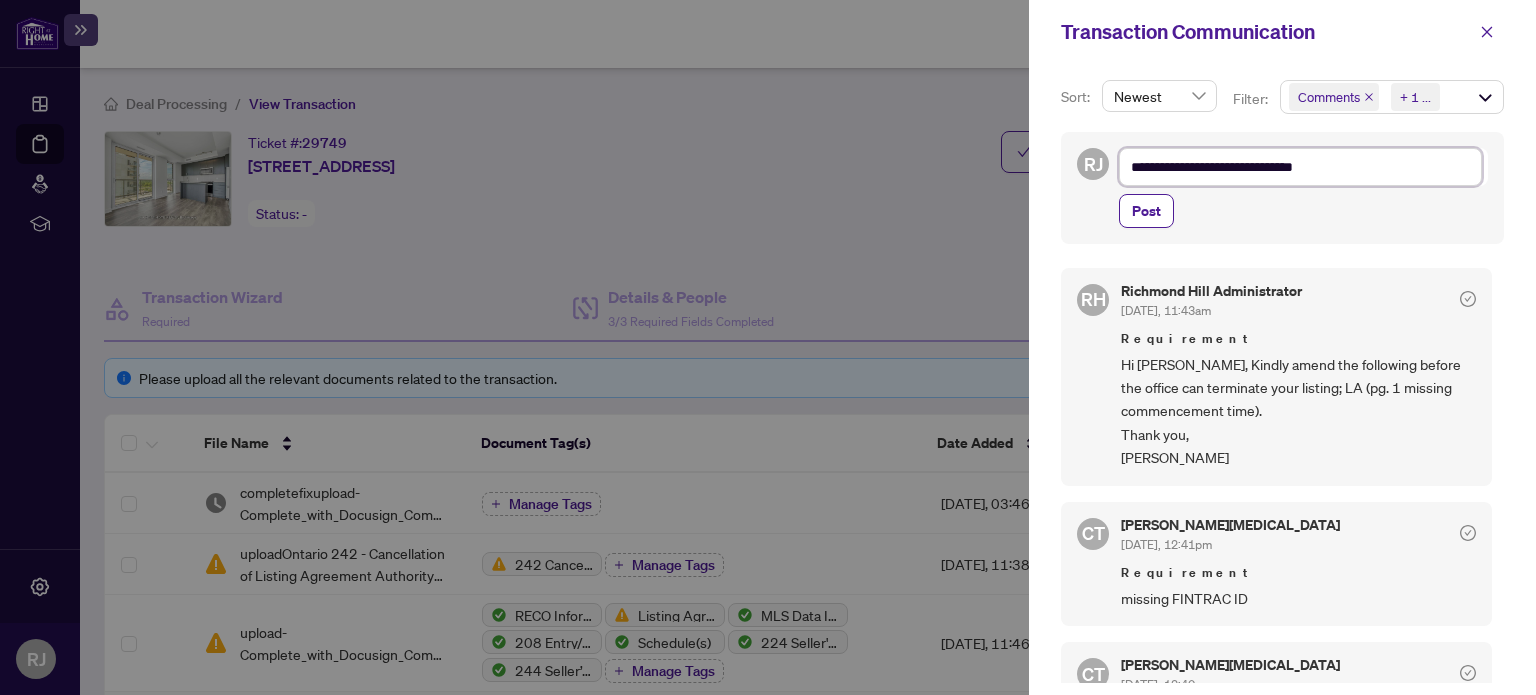 type on "**********" 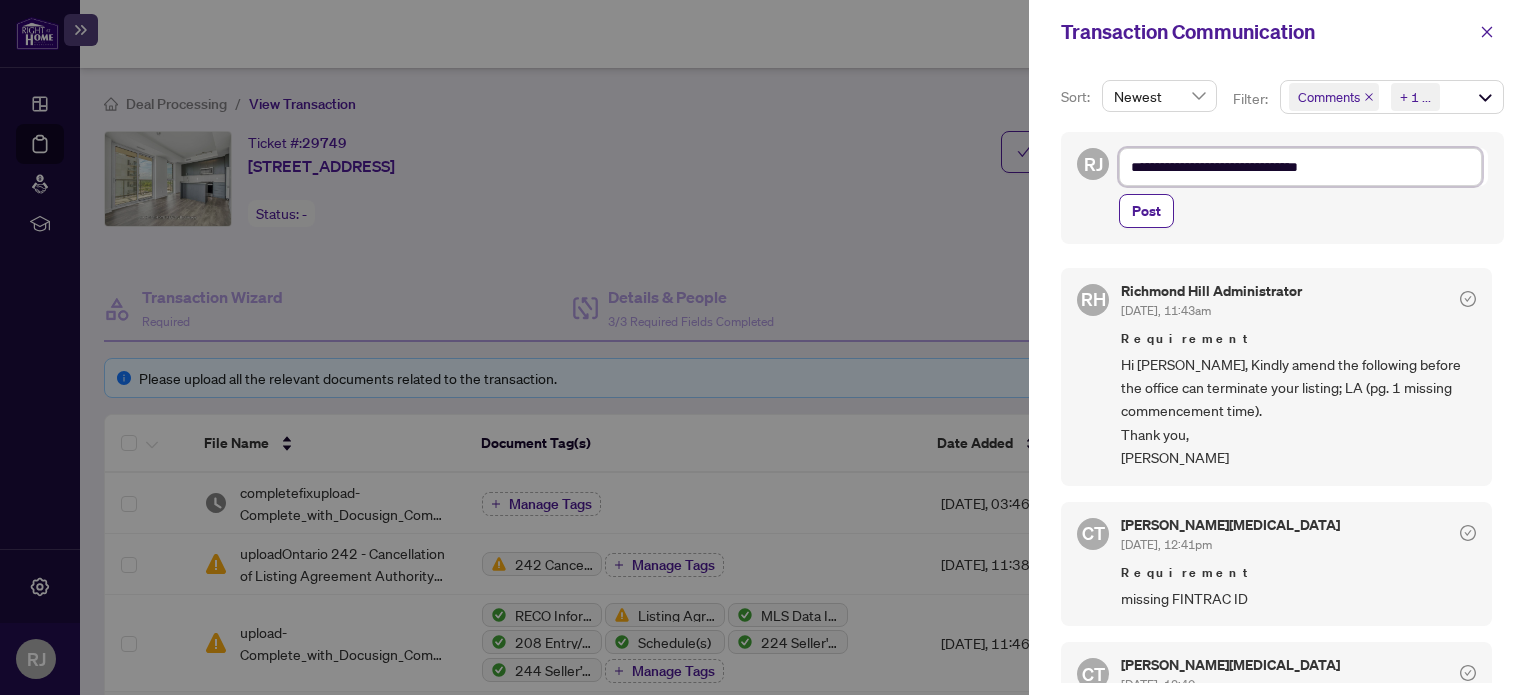 type on "**********" 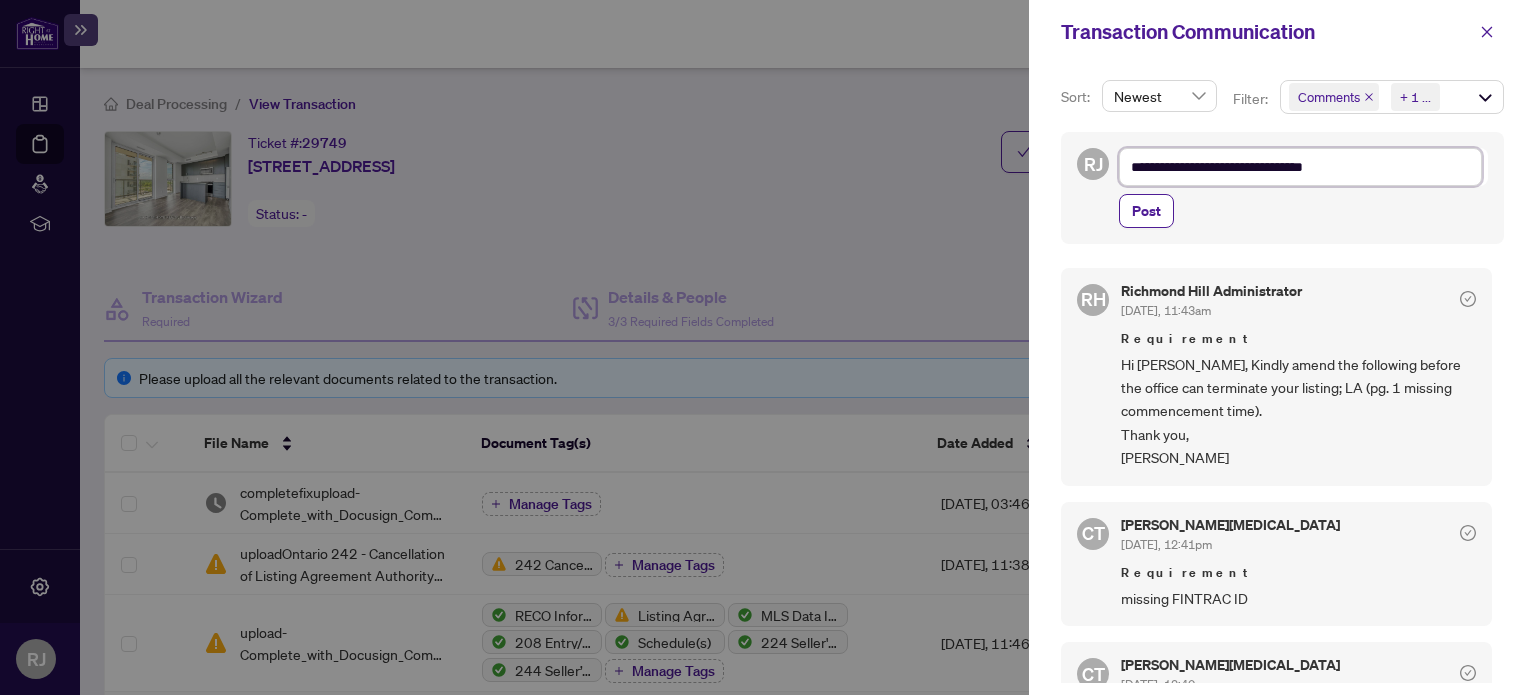 type on "**********" 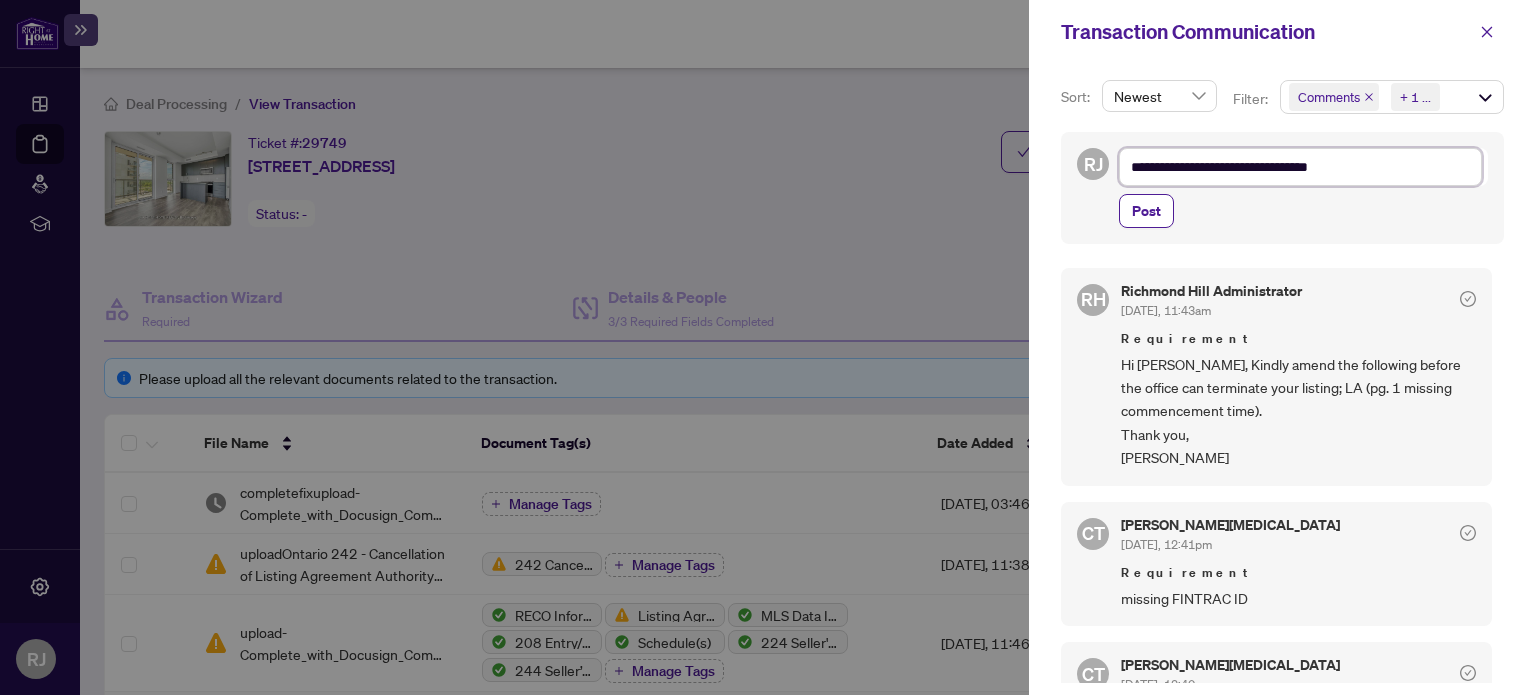type on "**********" 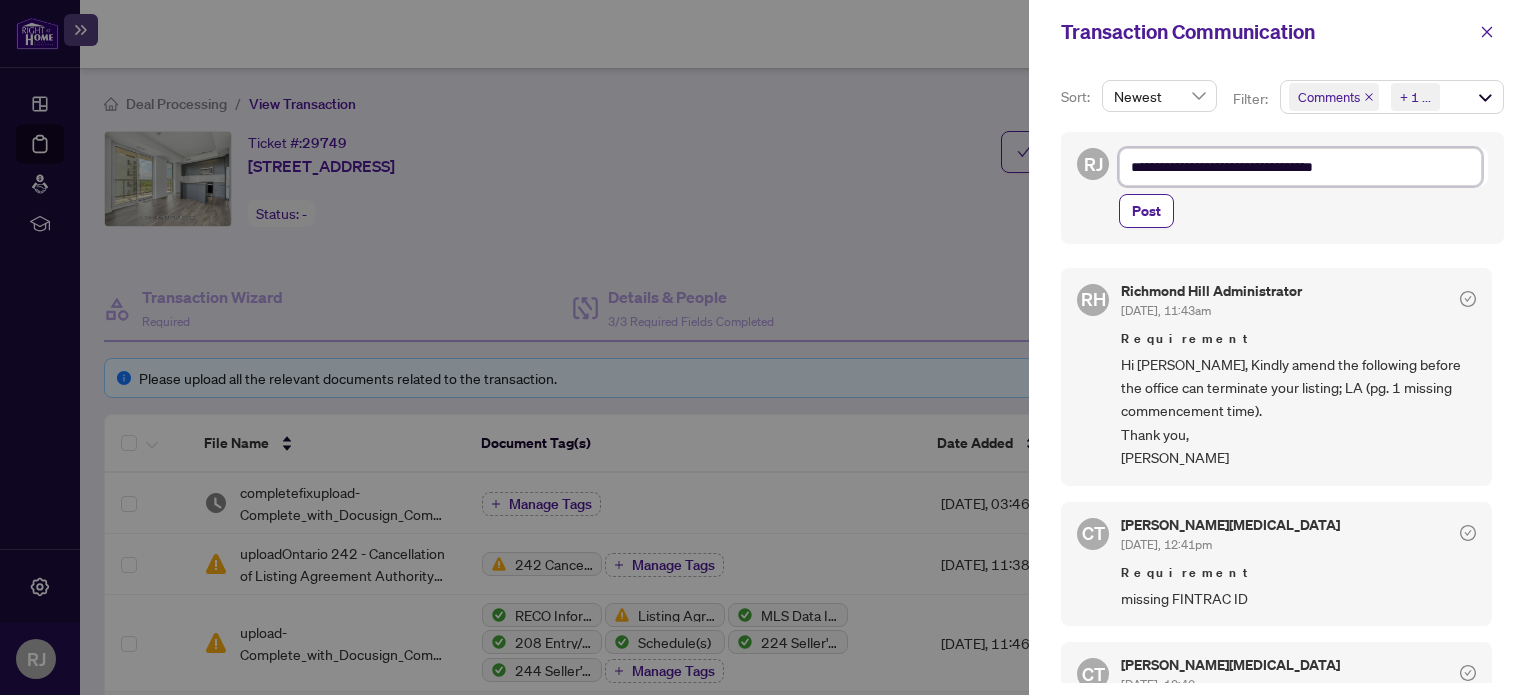 type on "**********" 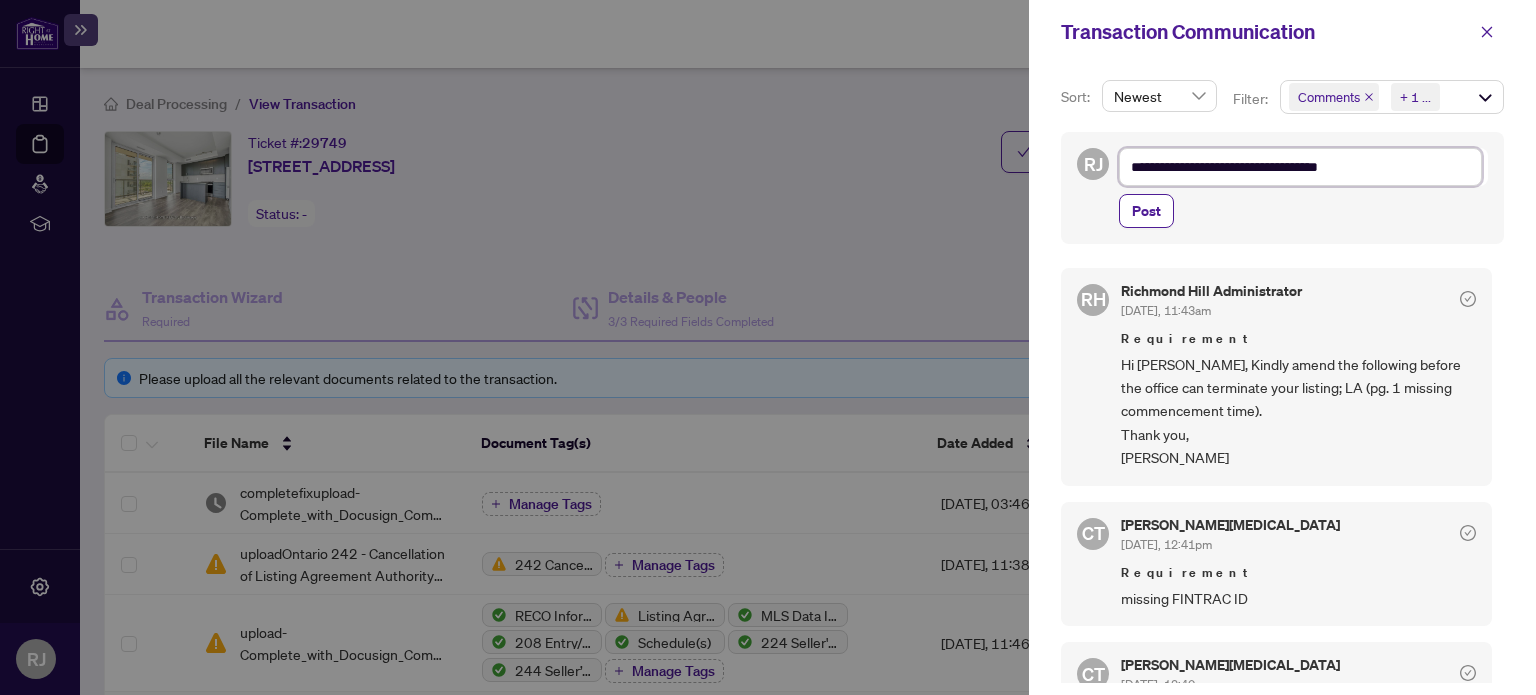 type on "**********" 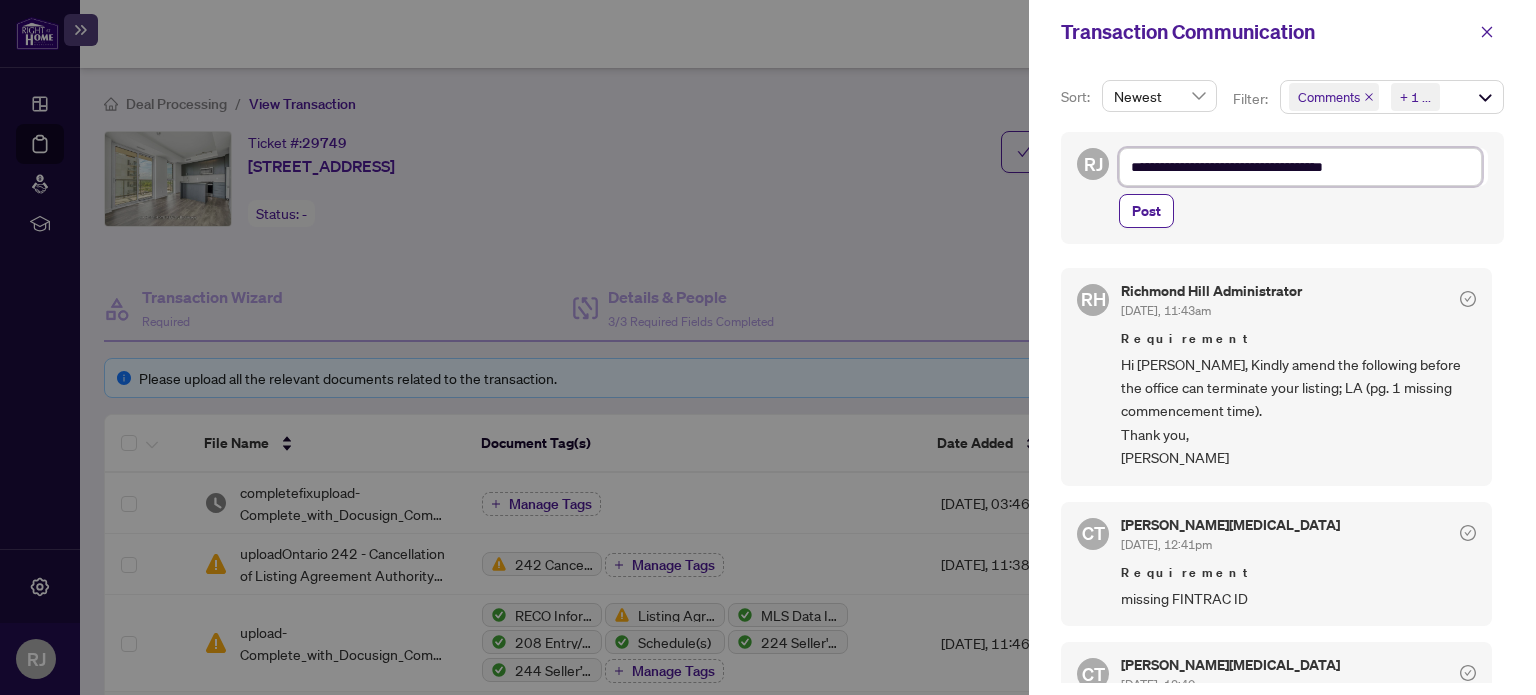 type on "**********" 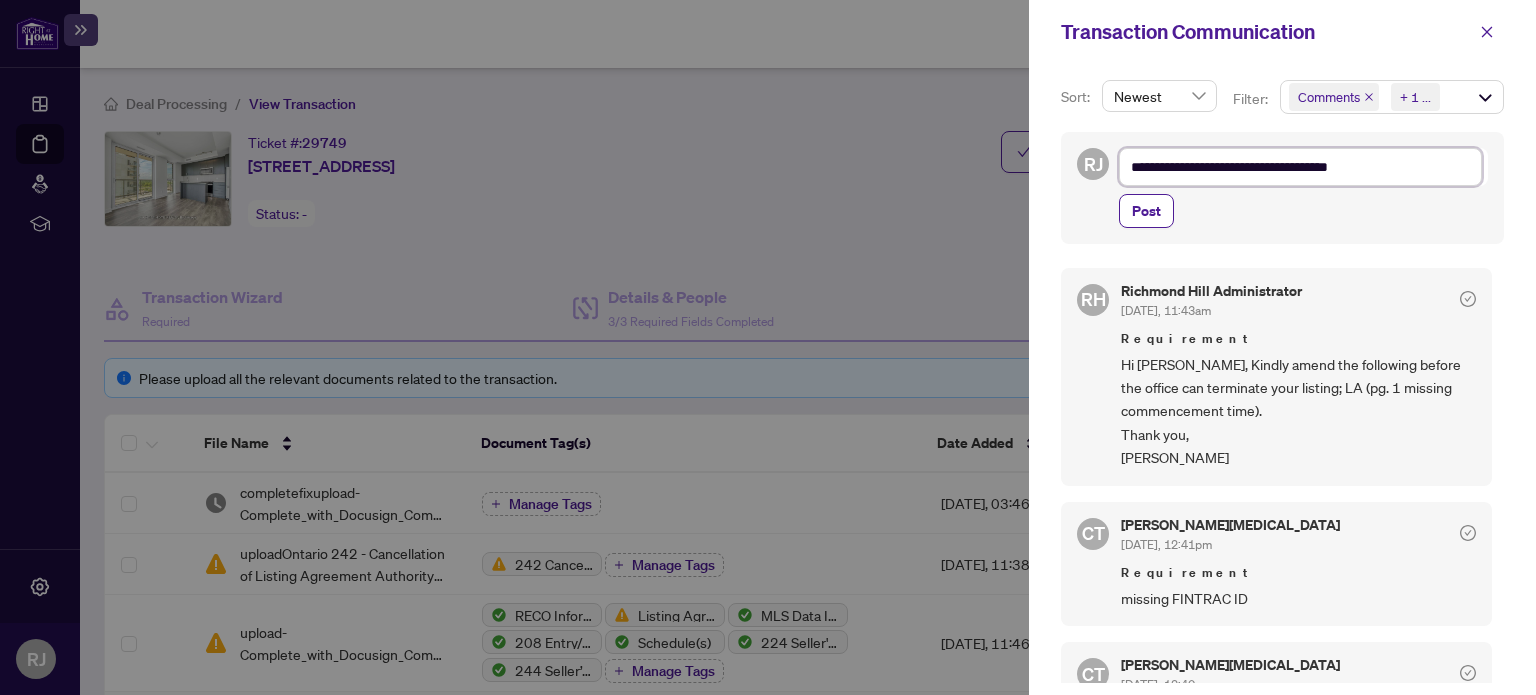 type on "**********" 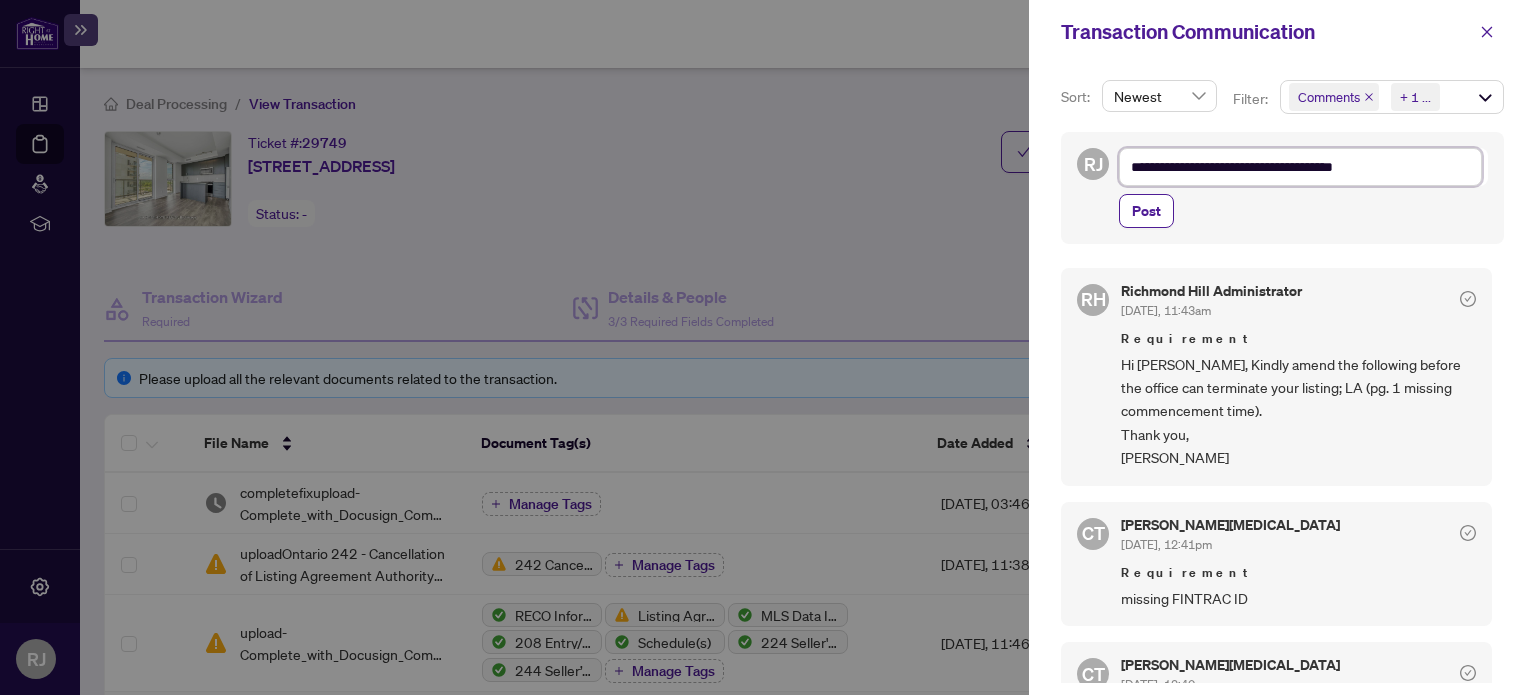 type on "**********" 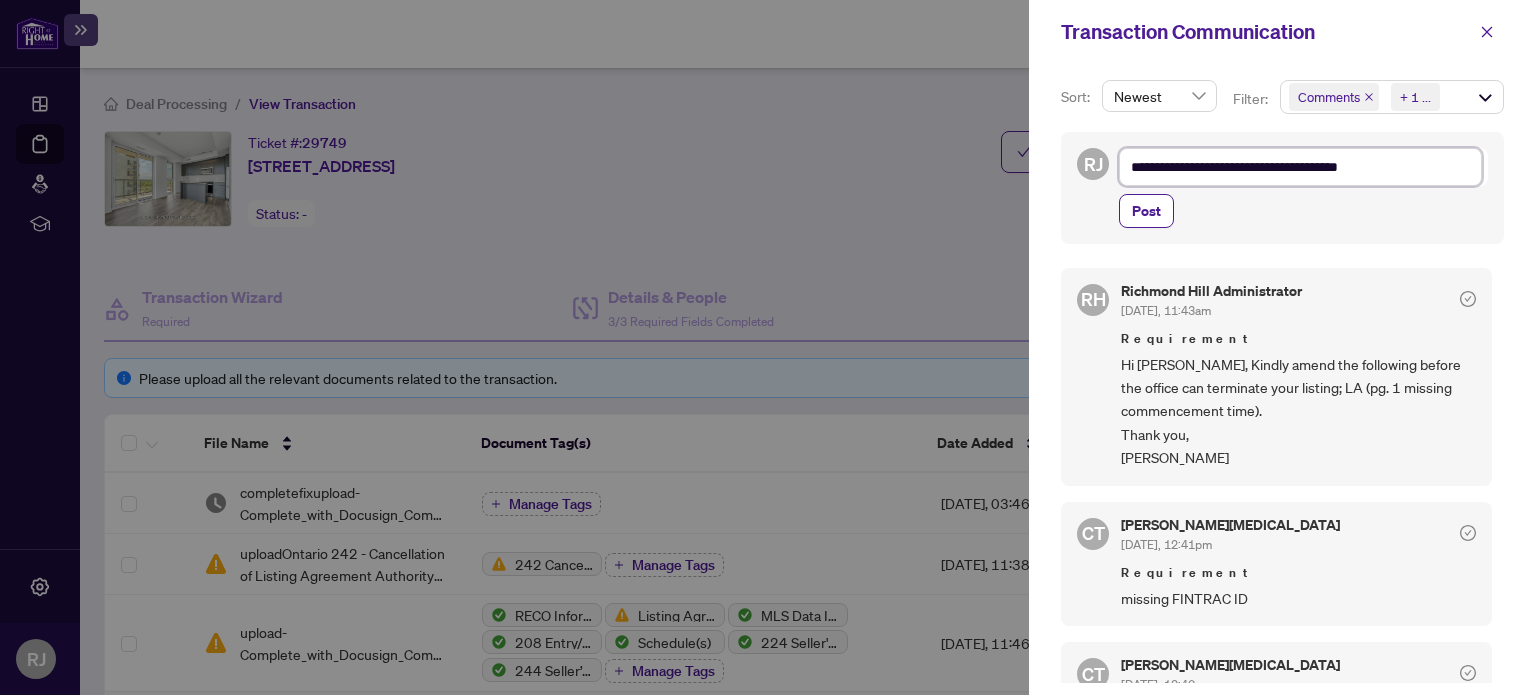 type on "**********" 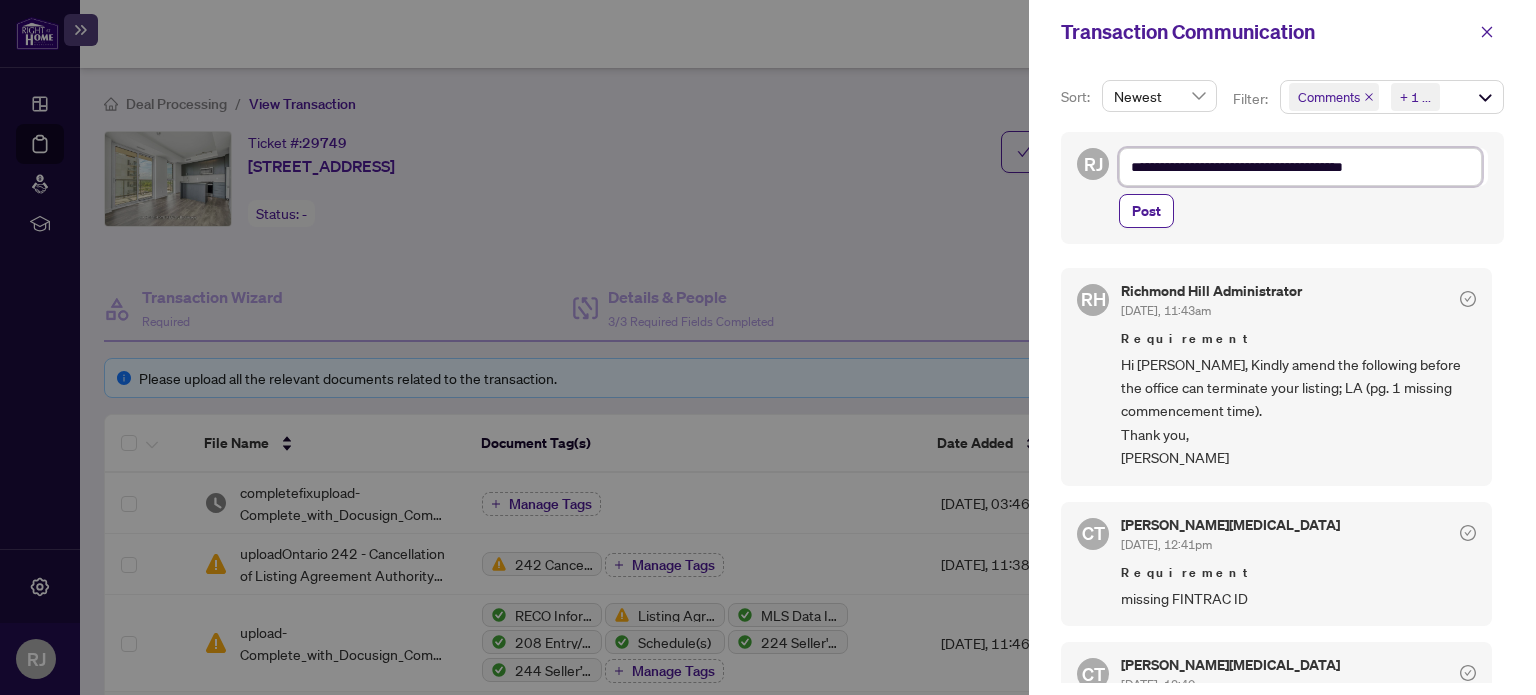 type on "**********" 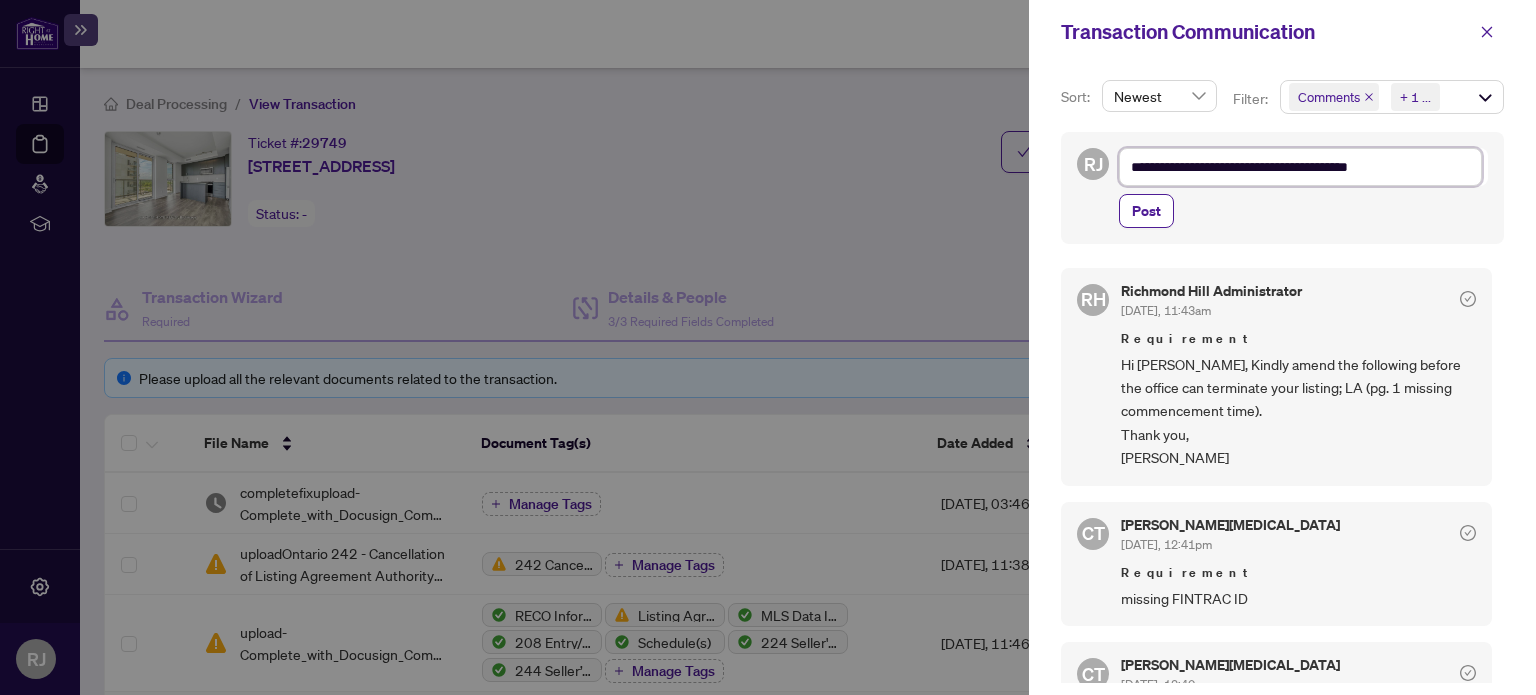 type on "**********" 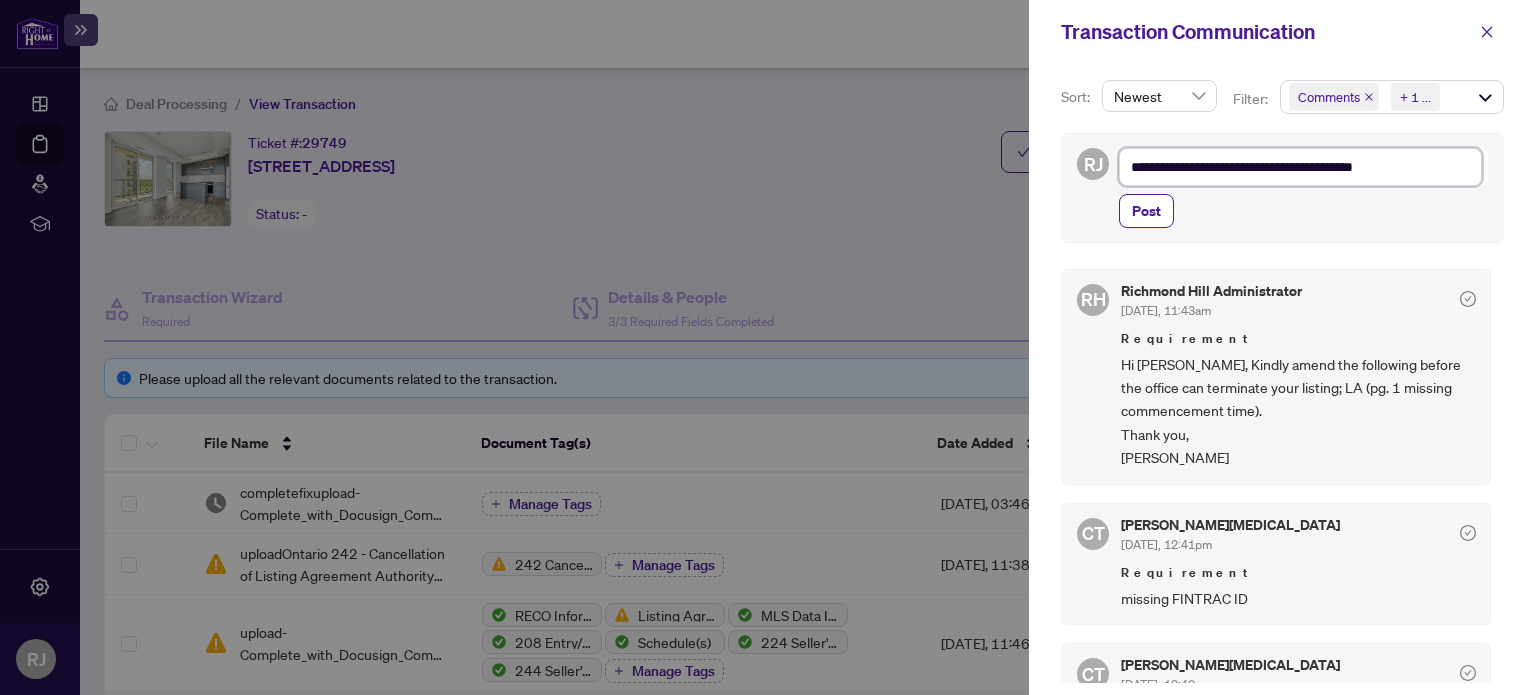 type on "**********" 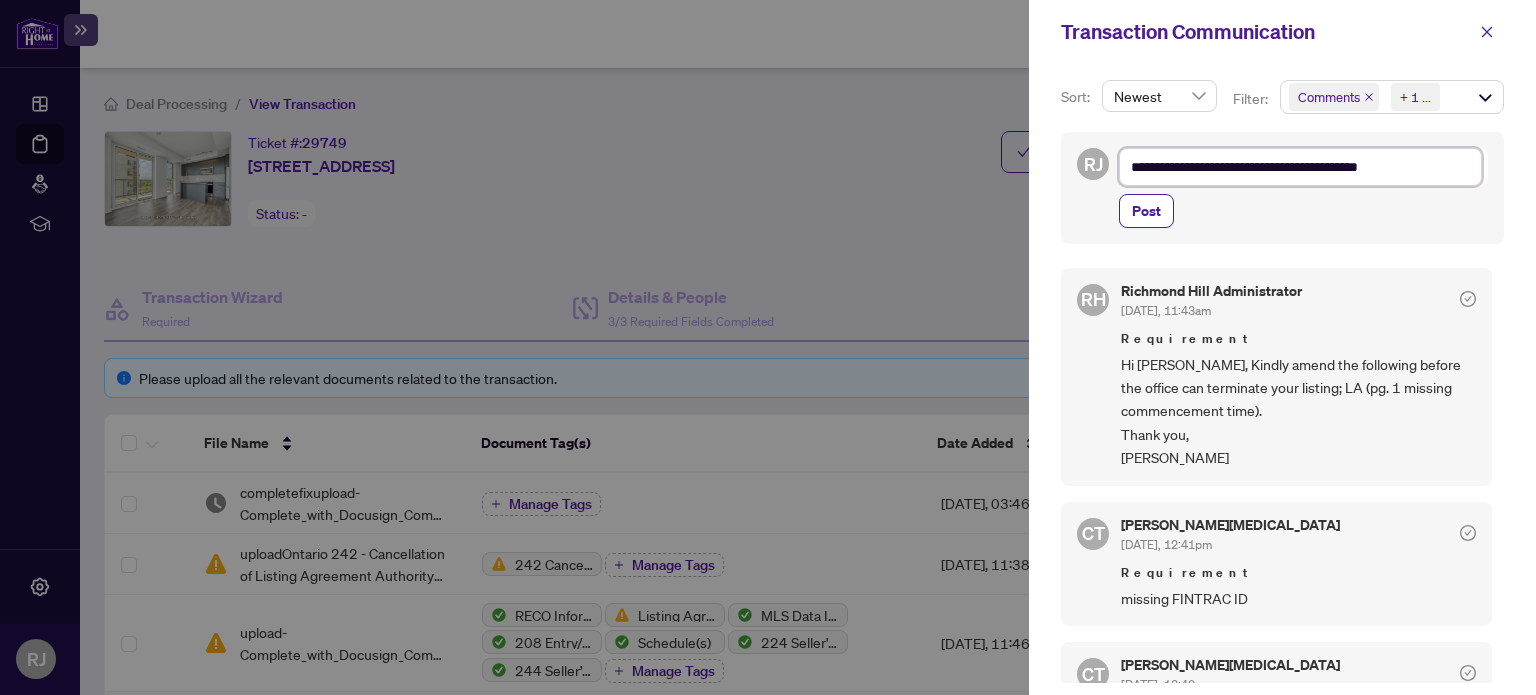 type on "**********" 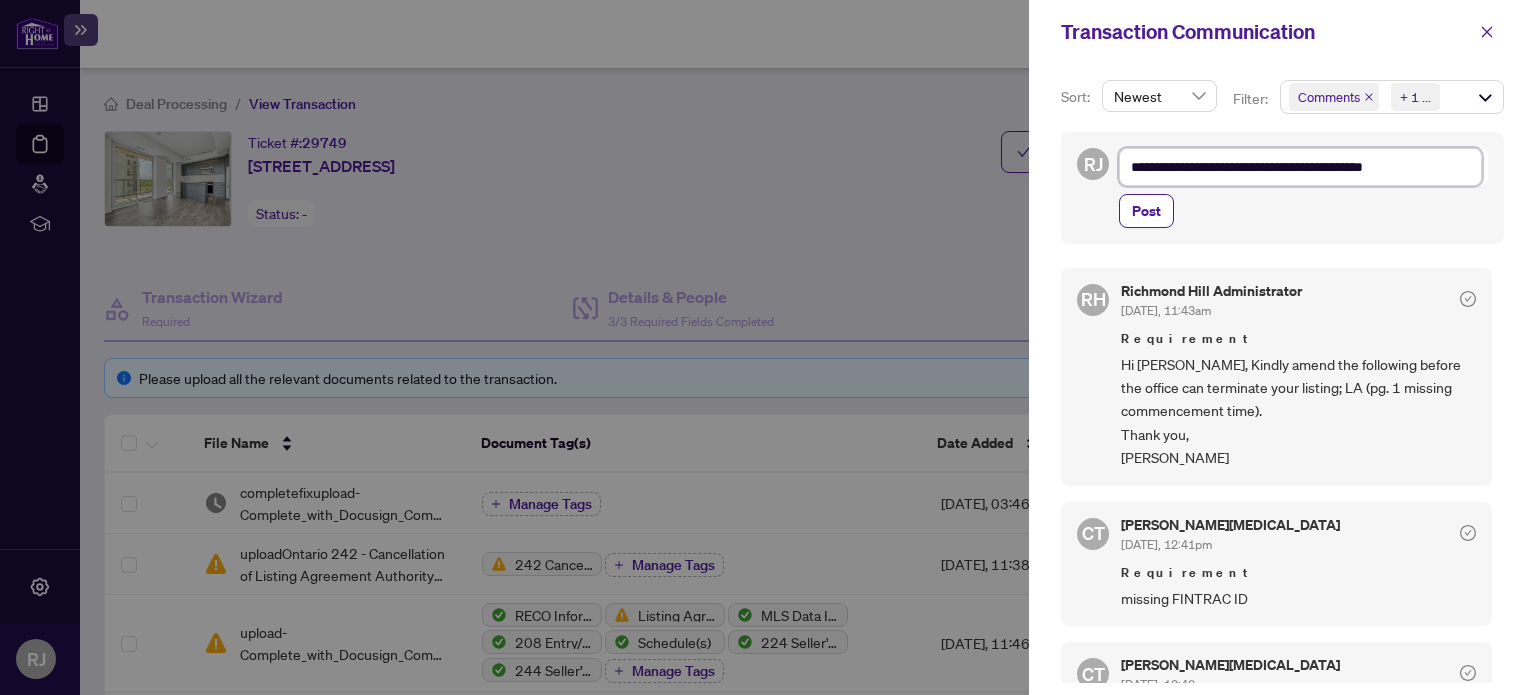 type on "**********" 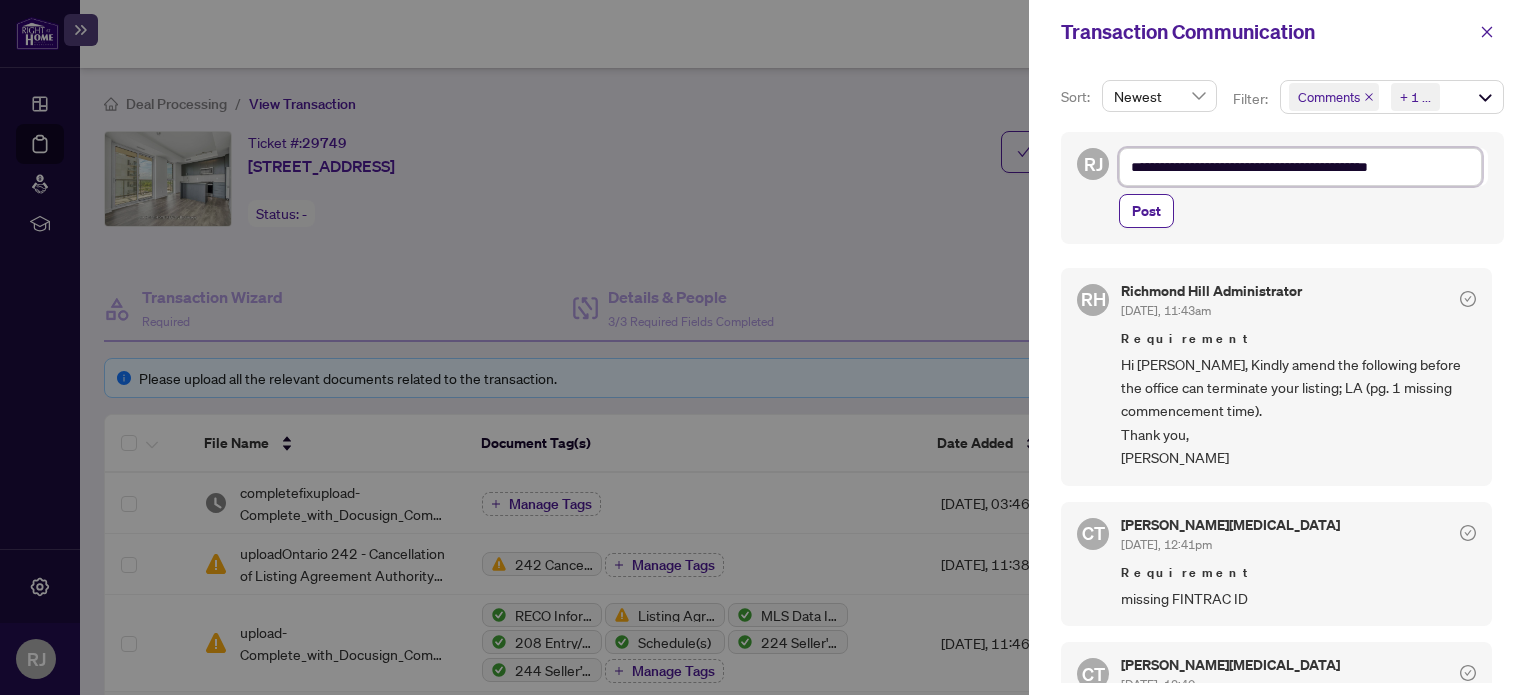 type on "**********" 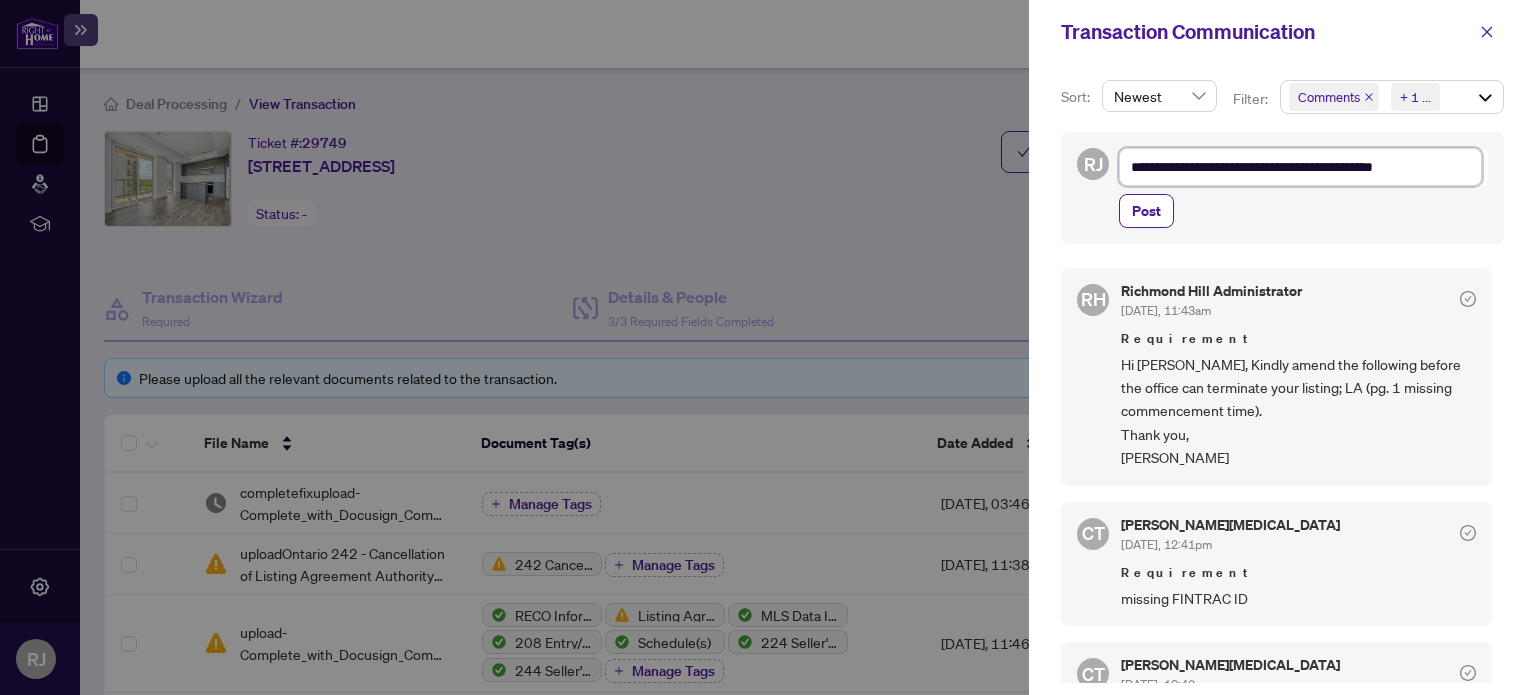 type on "**********" 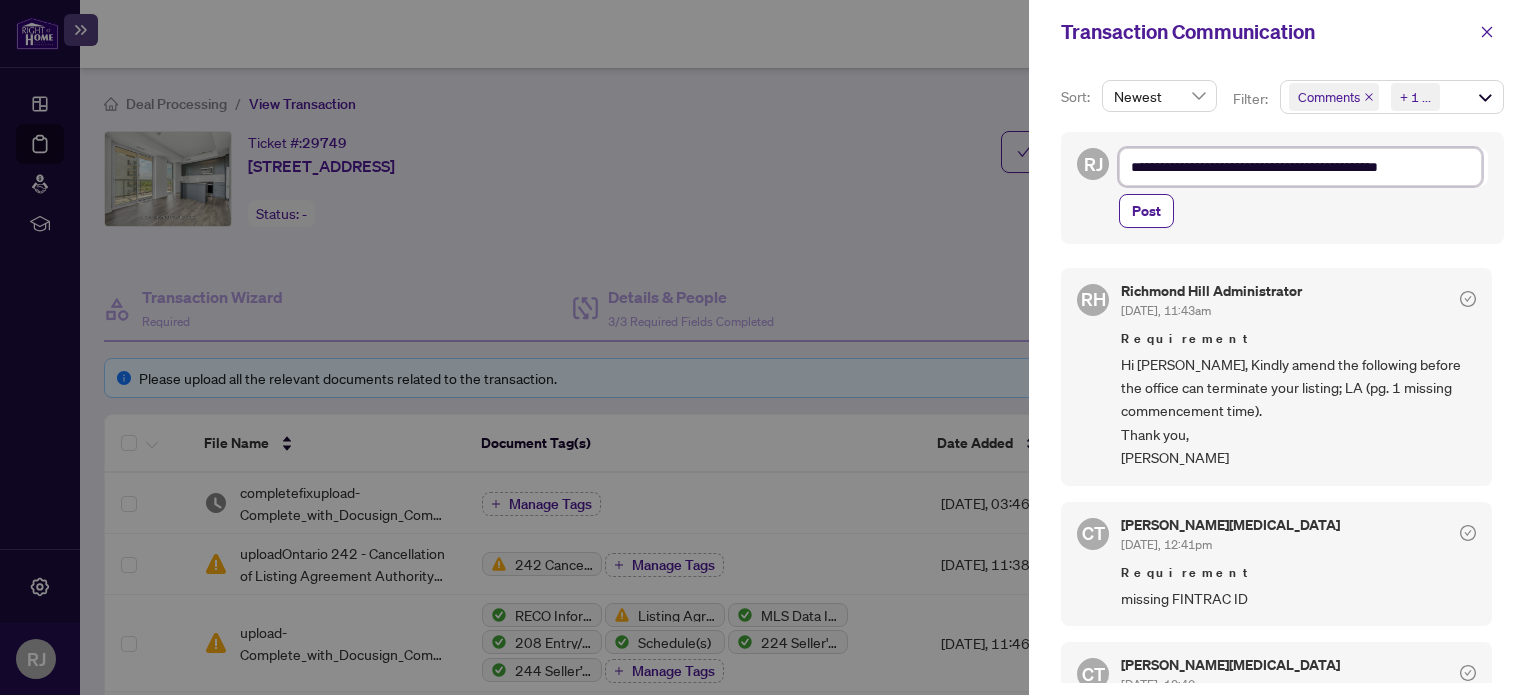 type on "**********" 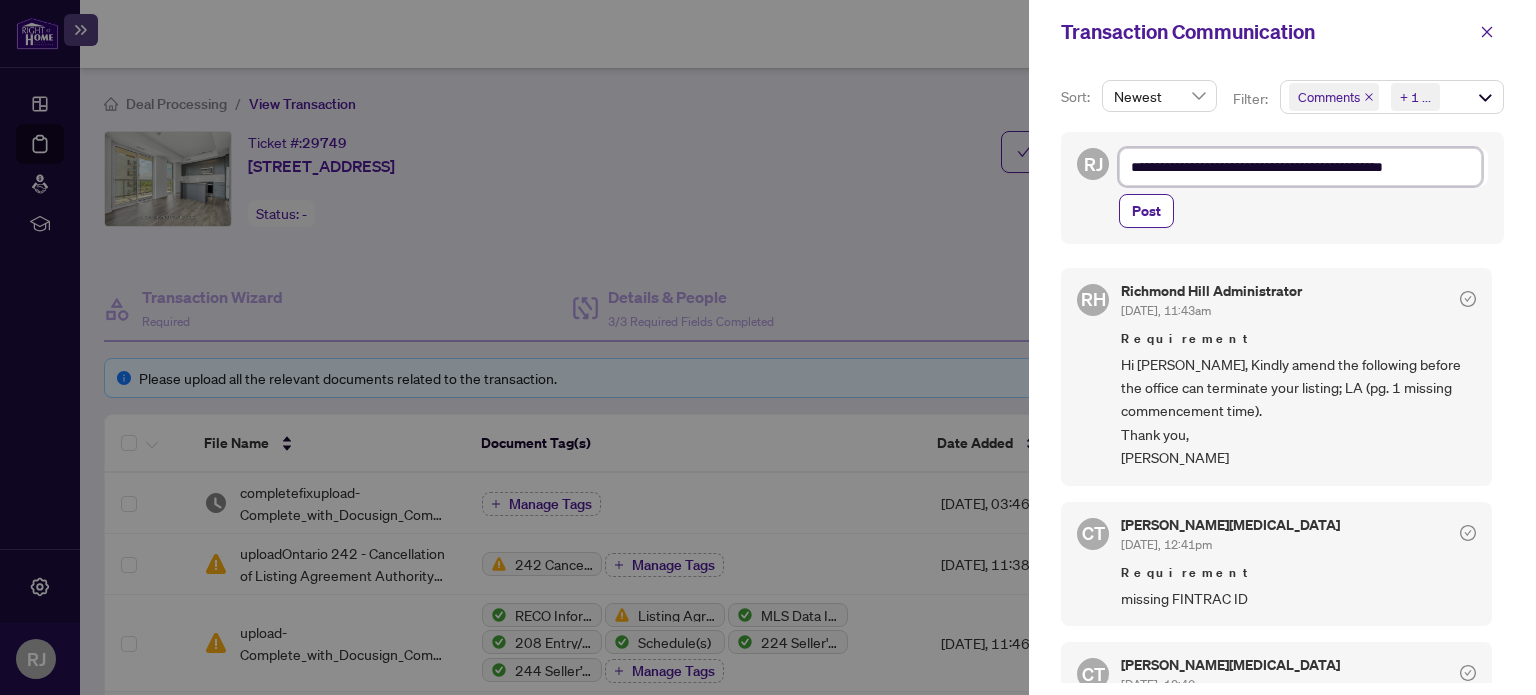 type on "**********" 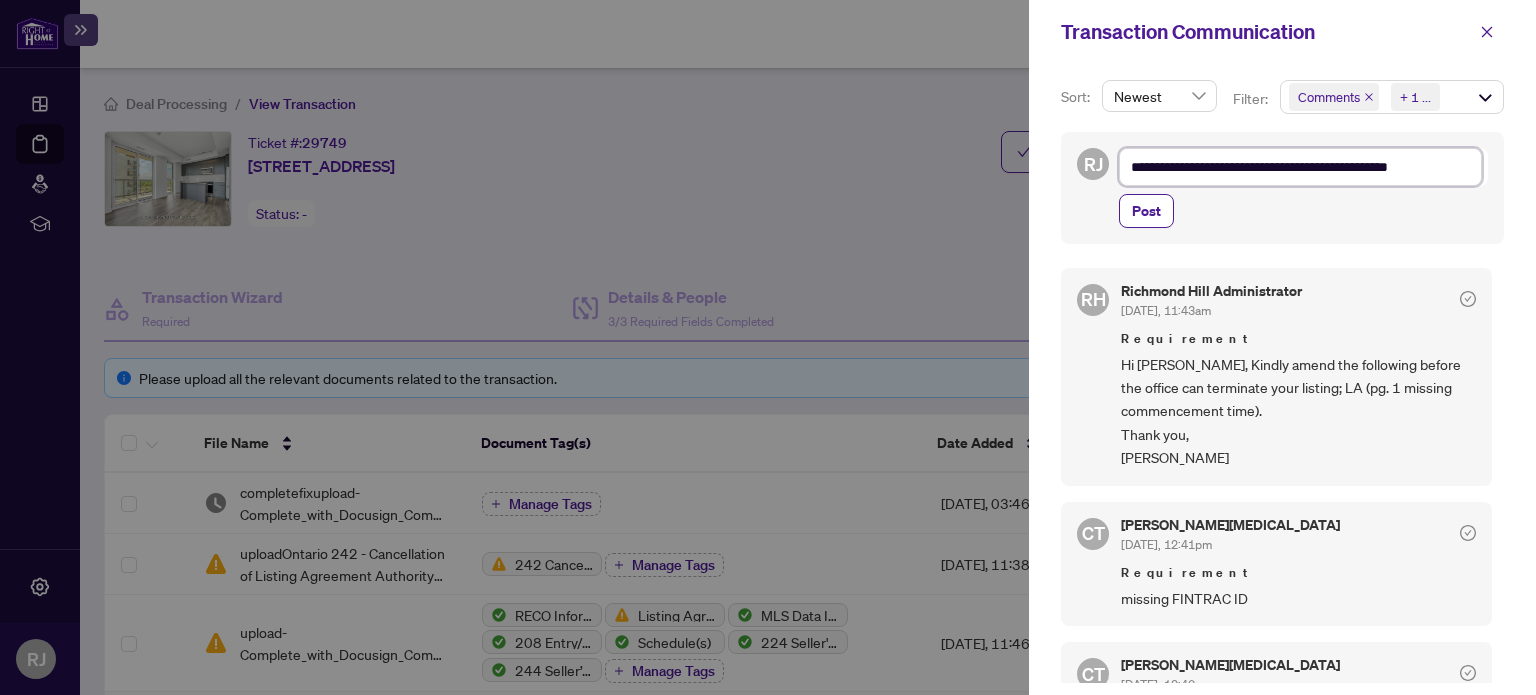 type on "**********" 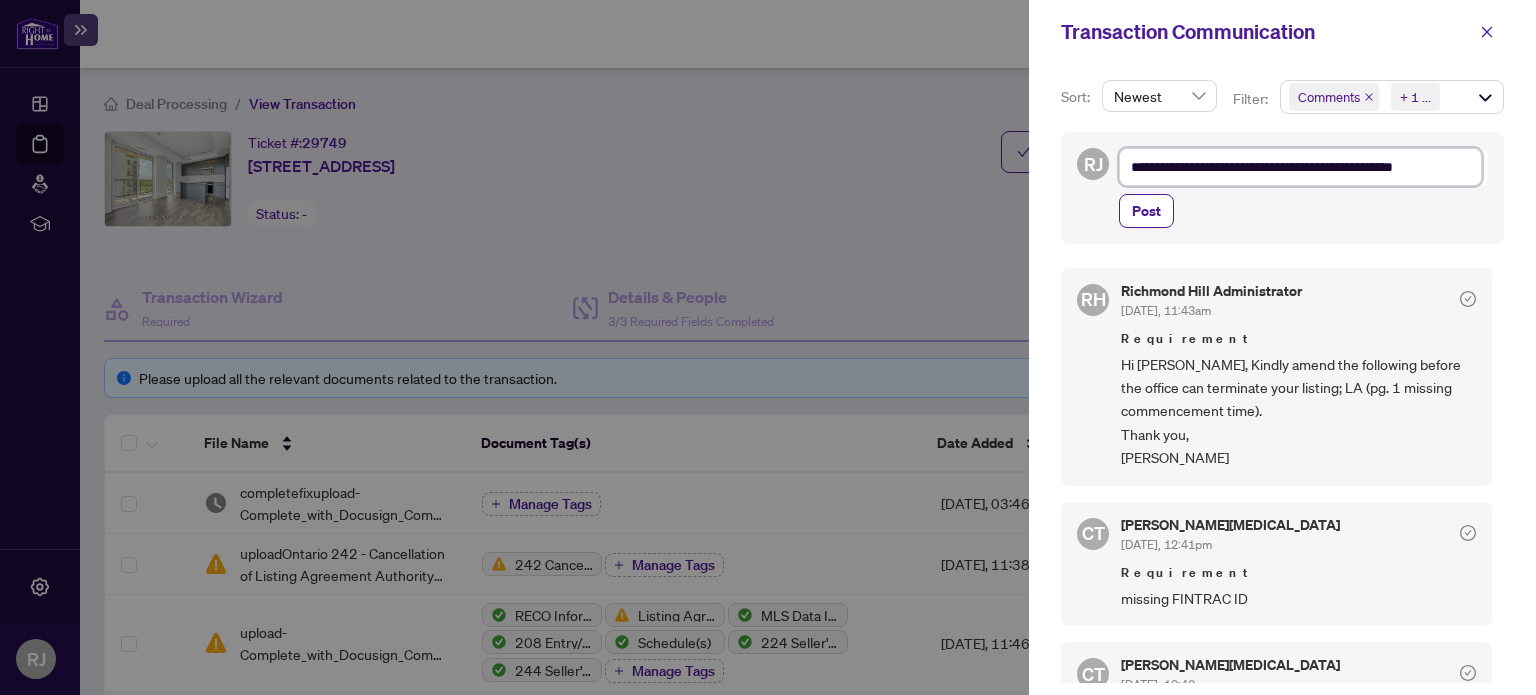 type on "**********" 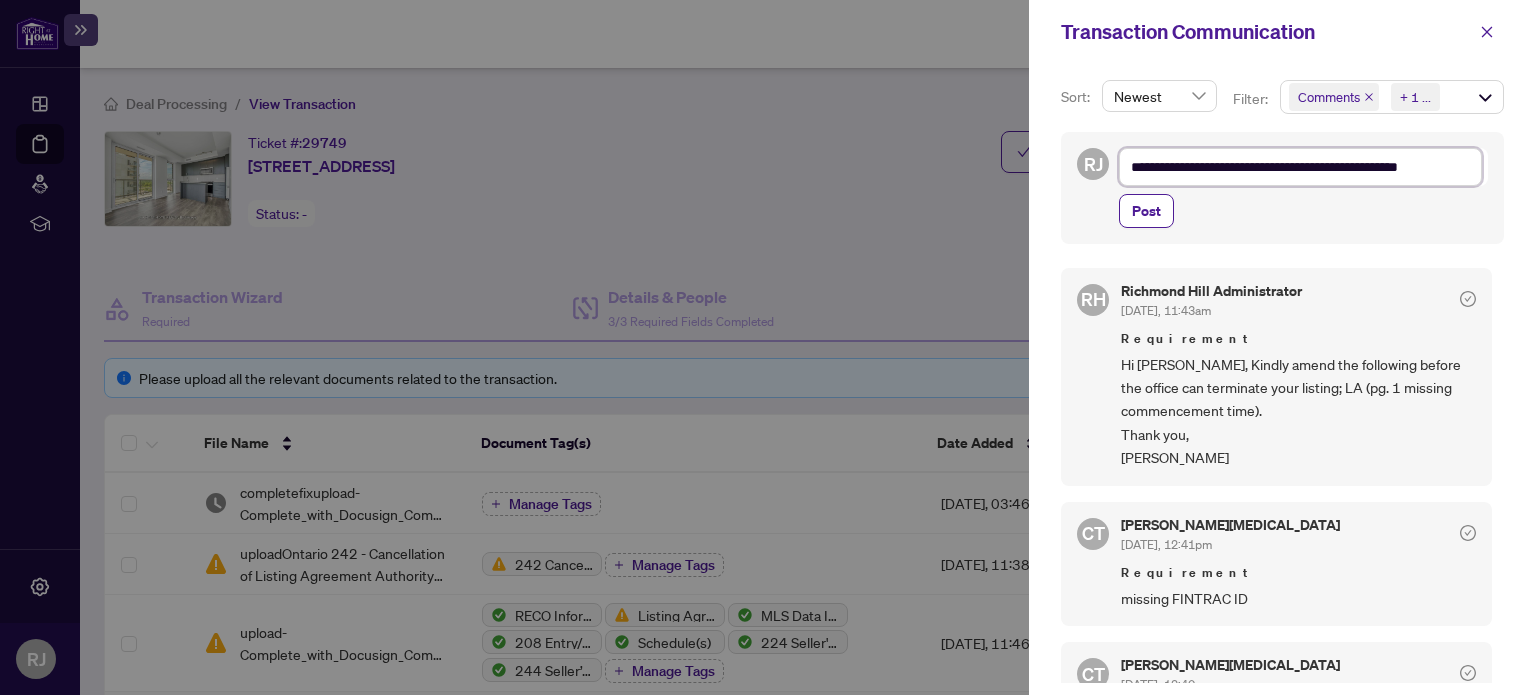 type on "**********" 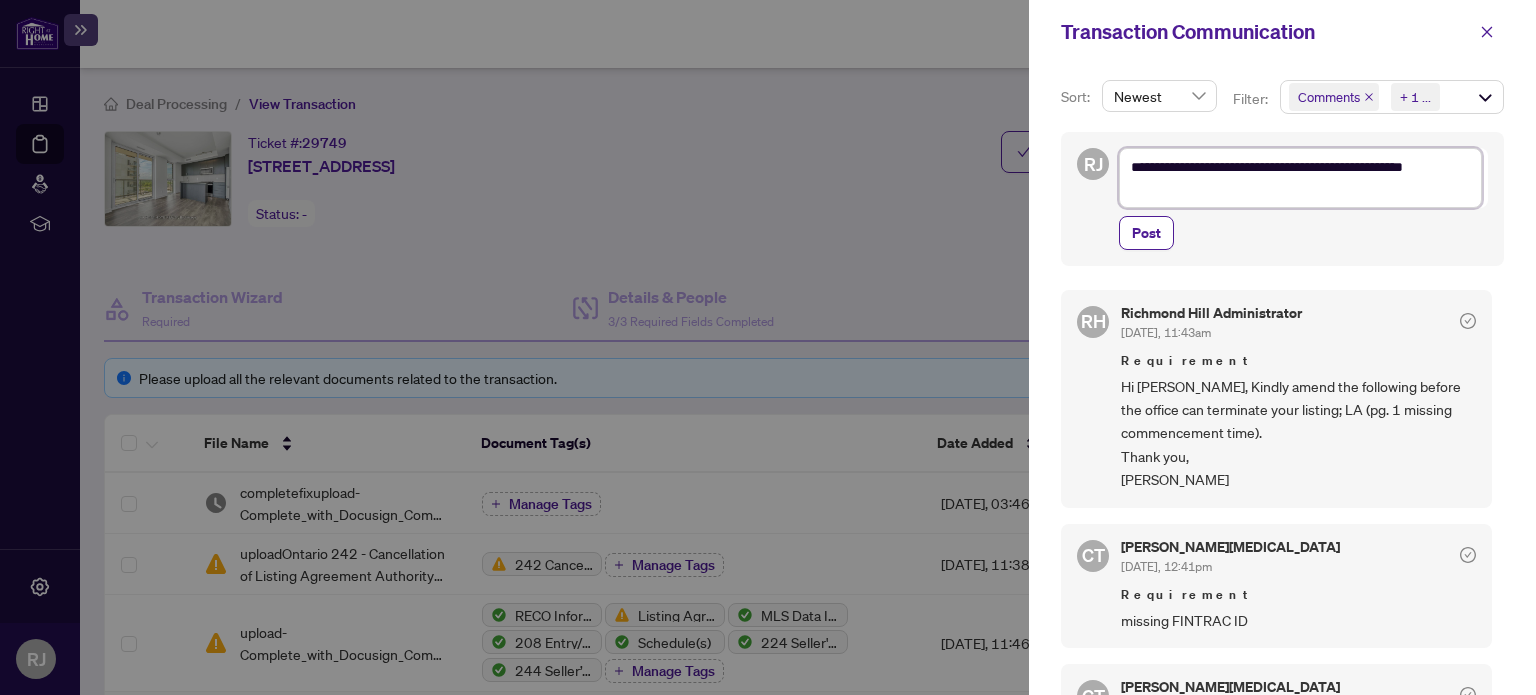 type on "**********" 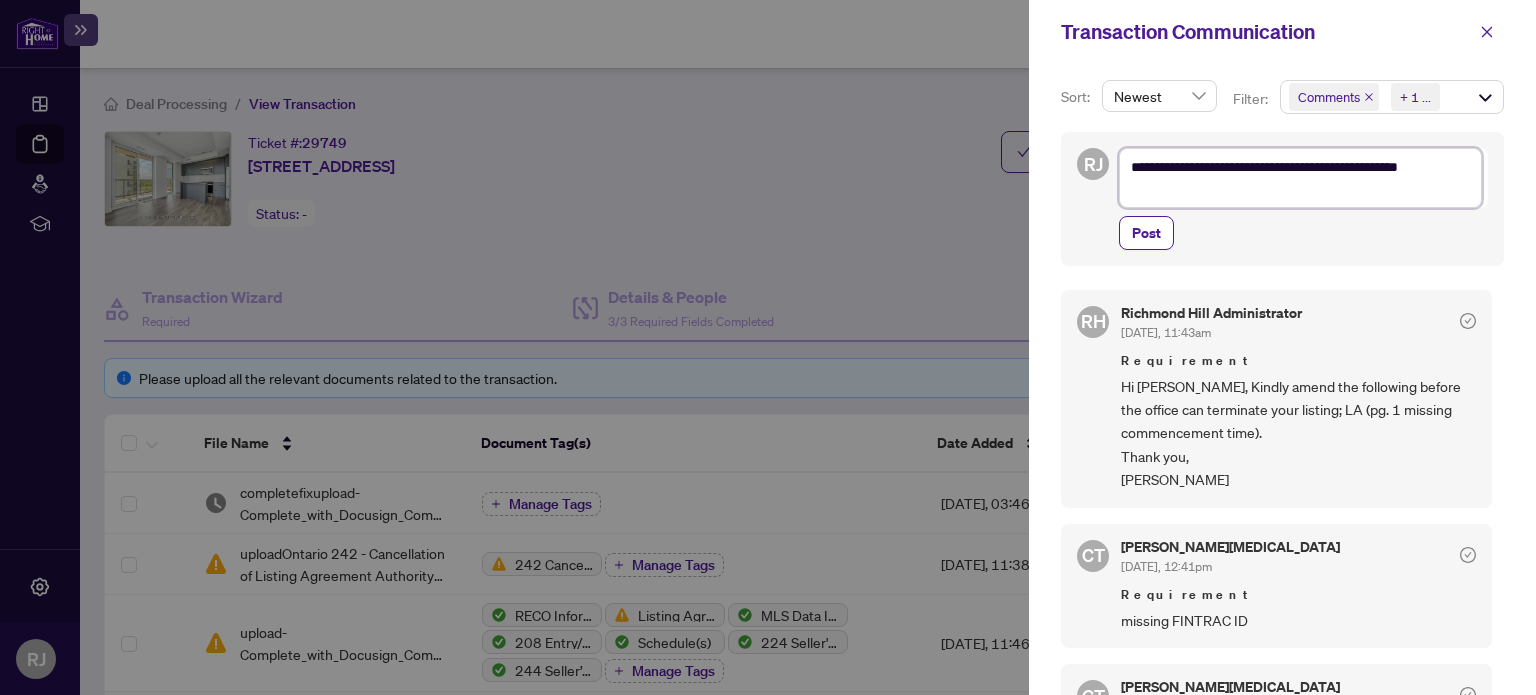 type on "**********" 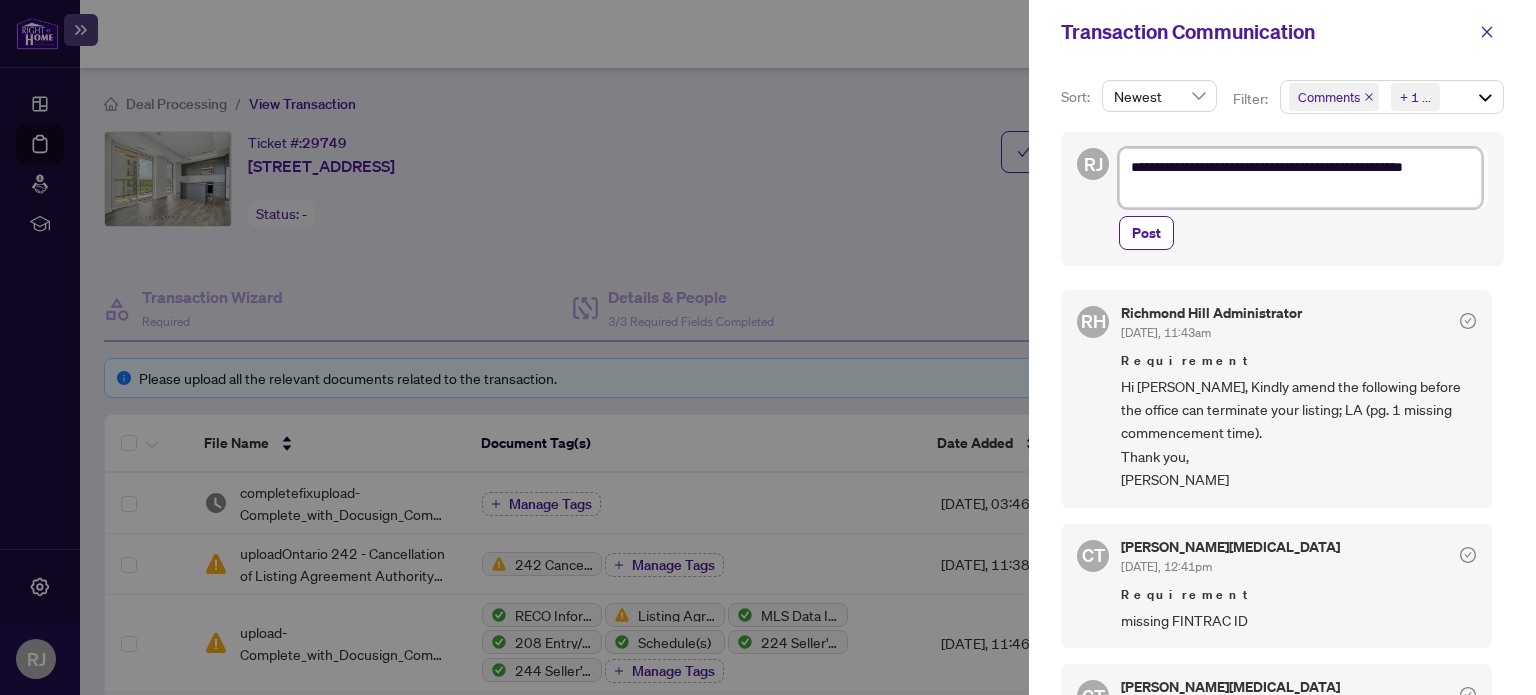 type on "**********" 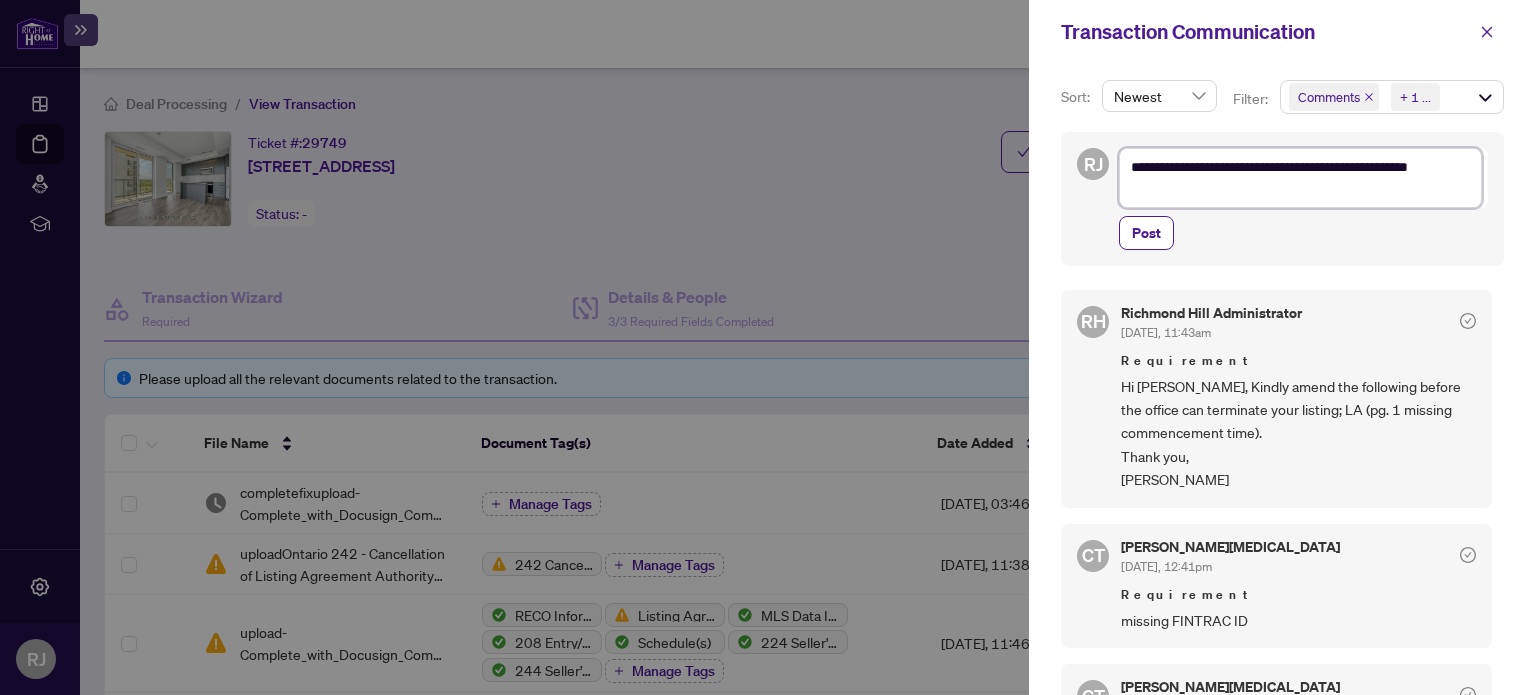 type on "**********" 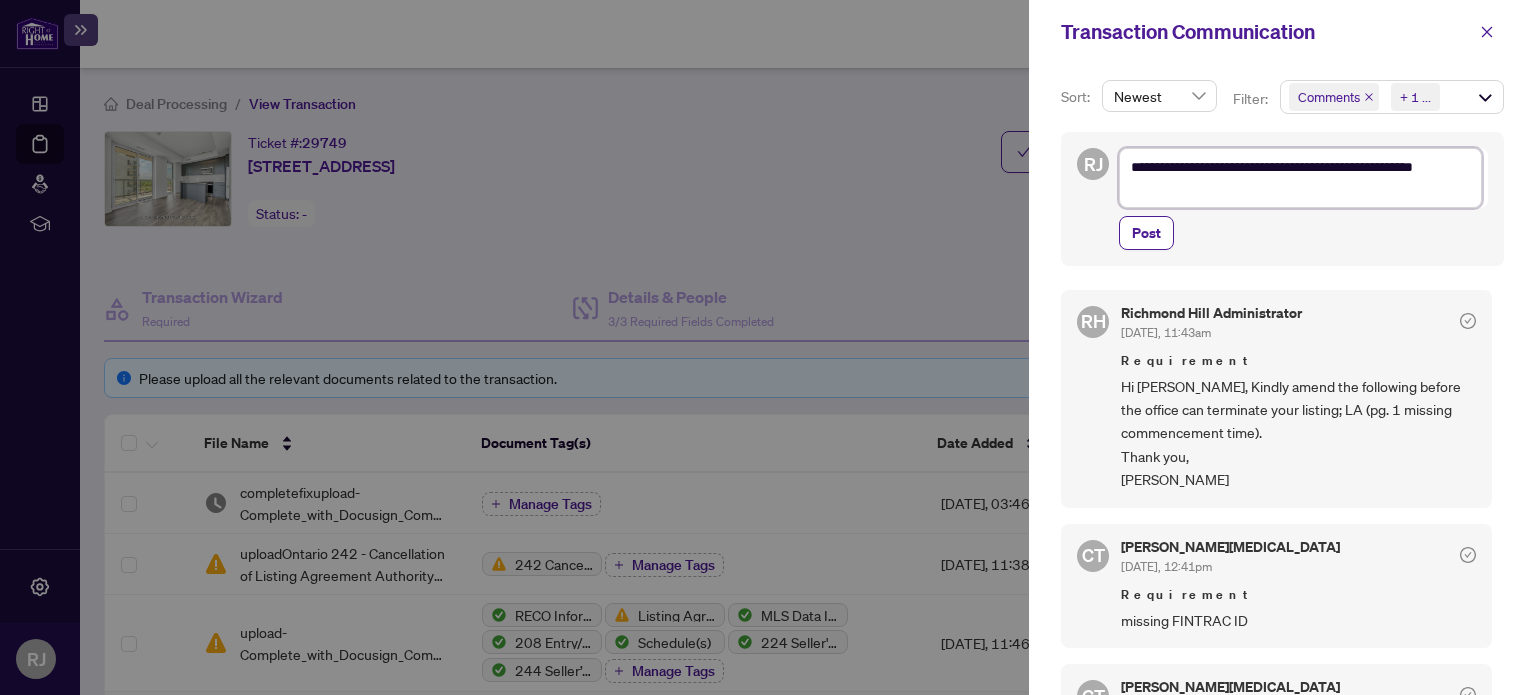 type on "**********" 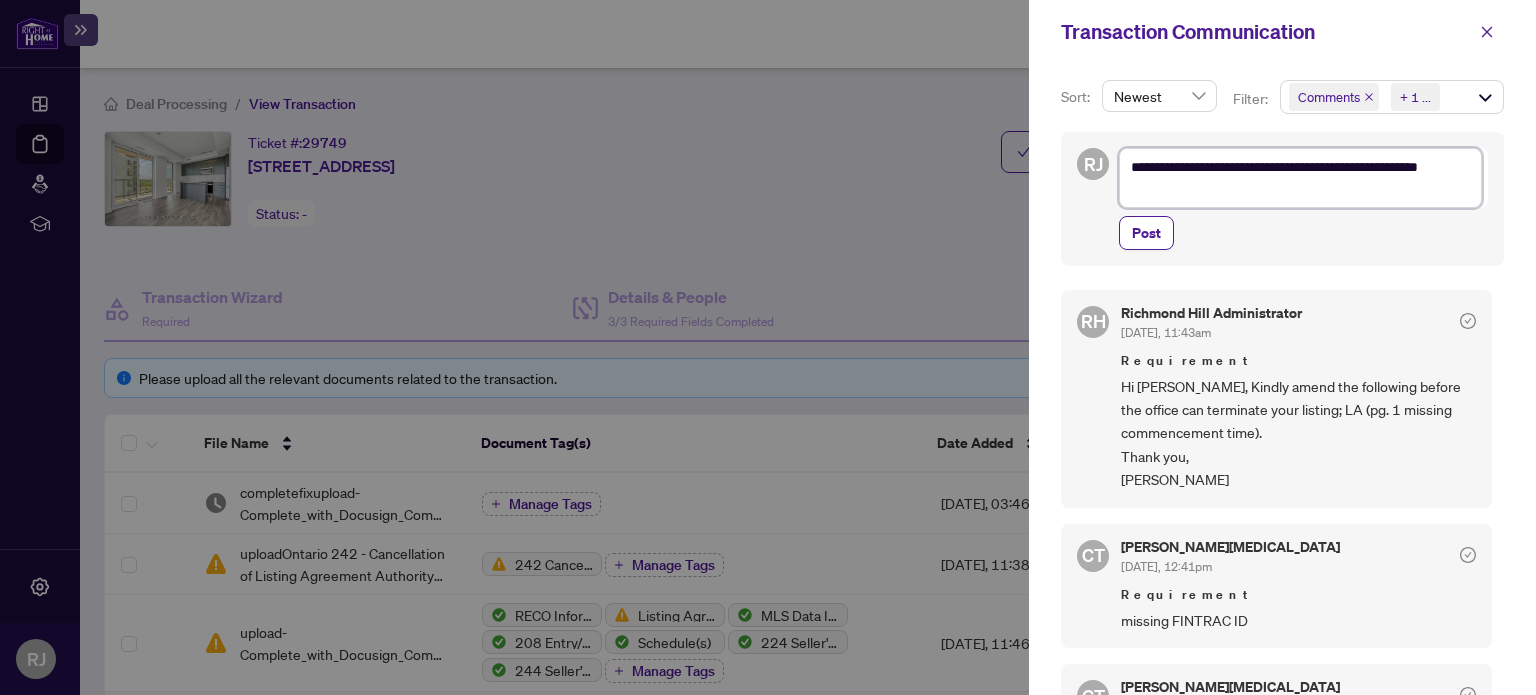 type on "**********" 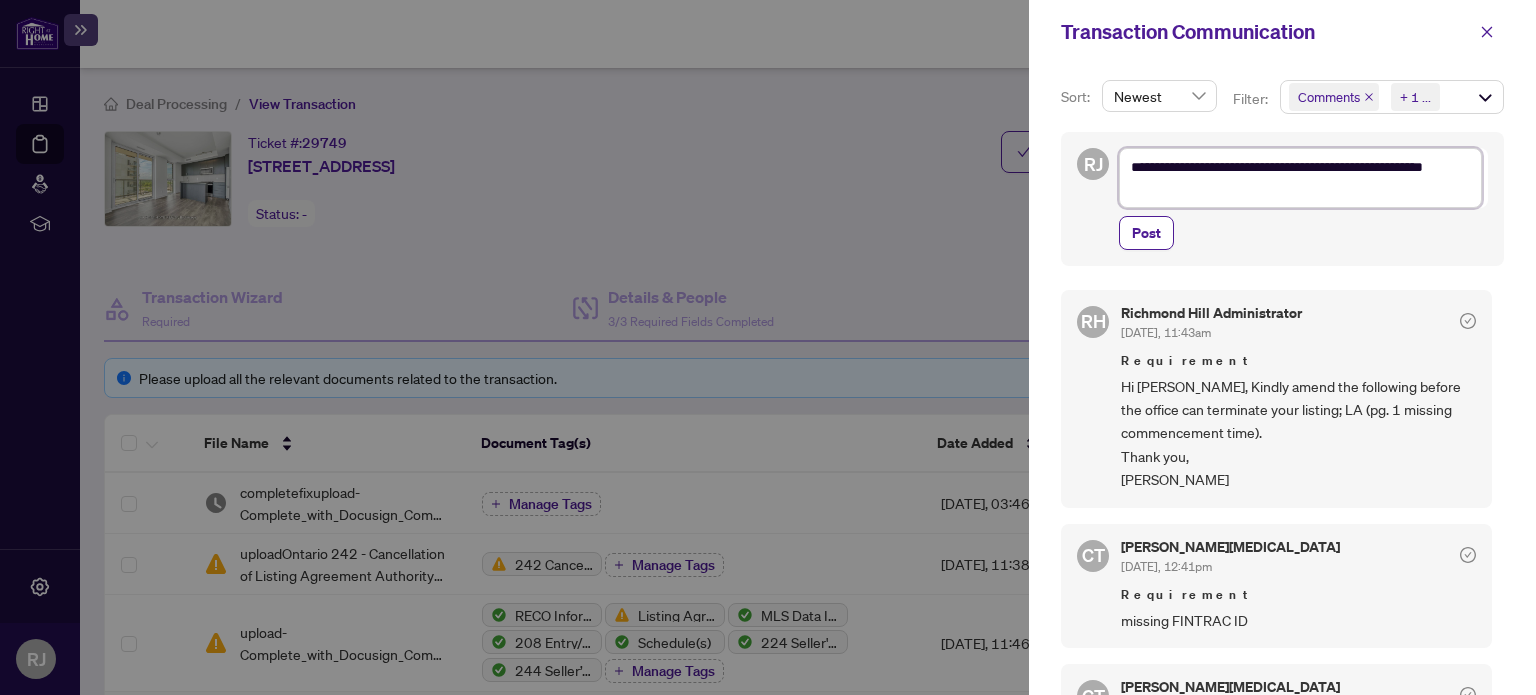 type on "**********" 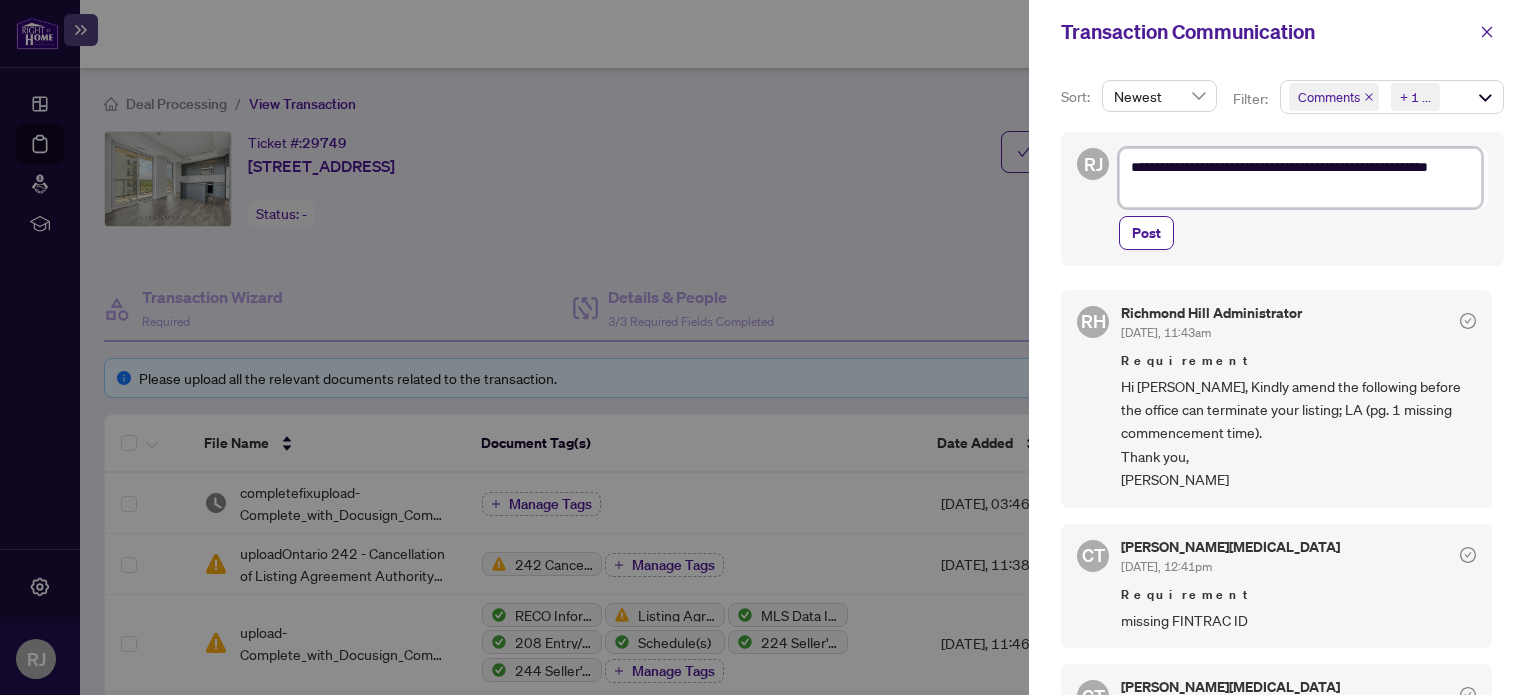 type on "**********" 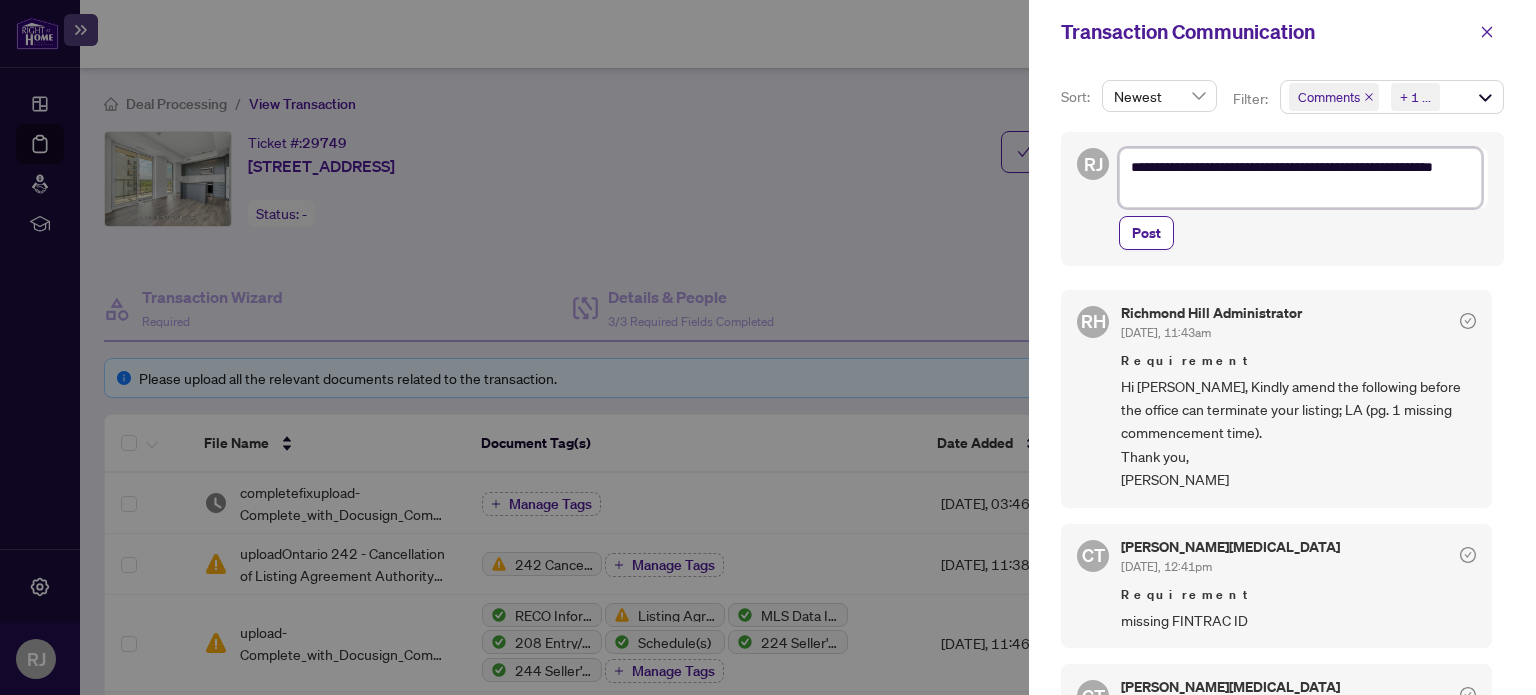 type on "**********" 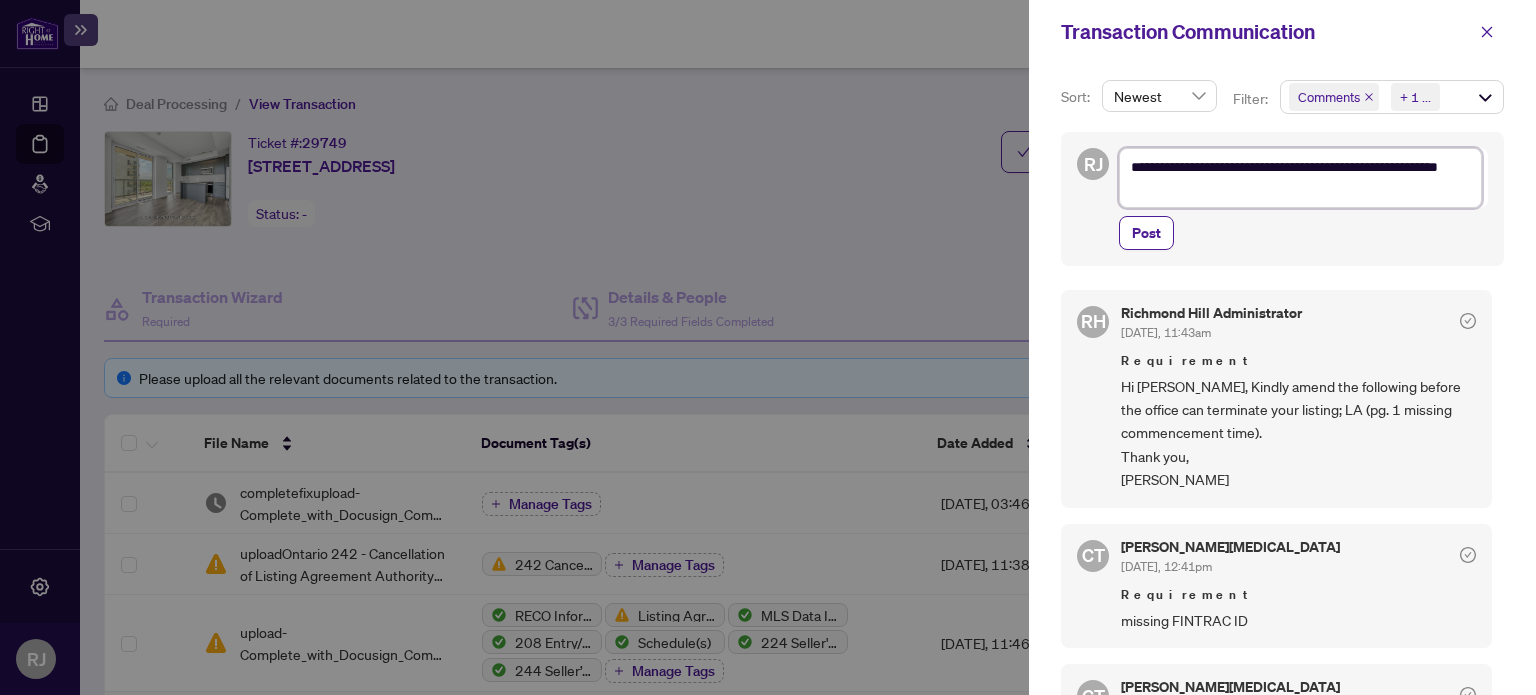 type on "**********" 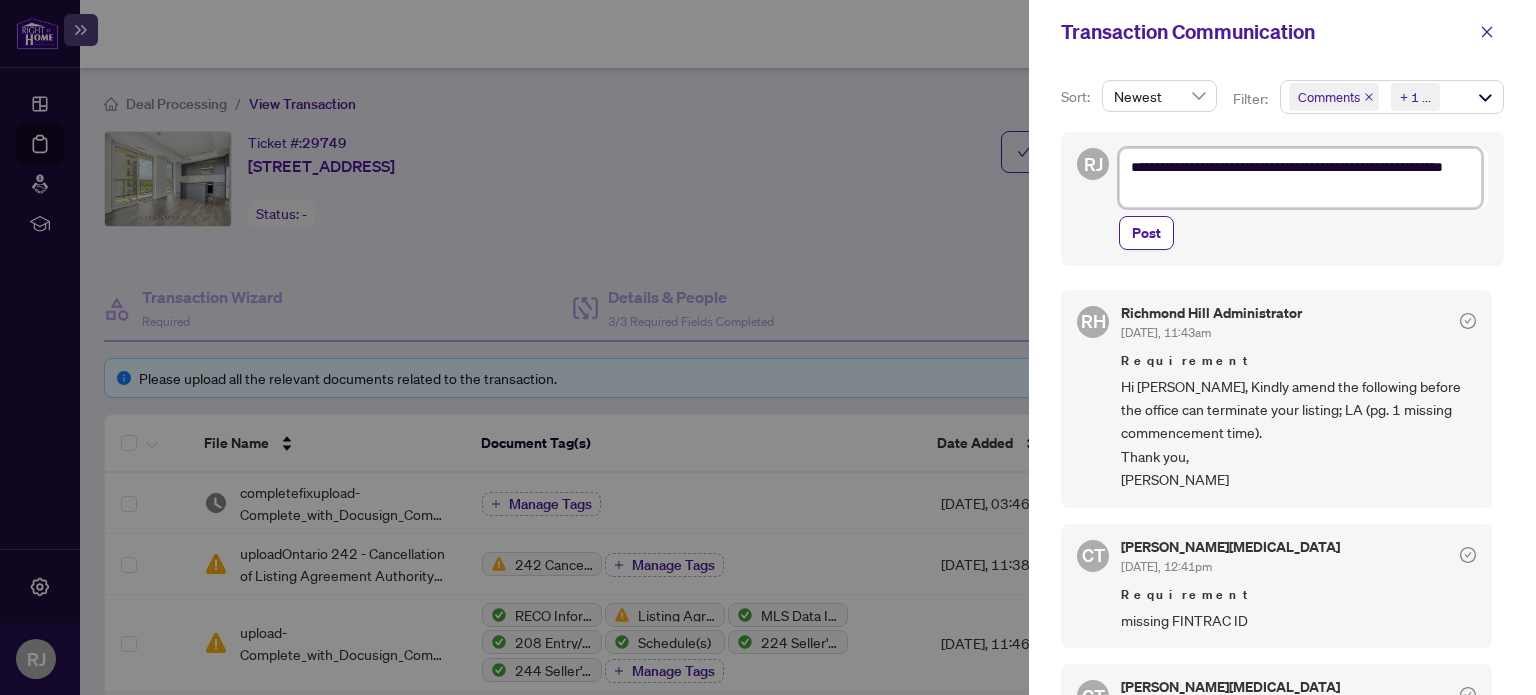 type on "**********" 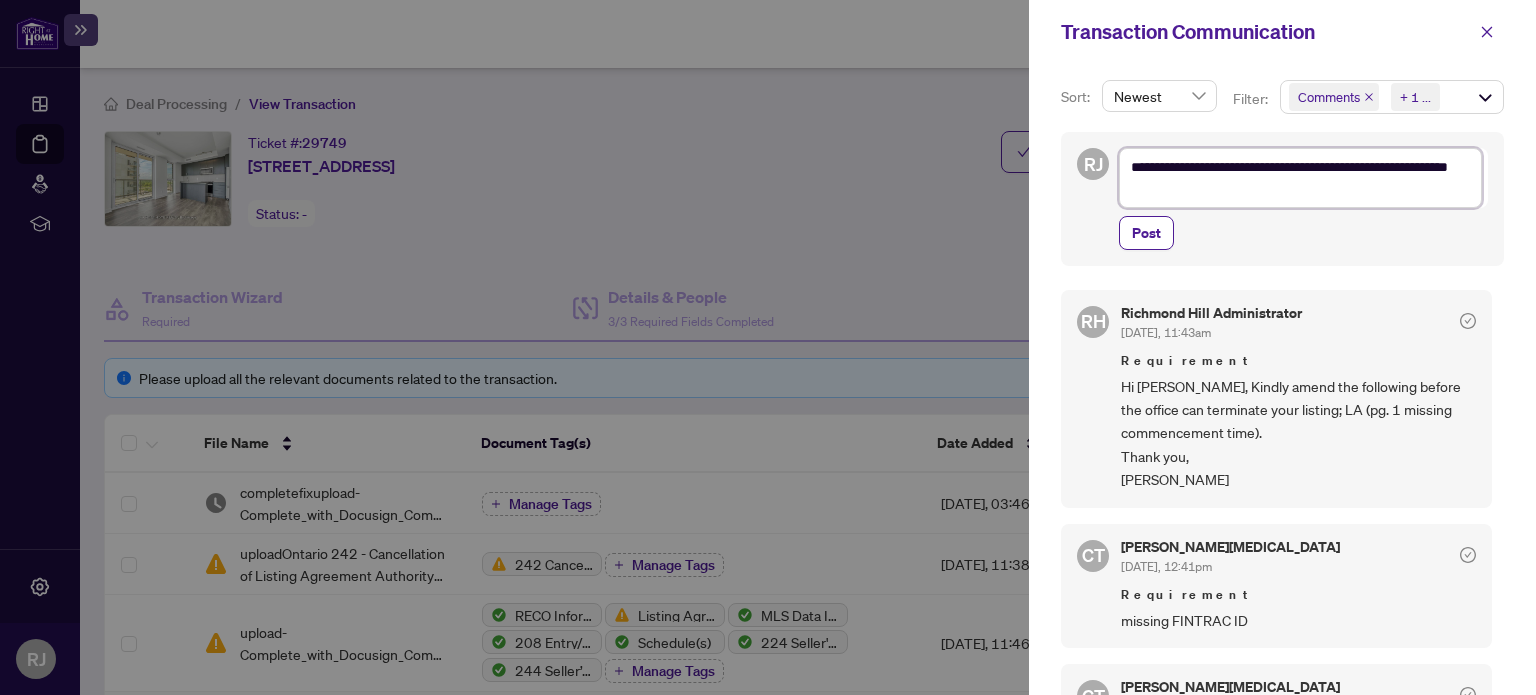 type on "**********" 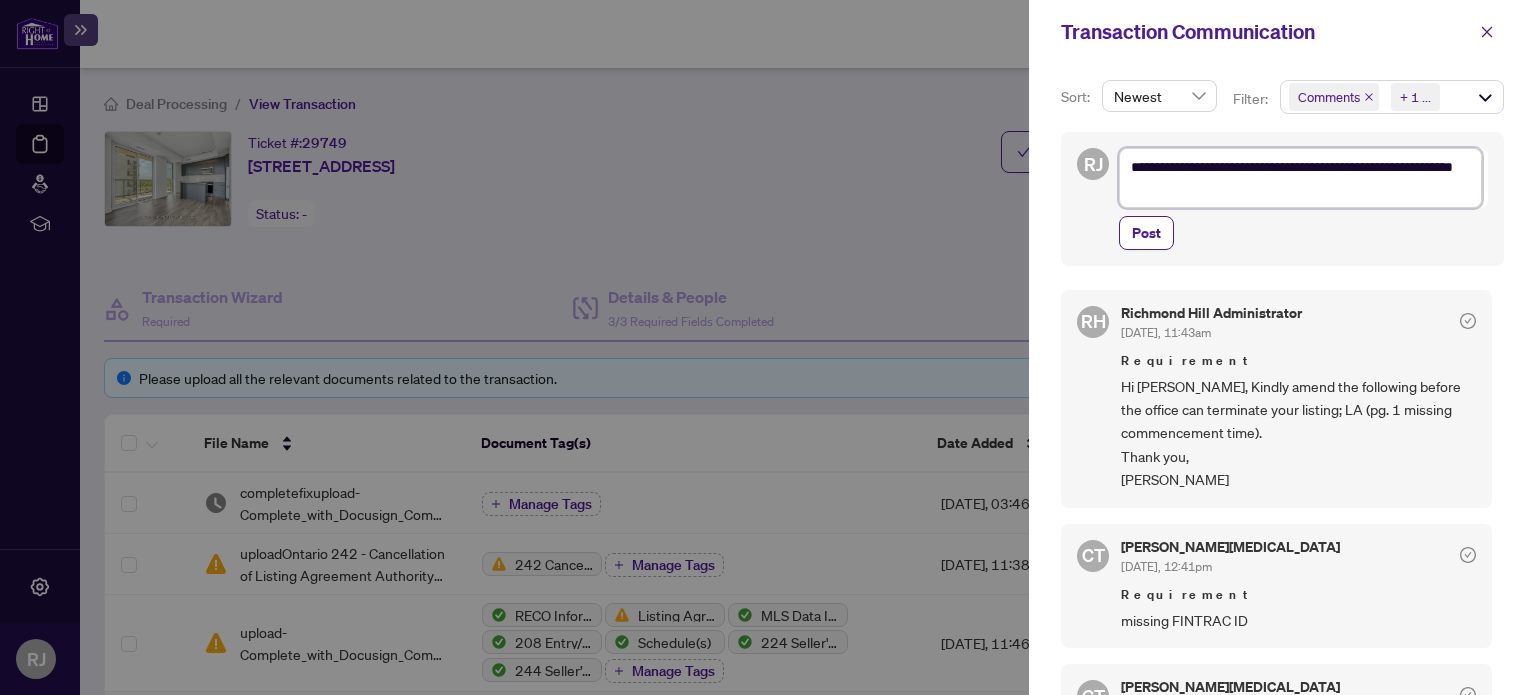 type on "**********" 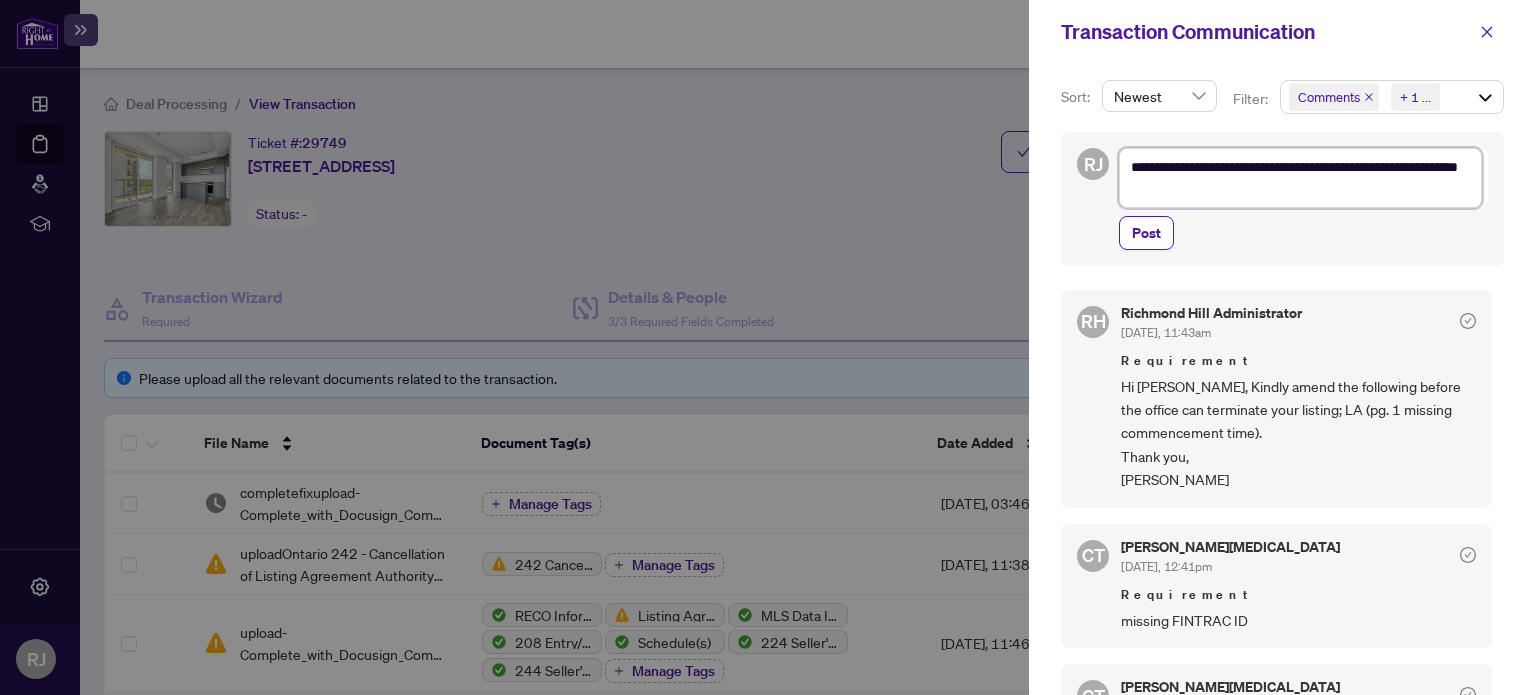 type on "**********" 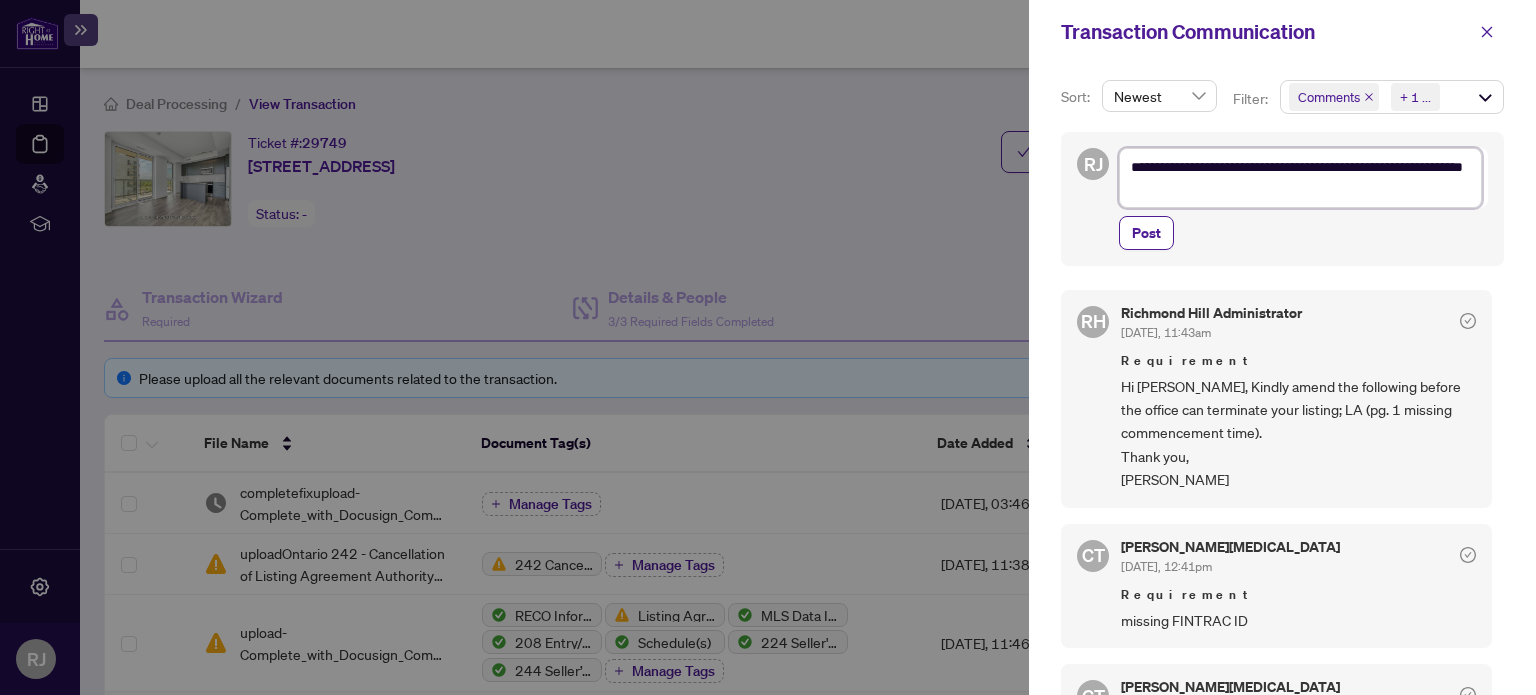 type on "**********" 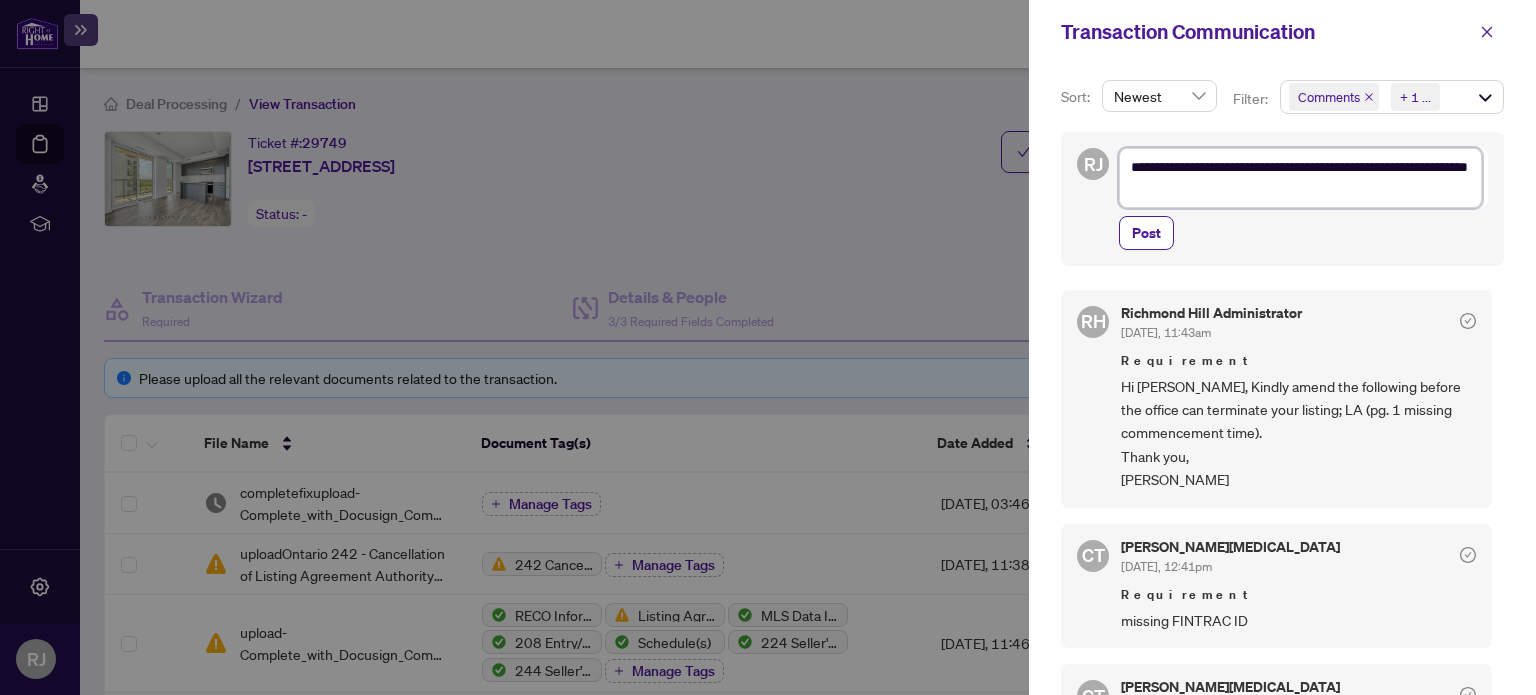 type on "**********" 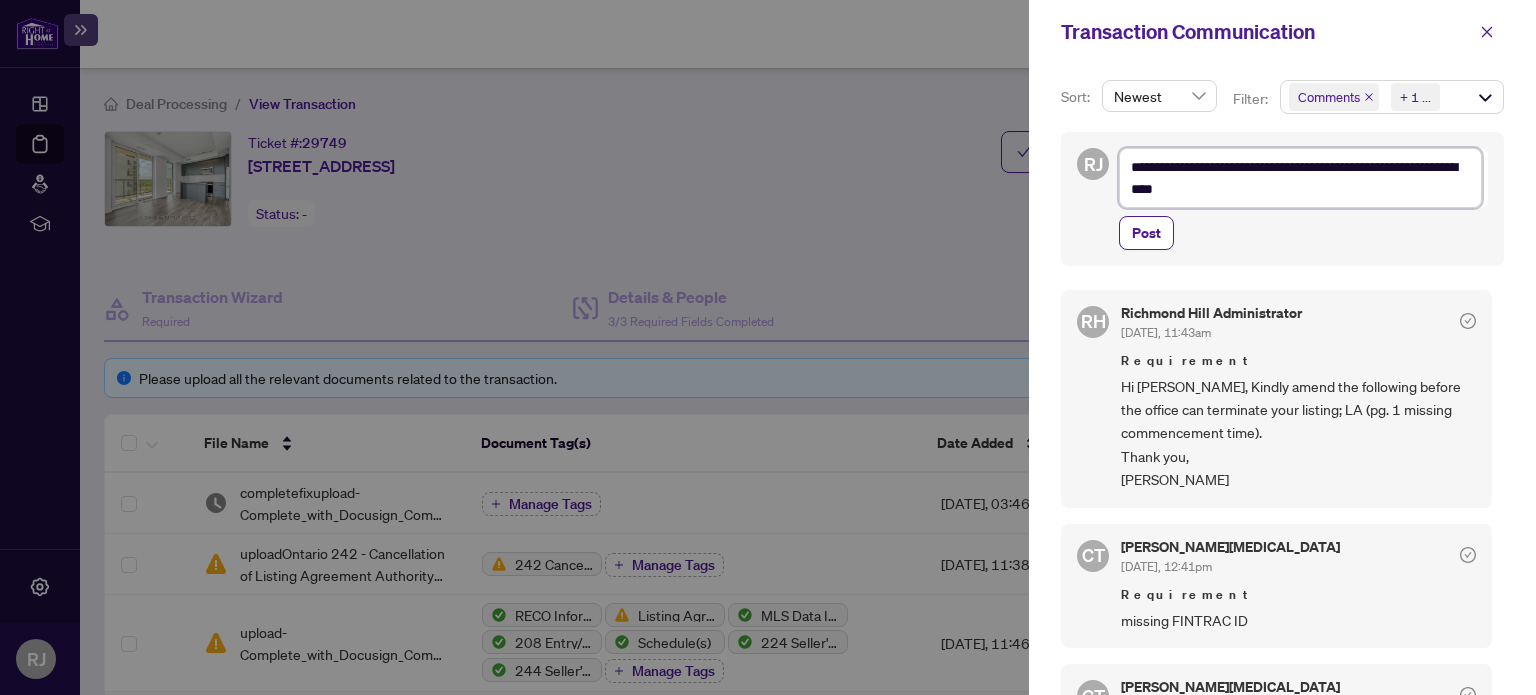 type on "**********" 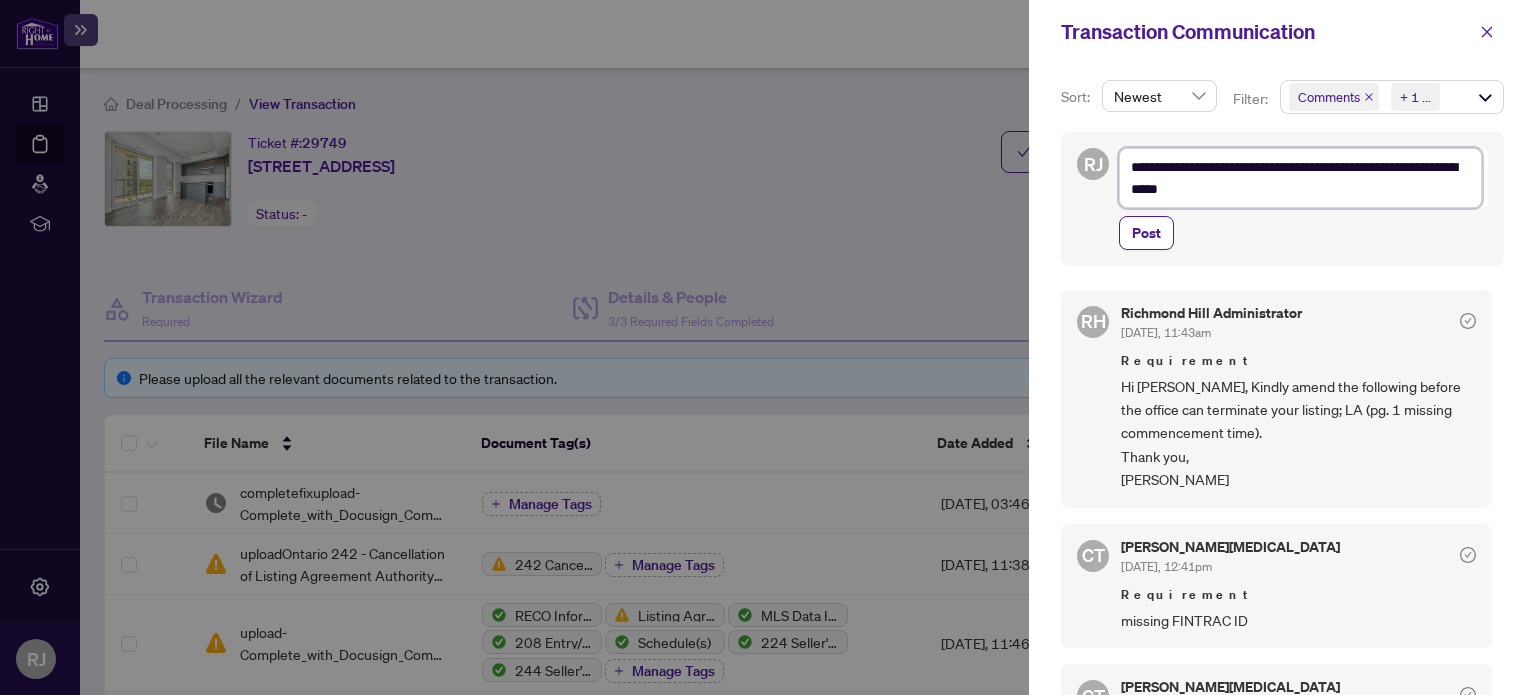 type on "**********" 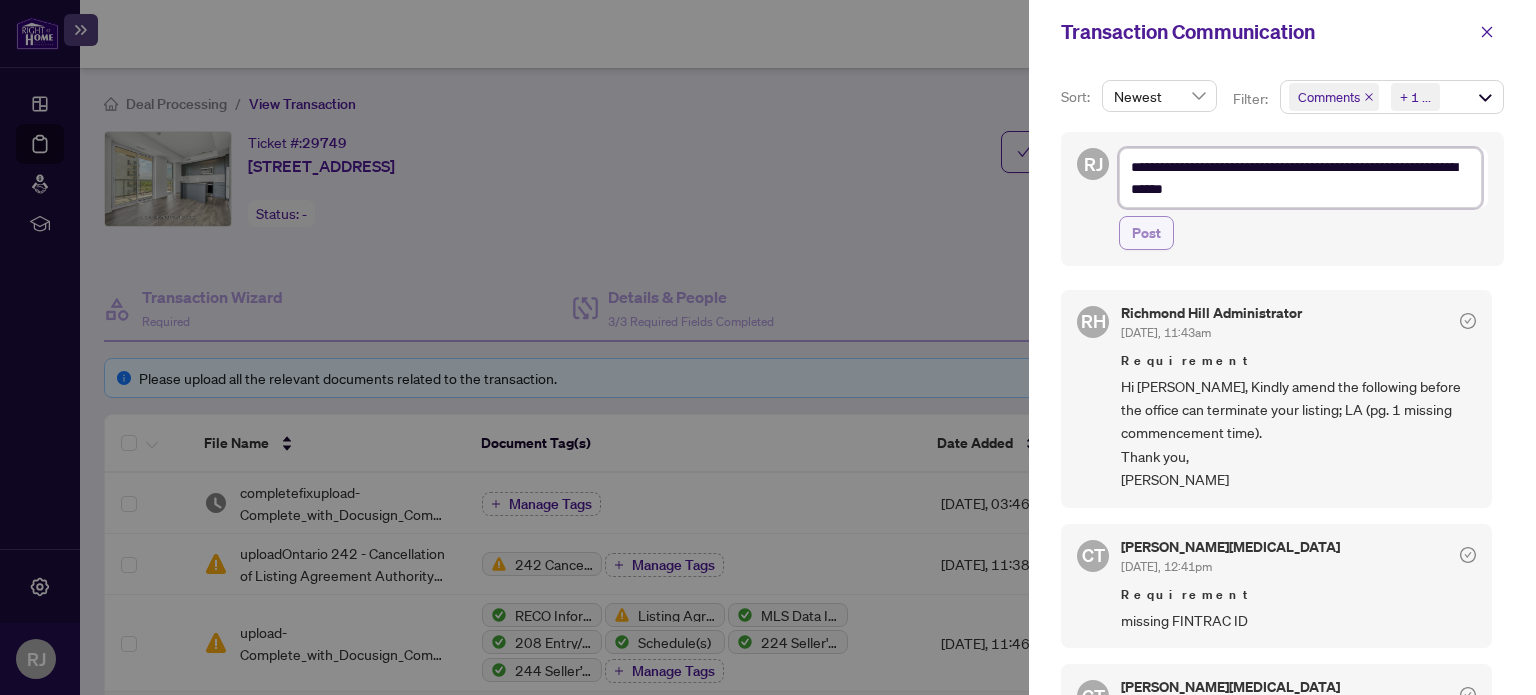 type on "**********" 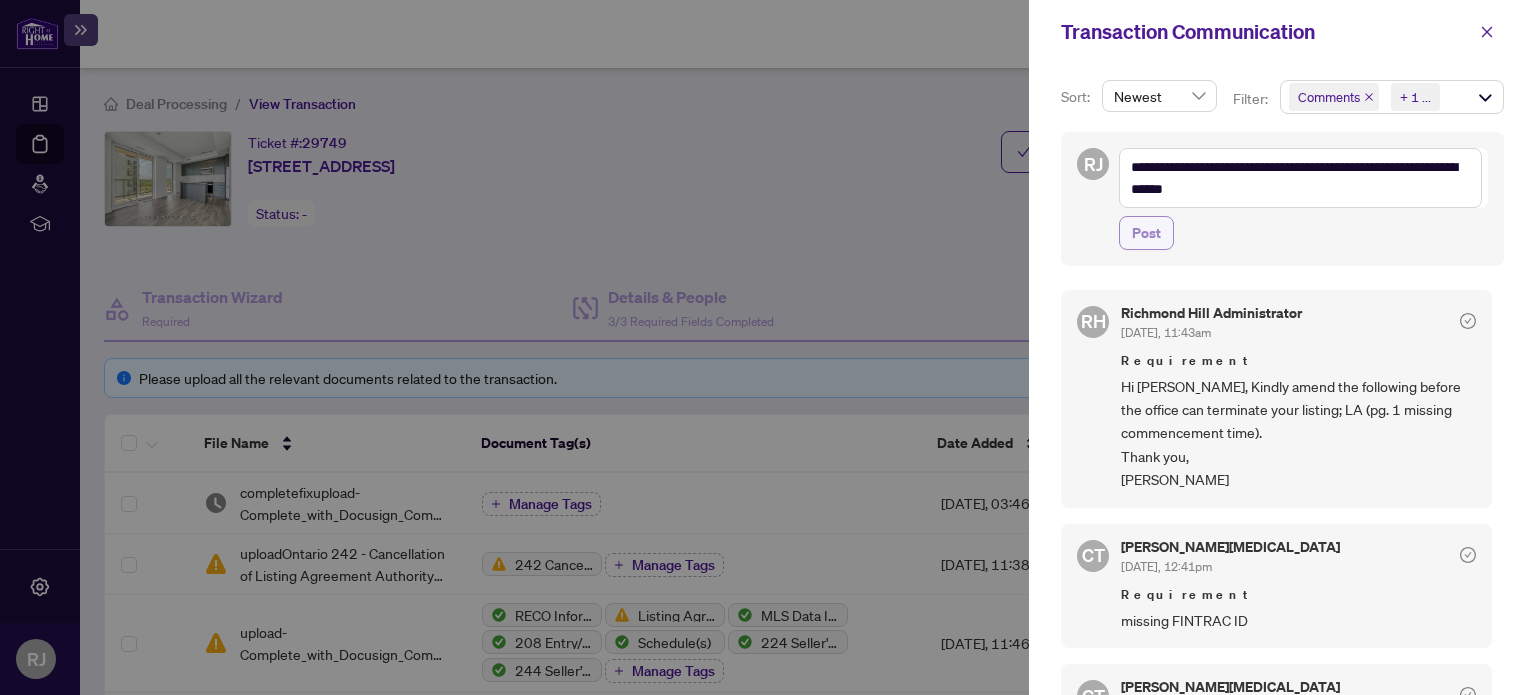 click on "Post" at bounding box center (1146, 233) 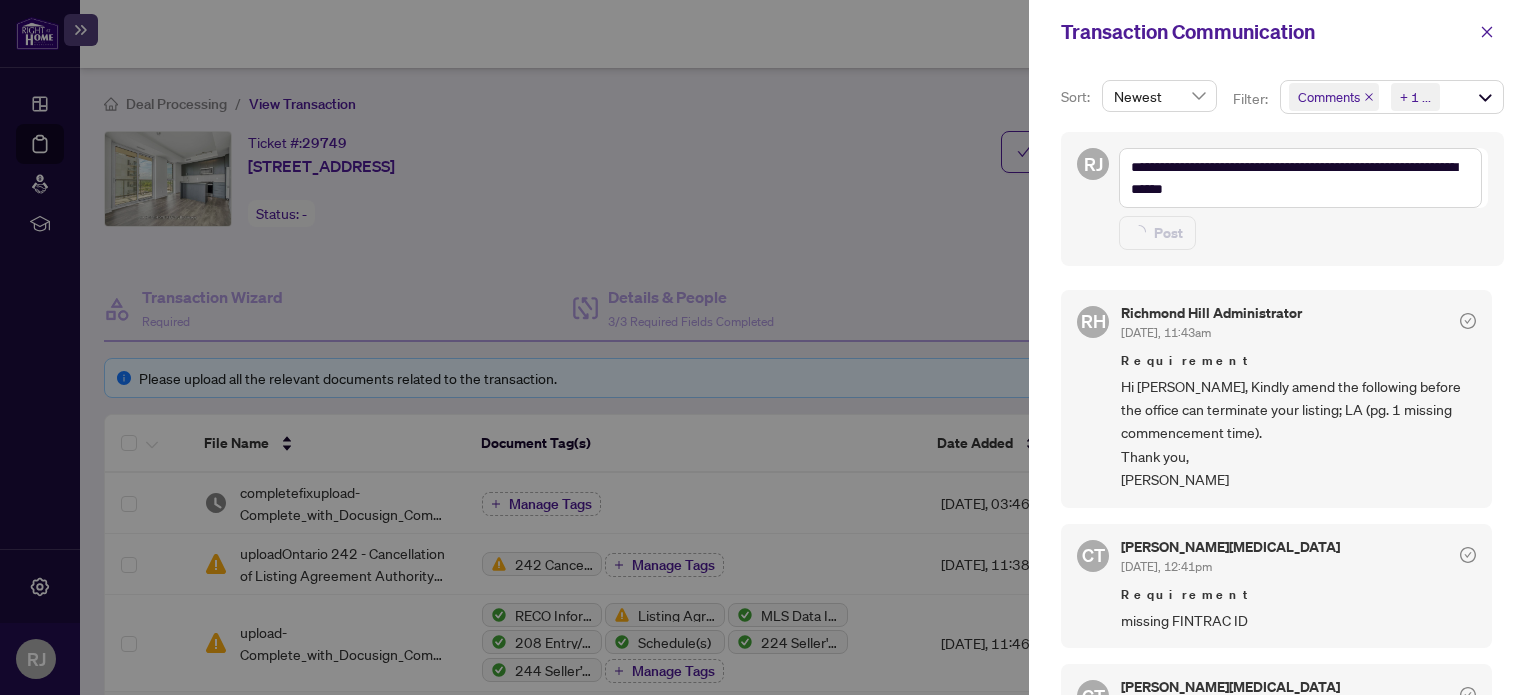 type 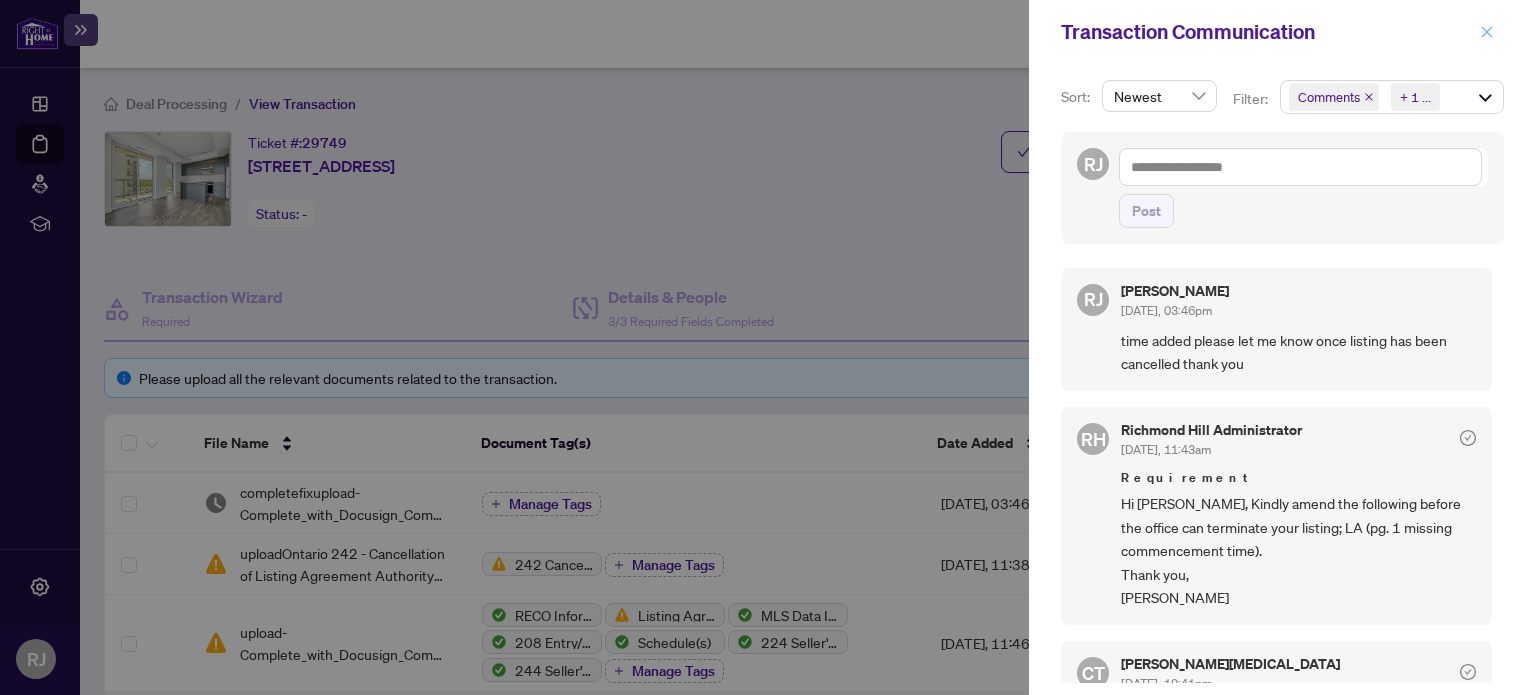 click 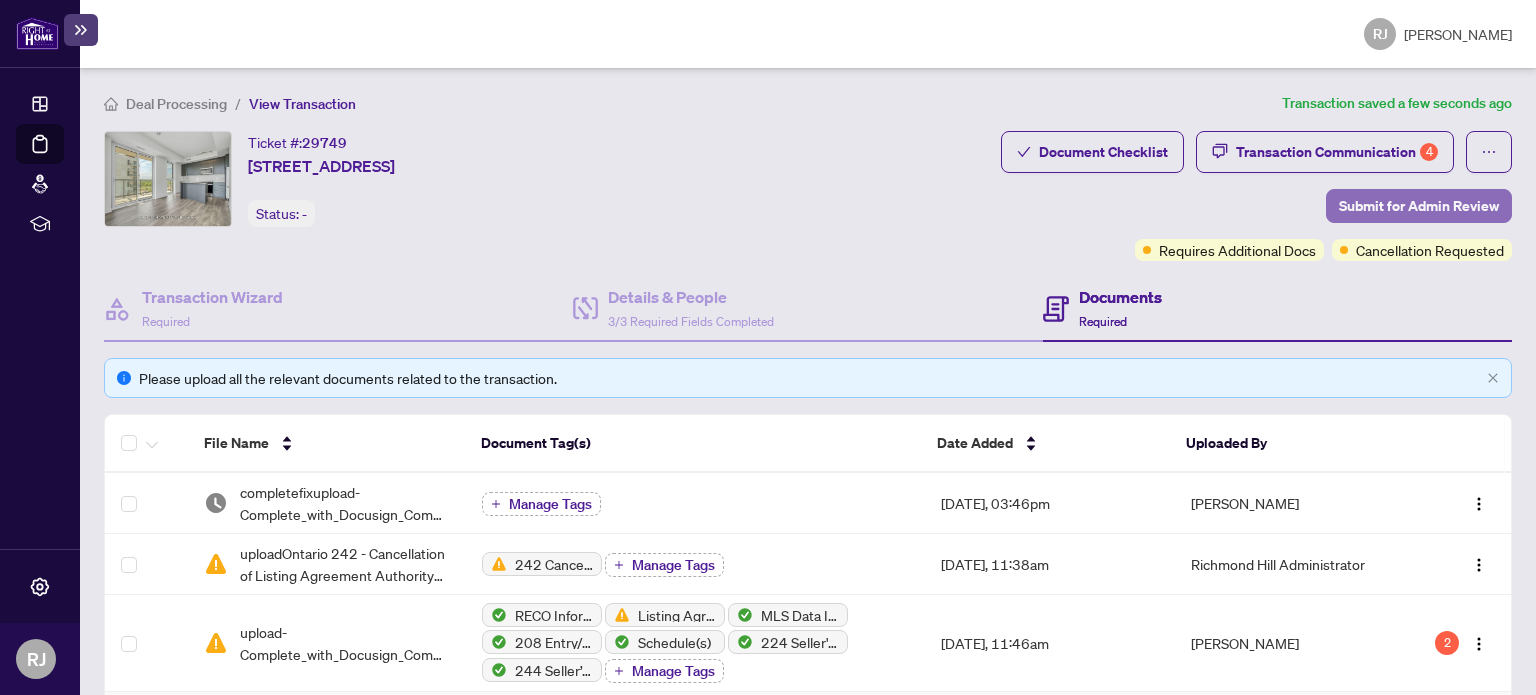 click on "Submit for Admin Review" at bounding box center [1419, 206] 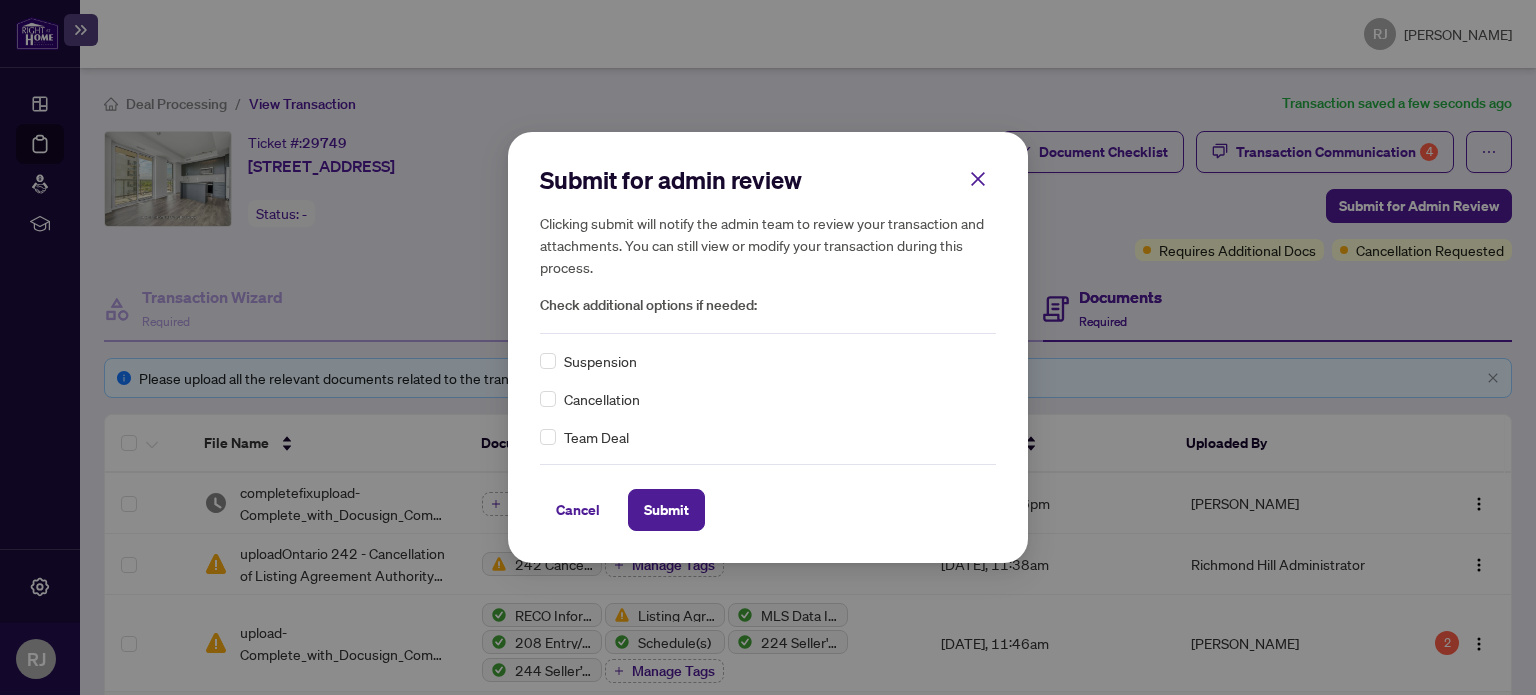 click on "Cancellation" at bounding box center [768, 399] 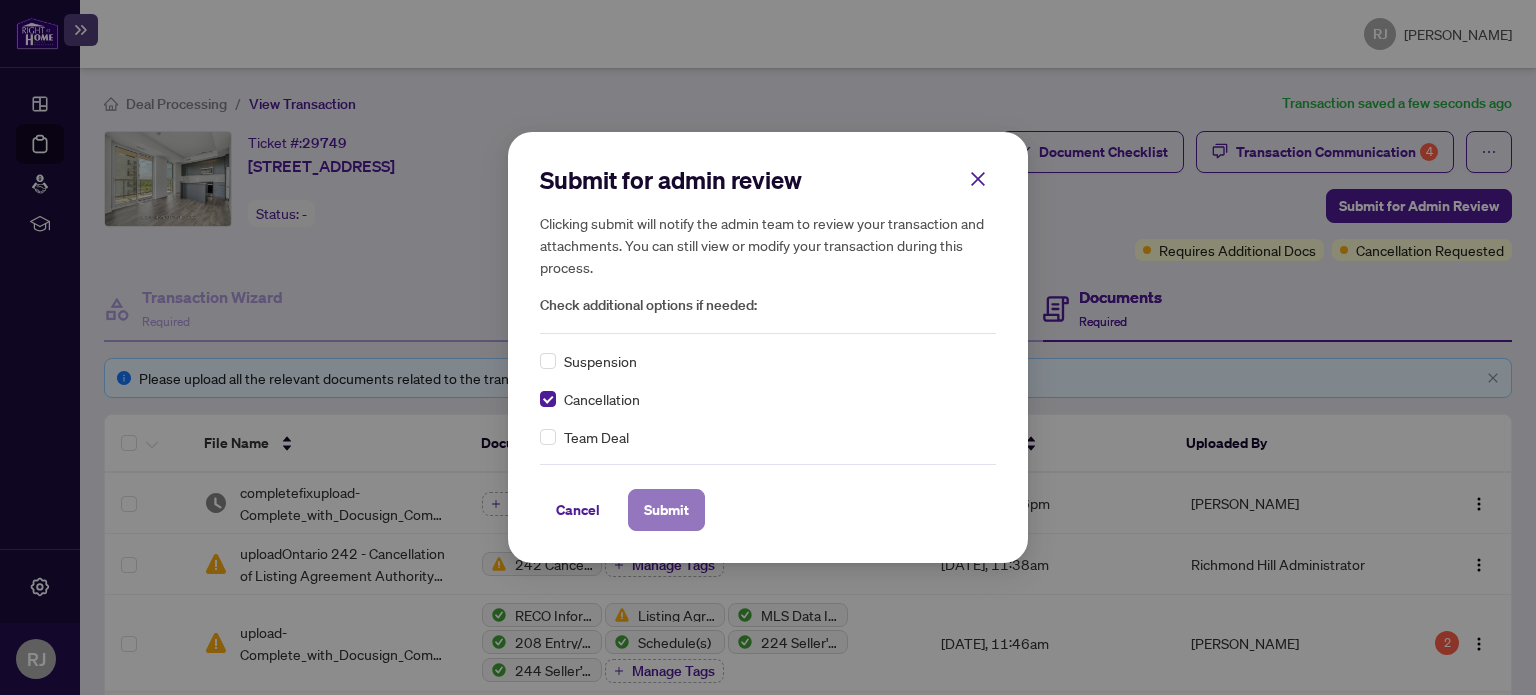 click on "Submit" at bounding box center [666, 510] 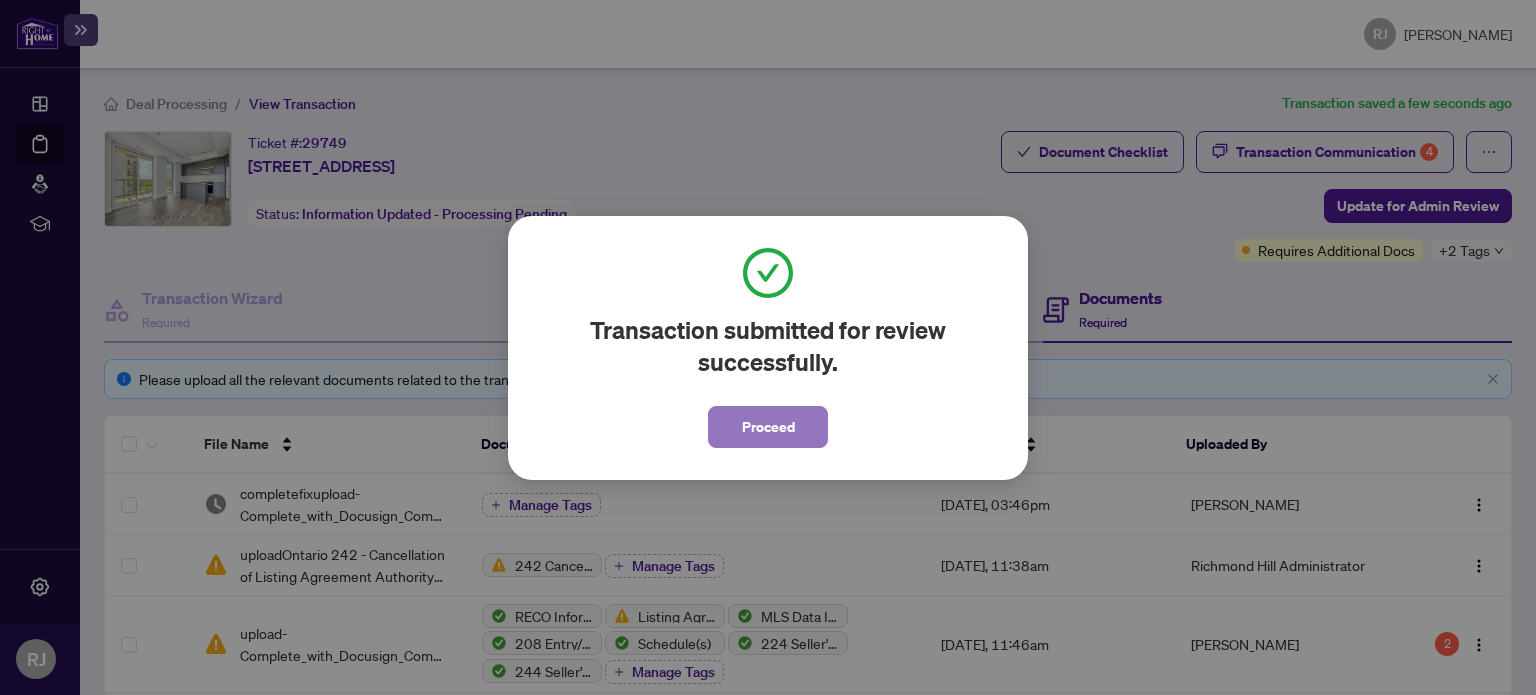 click on "Proceed" at bounding box center [768, 427] 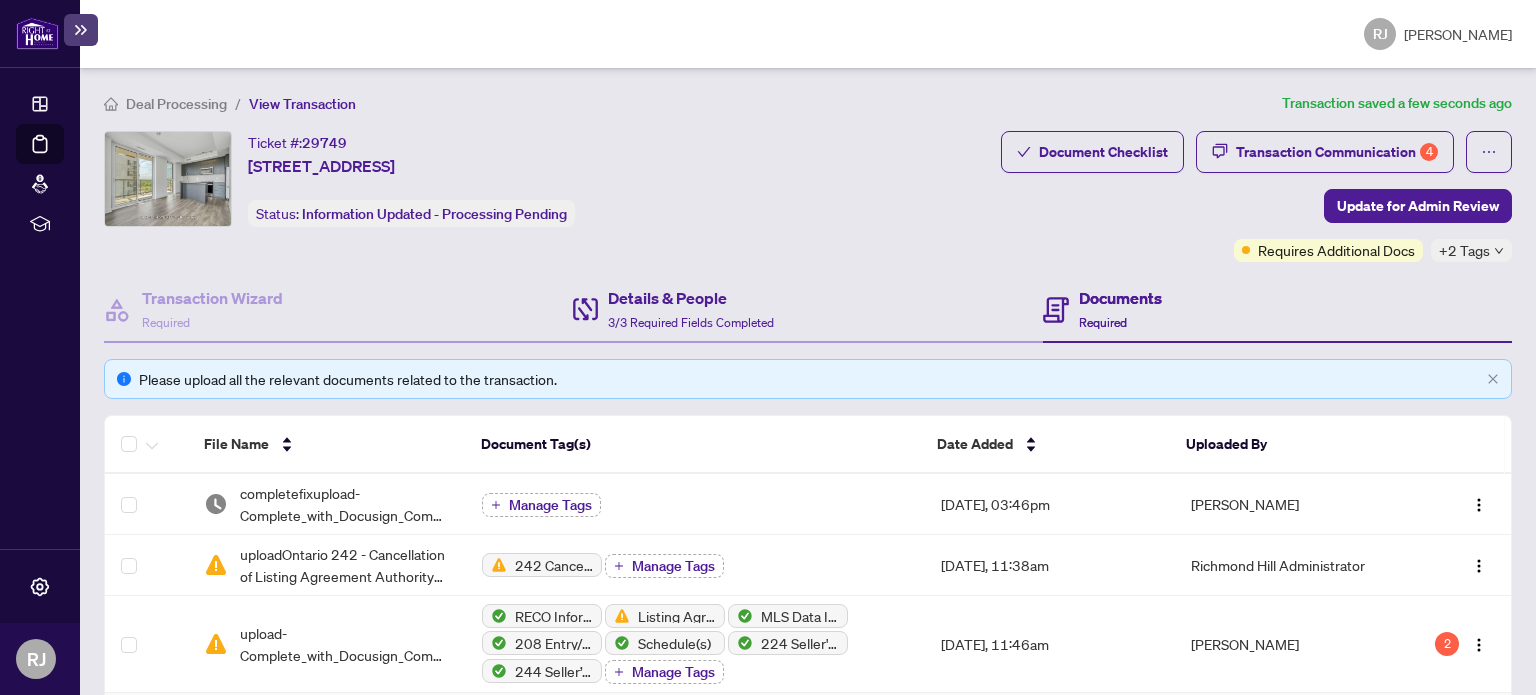 scroll, scrollTop: 438, scrollLeft: 0, axis: vertical 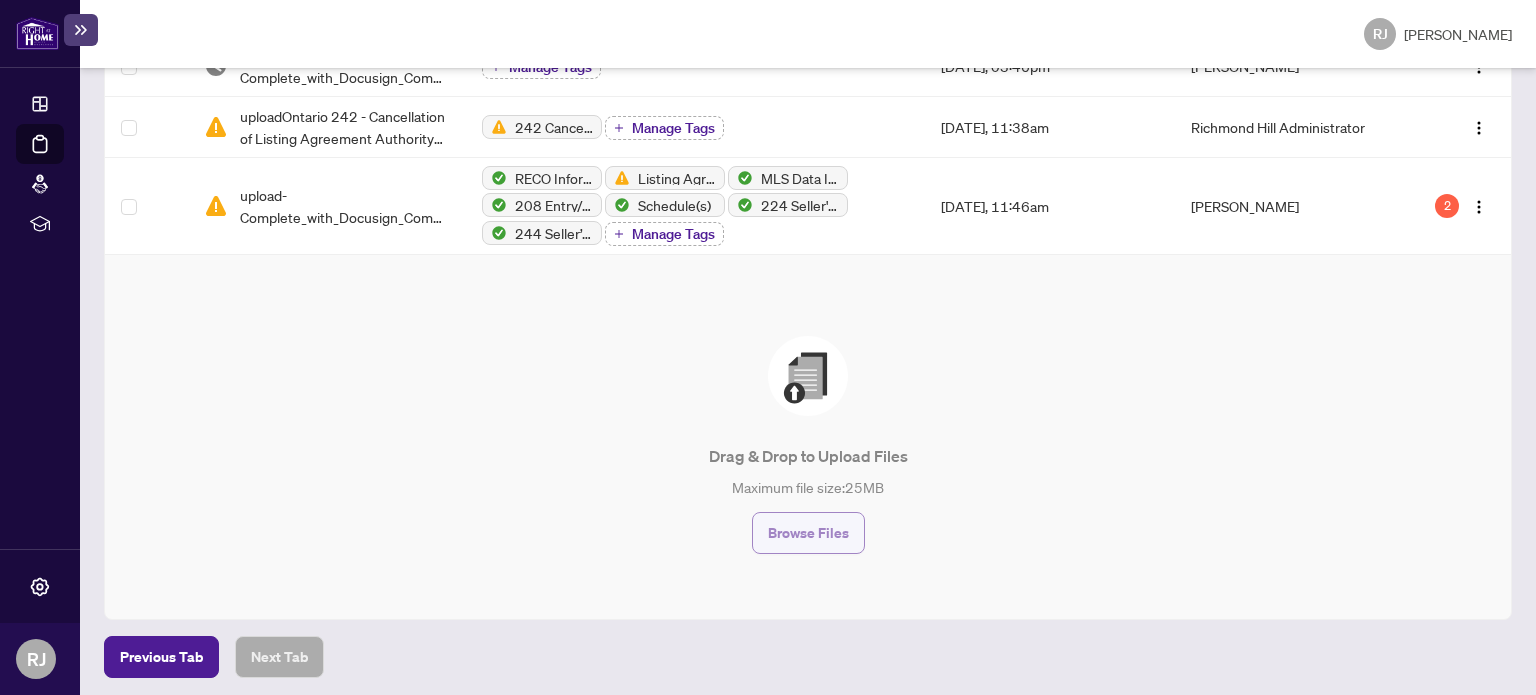 click on "Browse Files" at bounding box center [808, 533] 